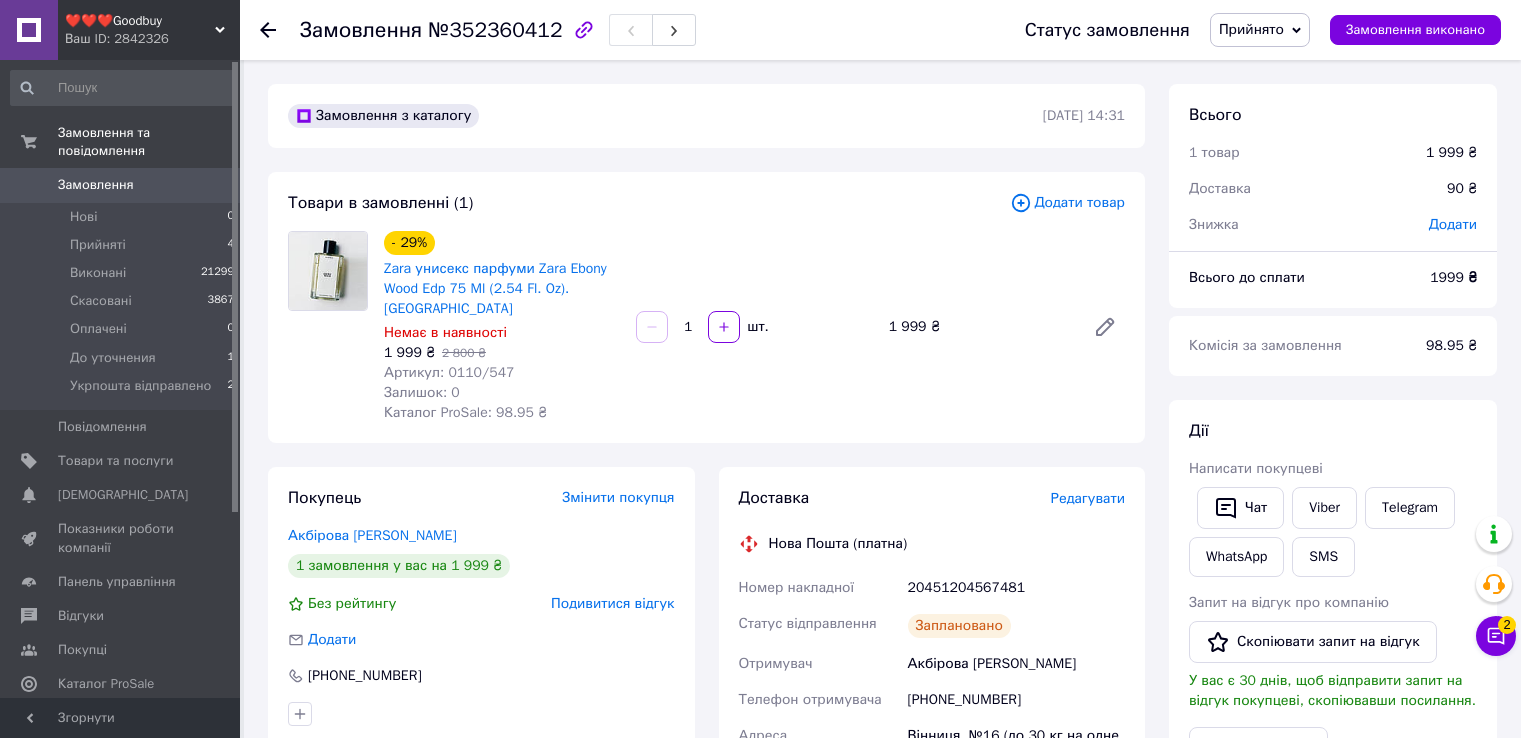scroll, scrollTop: 400, scrollLeft: 0, axis: vertical 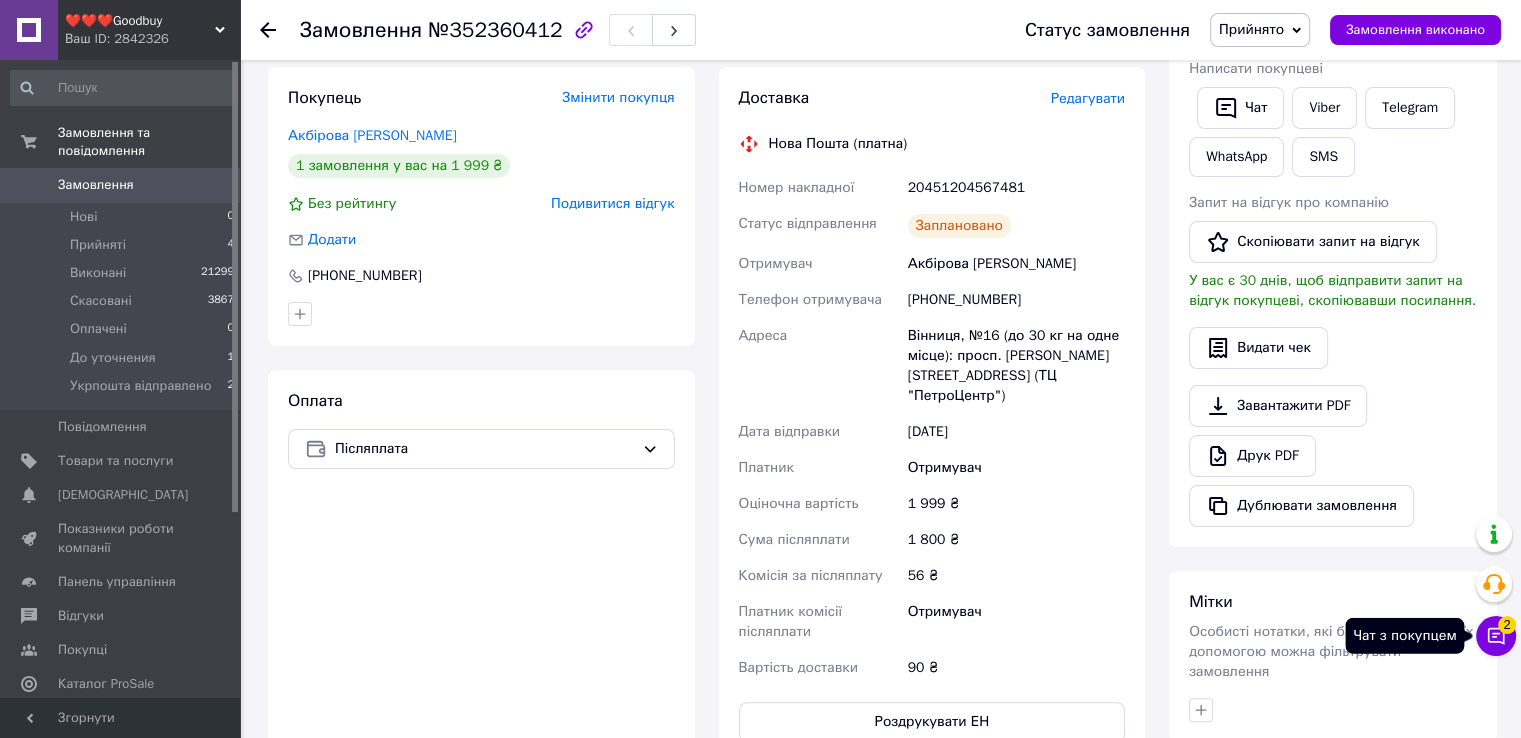 click 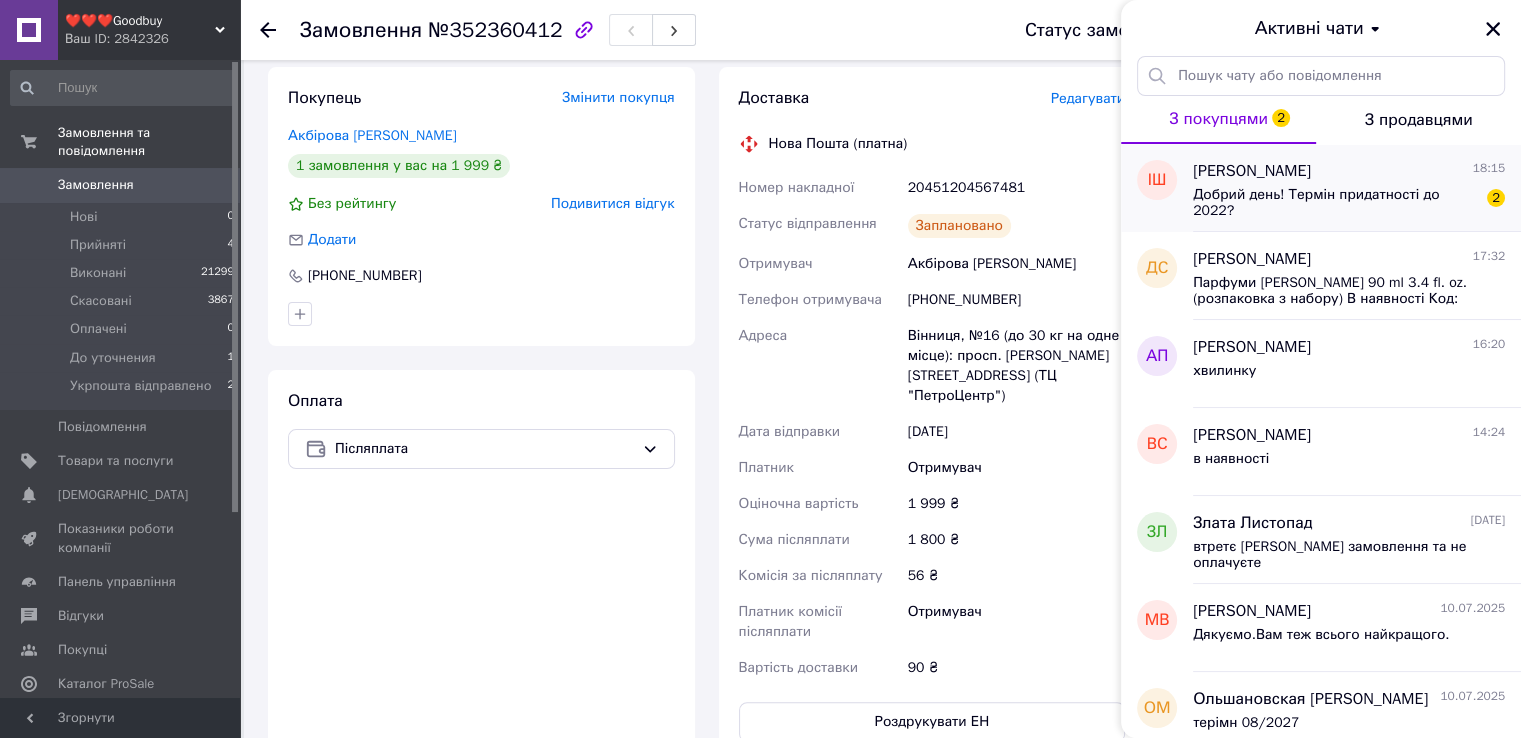 click on "Добрий день!
Термін придатності до 2022?" at bounding box center [1335, 203] 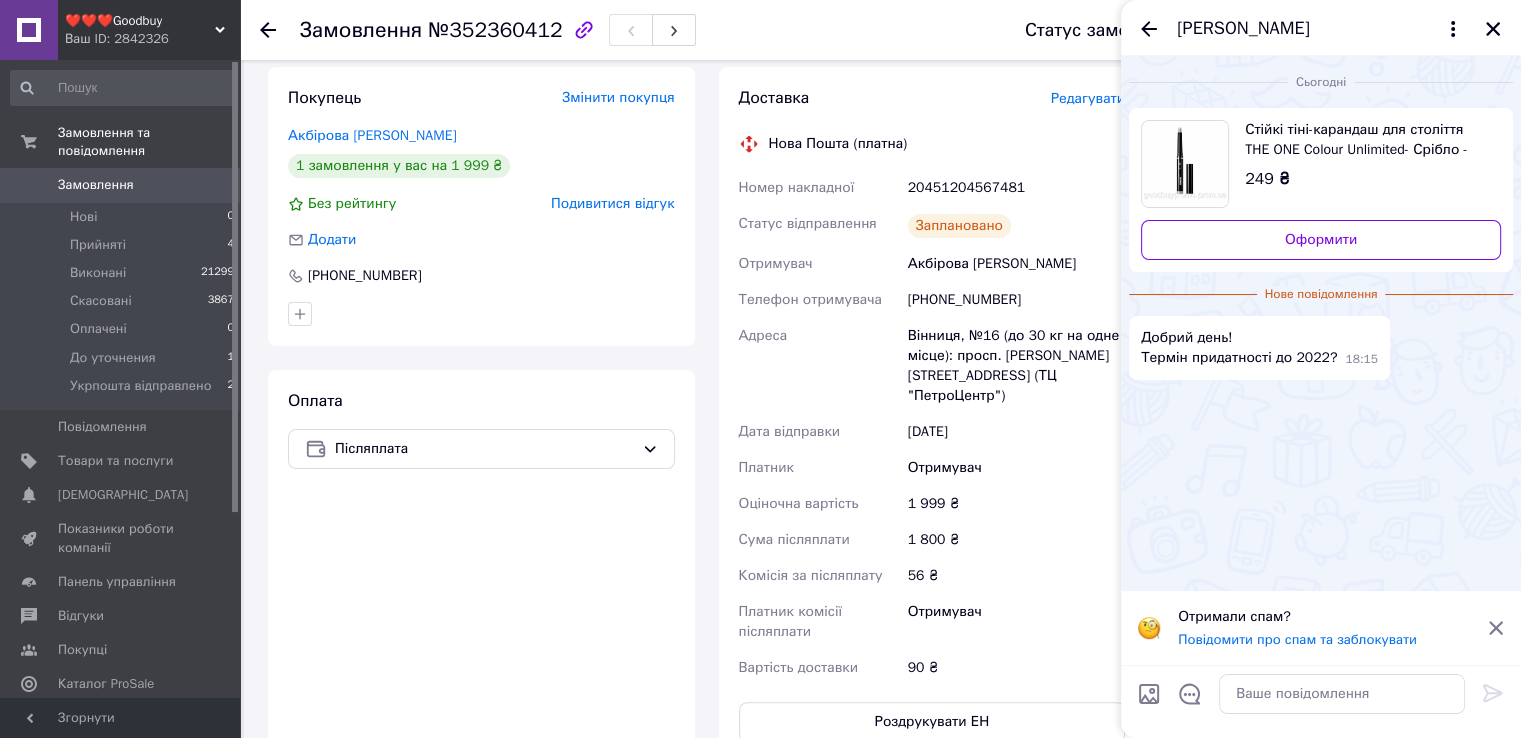 click on "Стійкі тіні-карандаш для століття THE ONE Colour Unlimited- Срібло - 42771" at bounding box center (1365, 140) 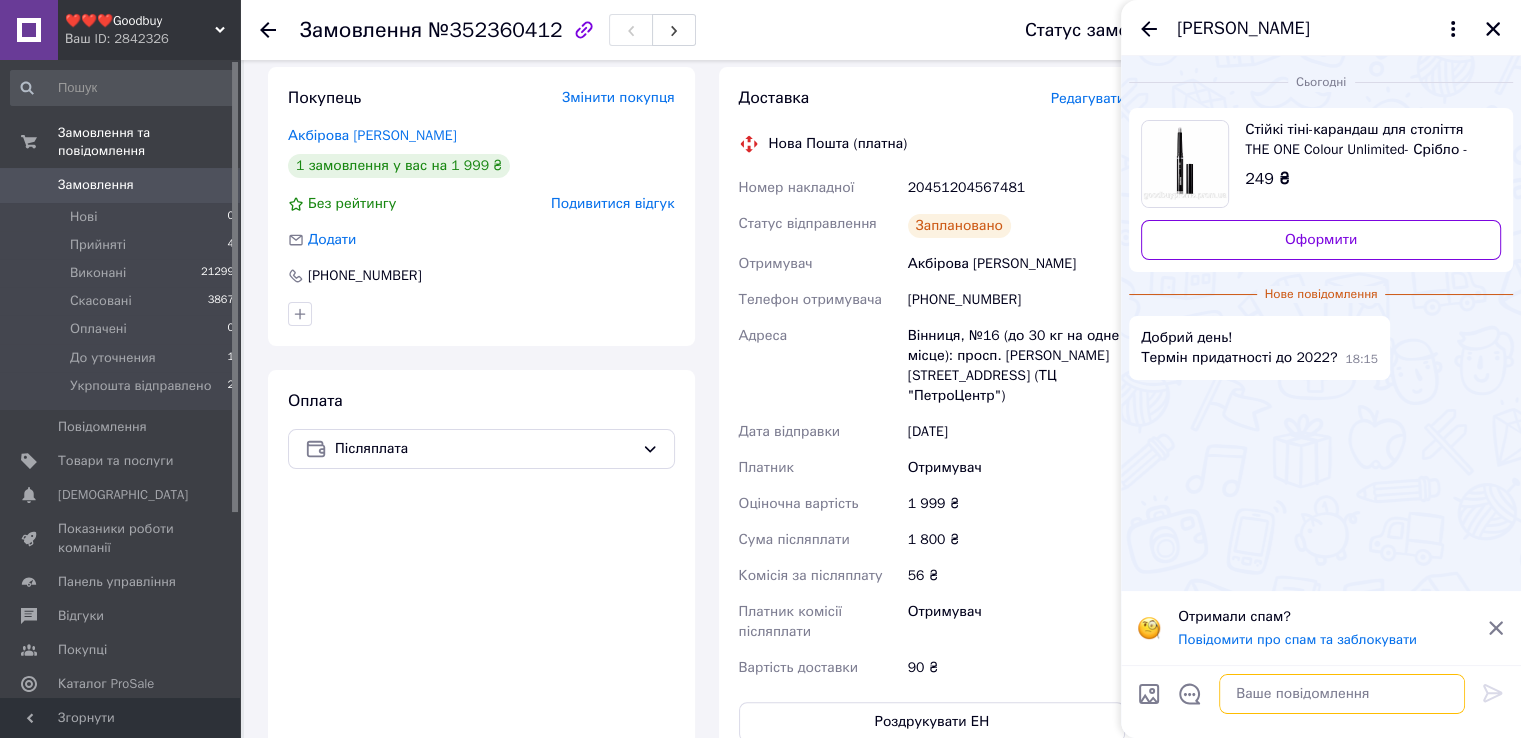 click at bounding box center [1342, 694] 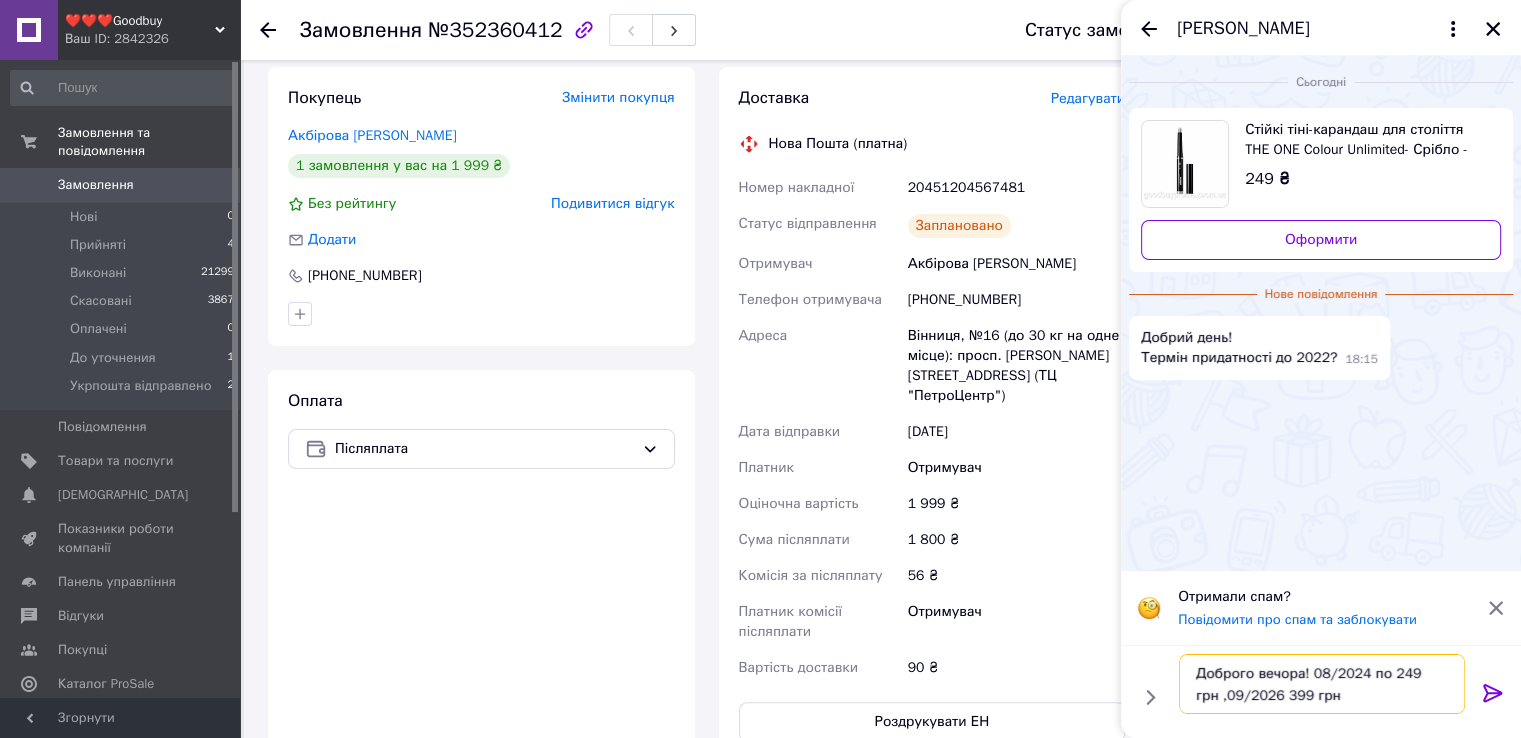 type on "Доброго вечора! 08/2024 по 249 грн ,09/2026 399 грн" 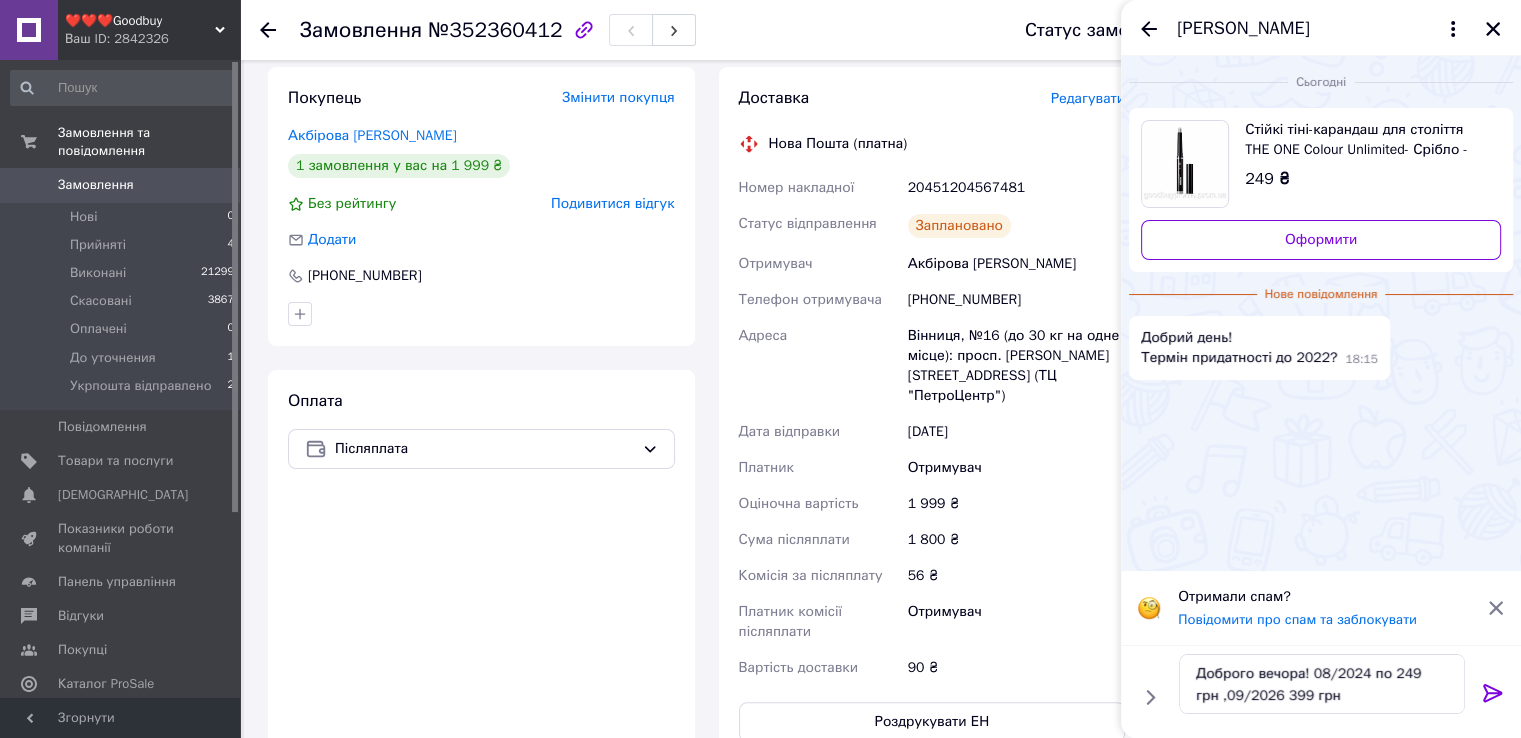 click 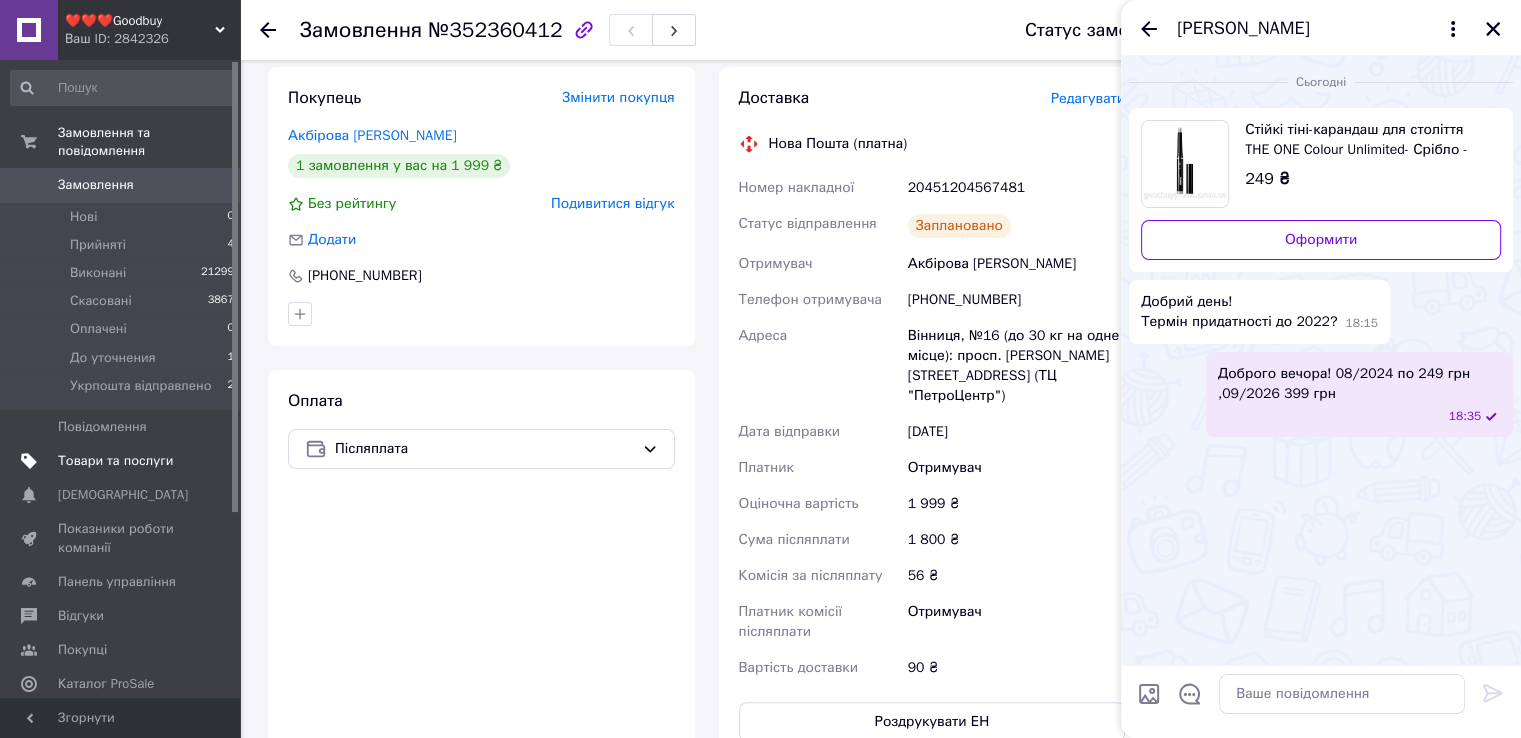 click on "Товари та послуги" at bounding box center [115, 461] 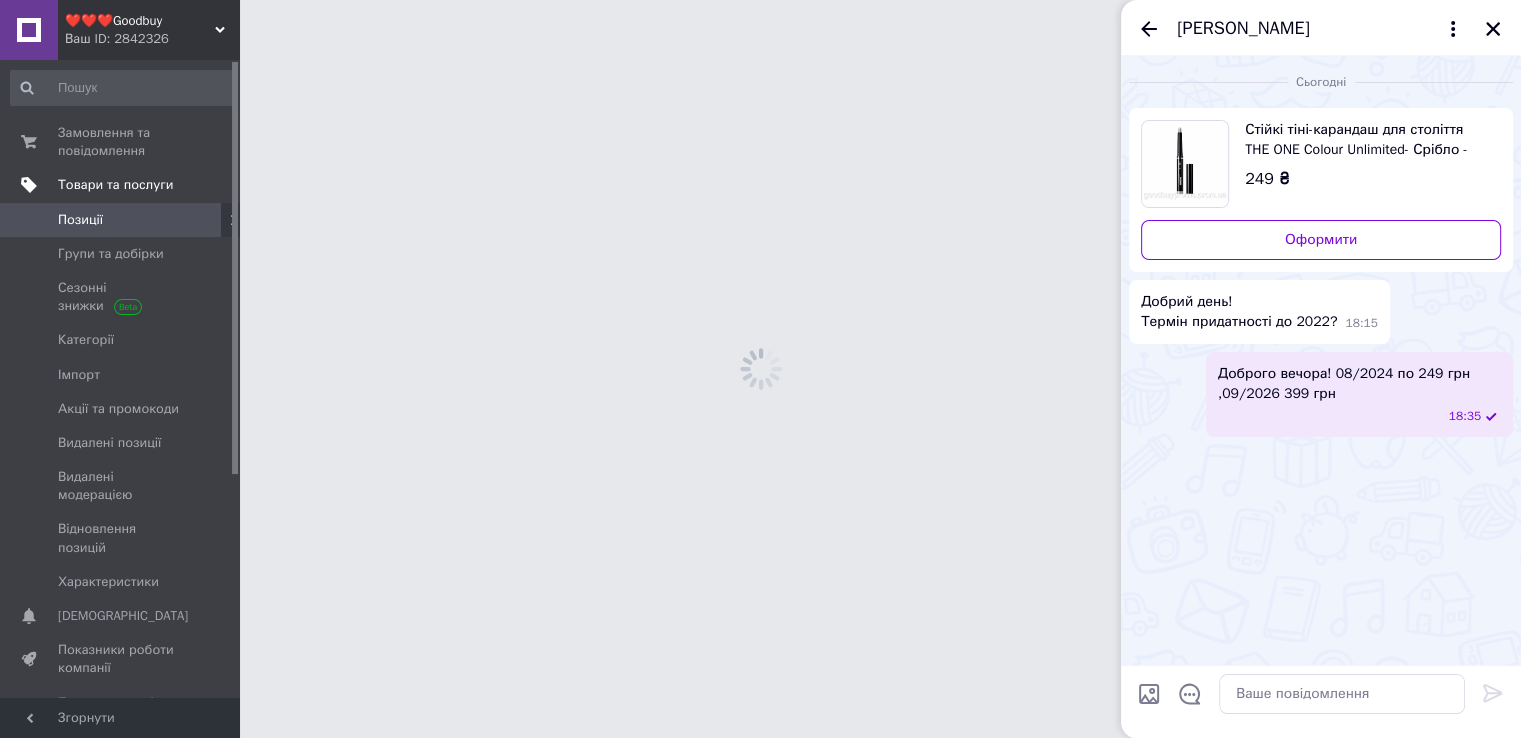 scroll, scrollTop: 0, scrollLeft: 0, axis: both 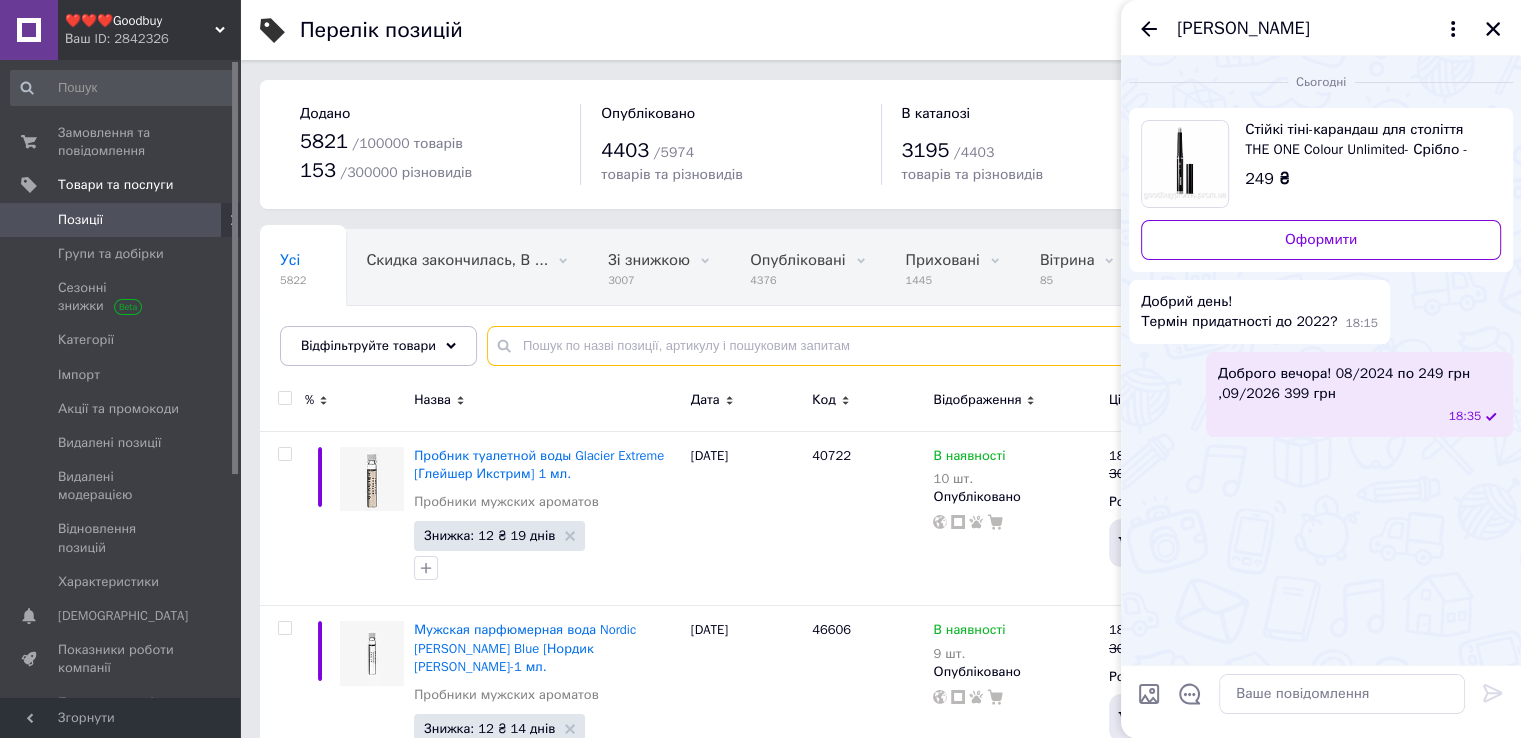 click at bounding box center [984, 346] 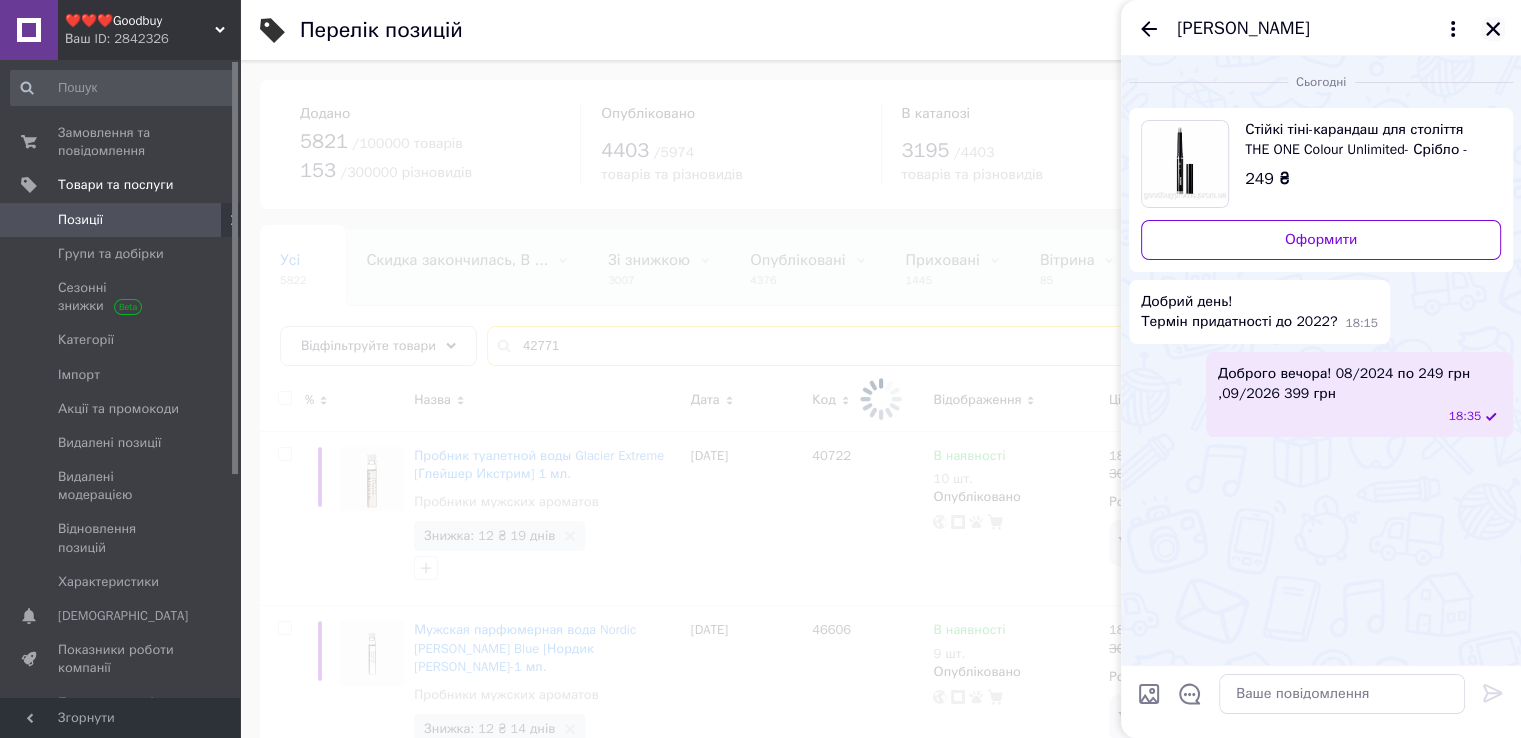 type on "42771" 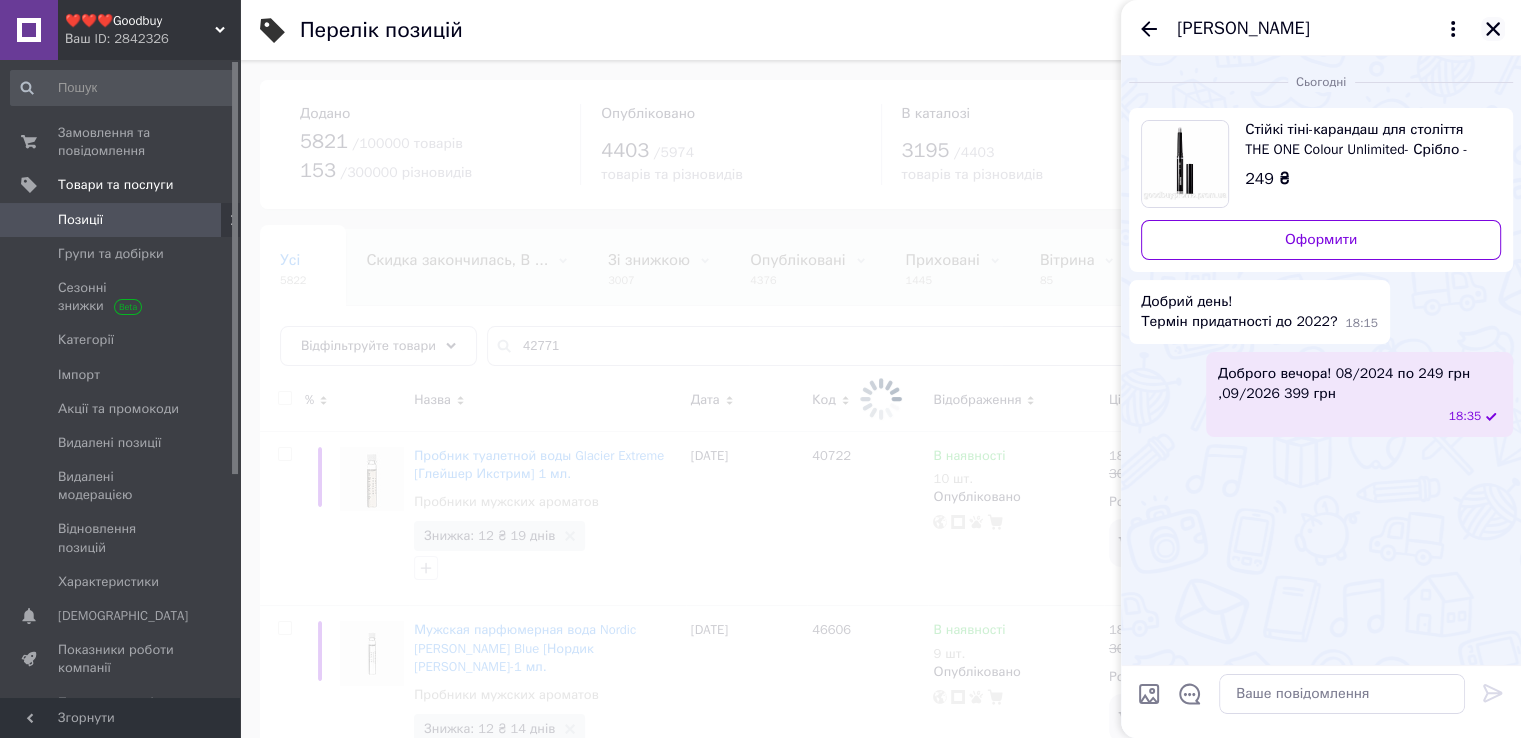 click 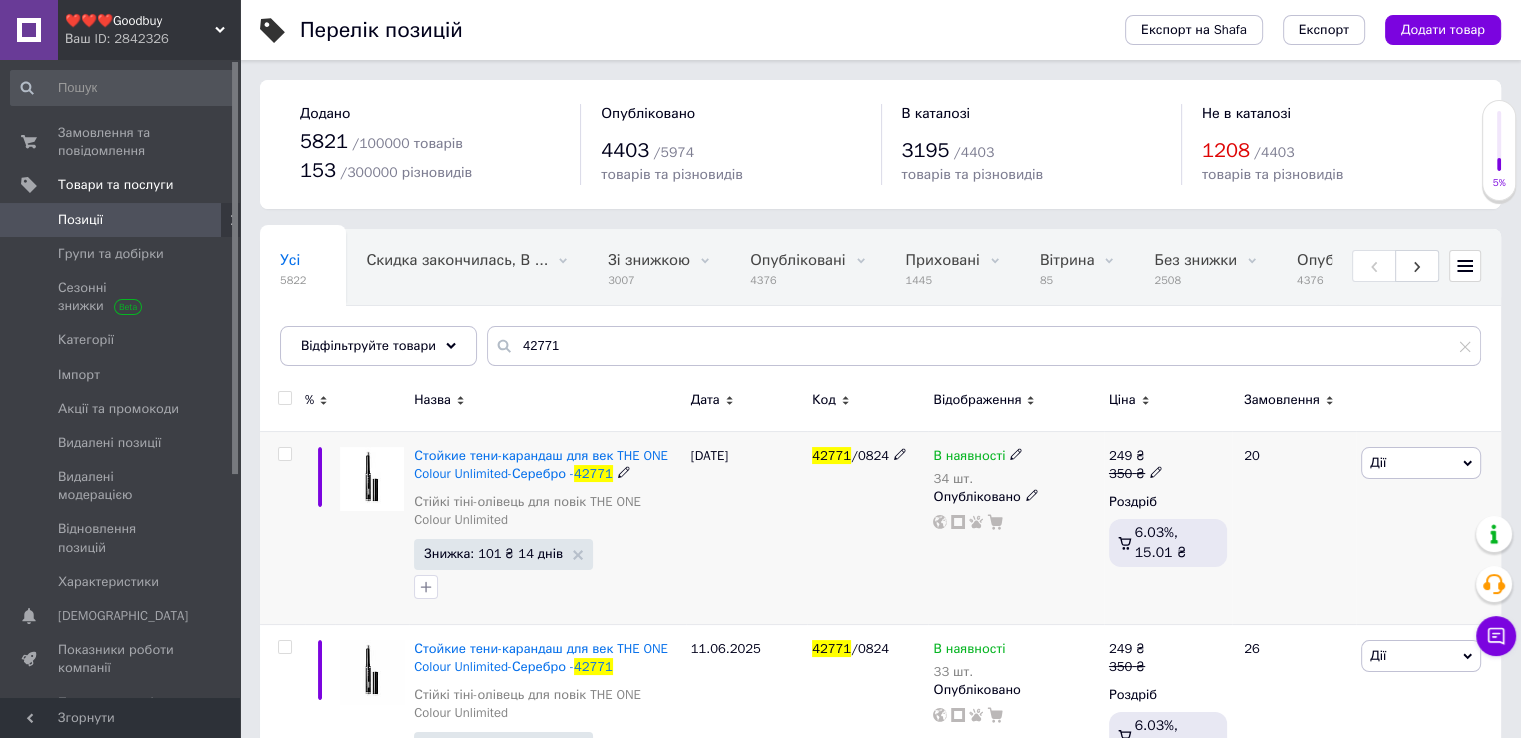 scroll, scrollTop: 98, scrollLeft: 0, axis: vertical 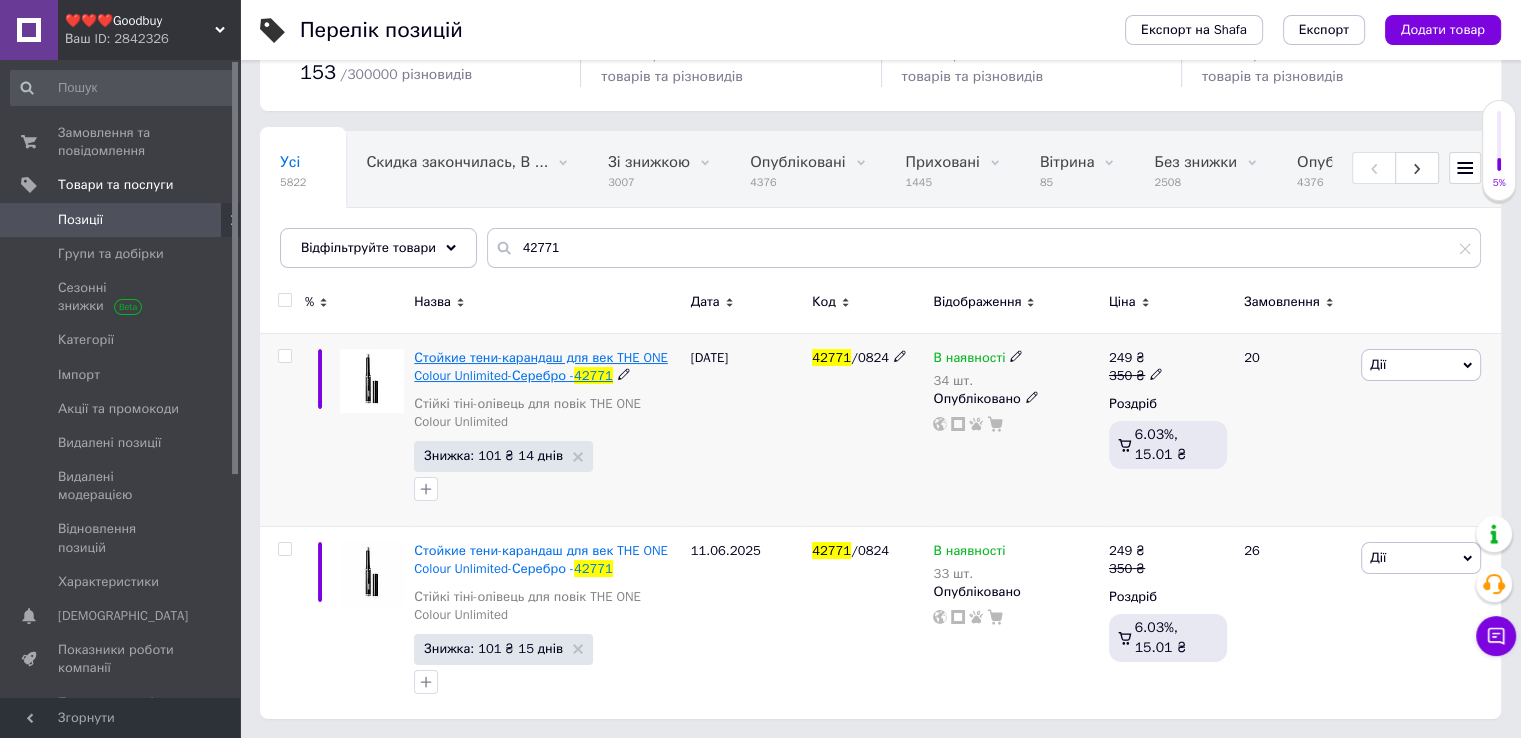 click on "Стойкие тени-карандаш для век THE ONE Colour Unlimited-Серебро -" at bounding box center [541, 366] 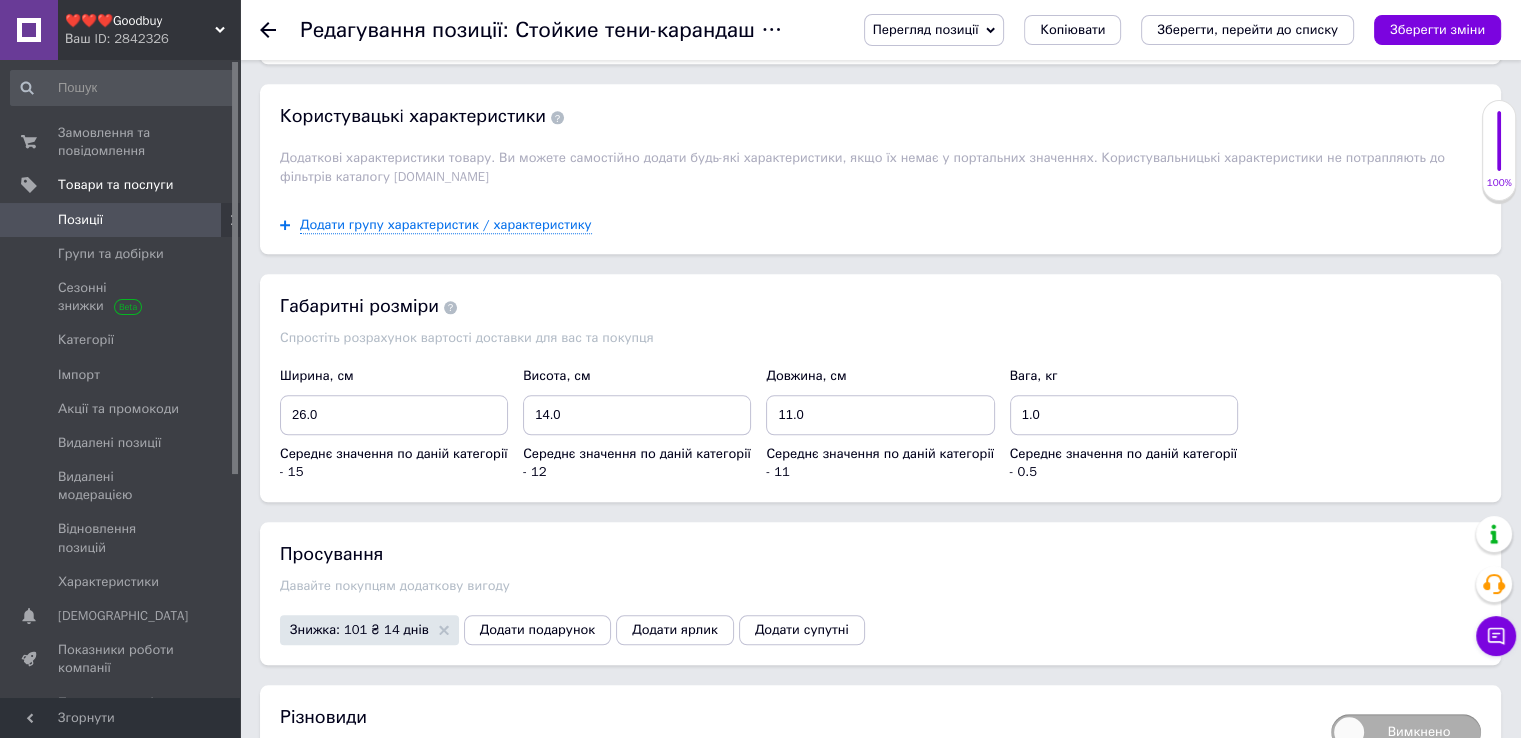 scroll, scrollTop: 1900, scrollLeft: 0, axis: vertical 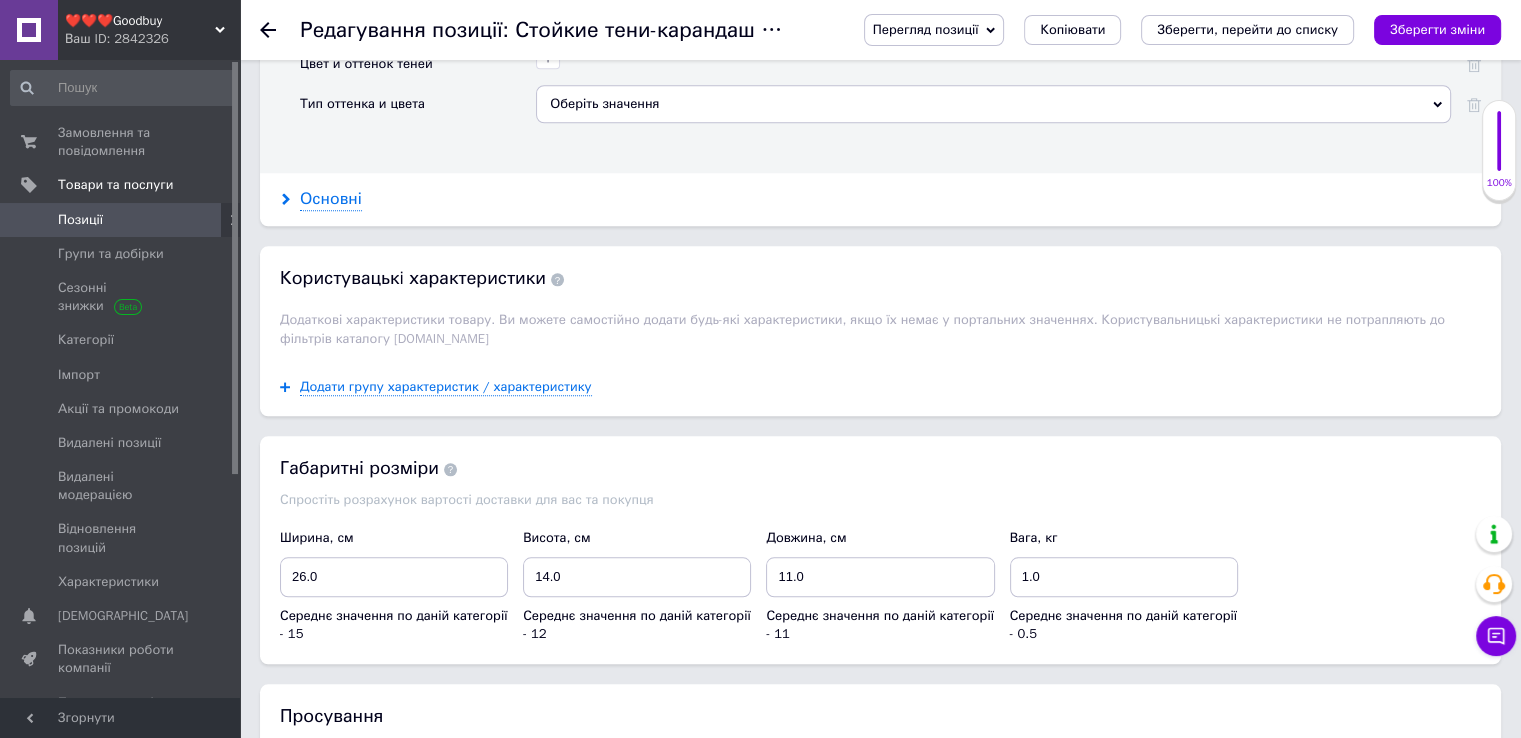 click on "Основні" at bounding box center [331, 199] 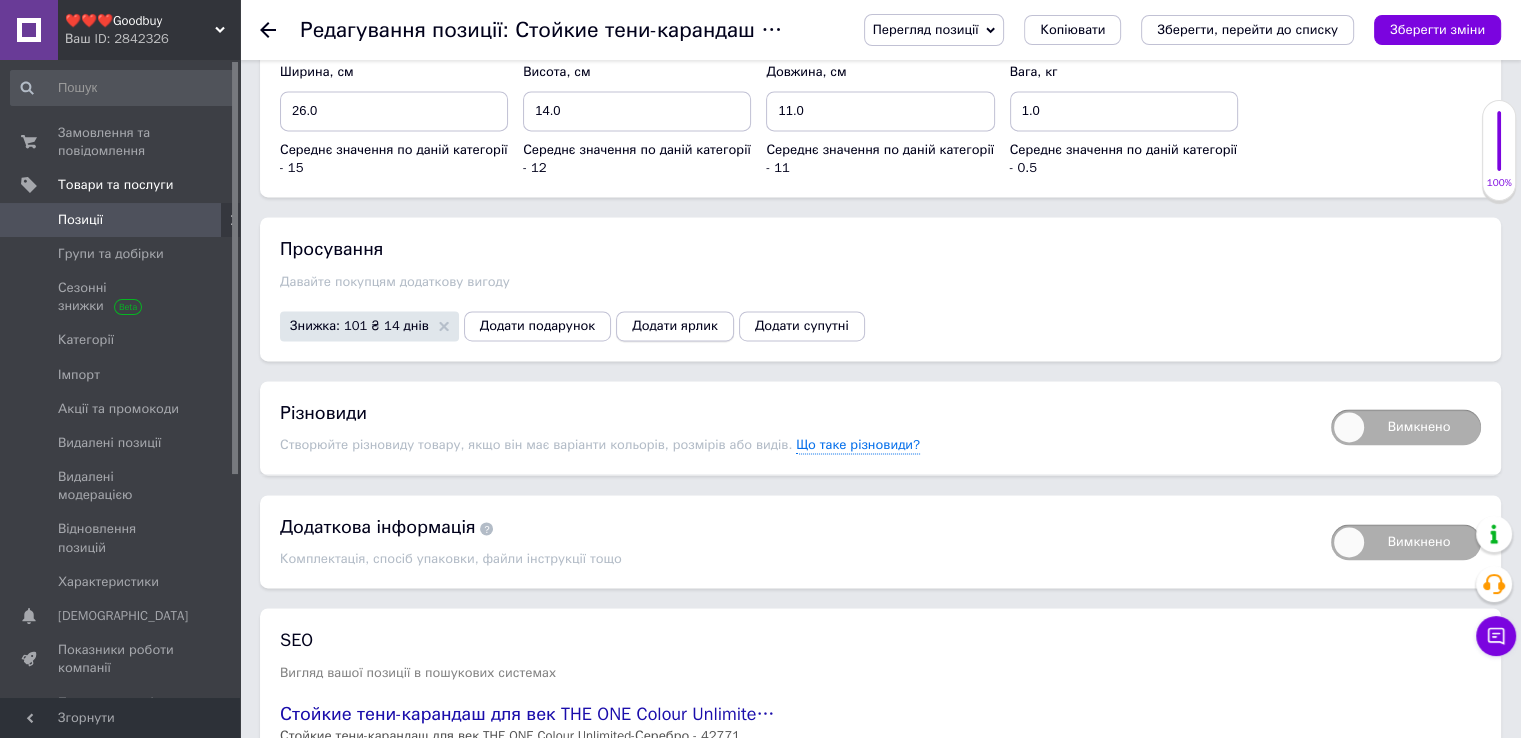 scroll, scrollTop: 3000, scrollLeft: 0, axis: vertical 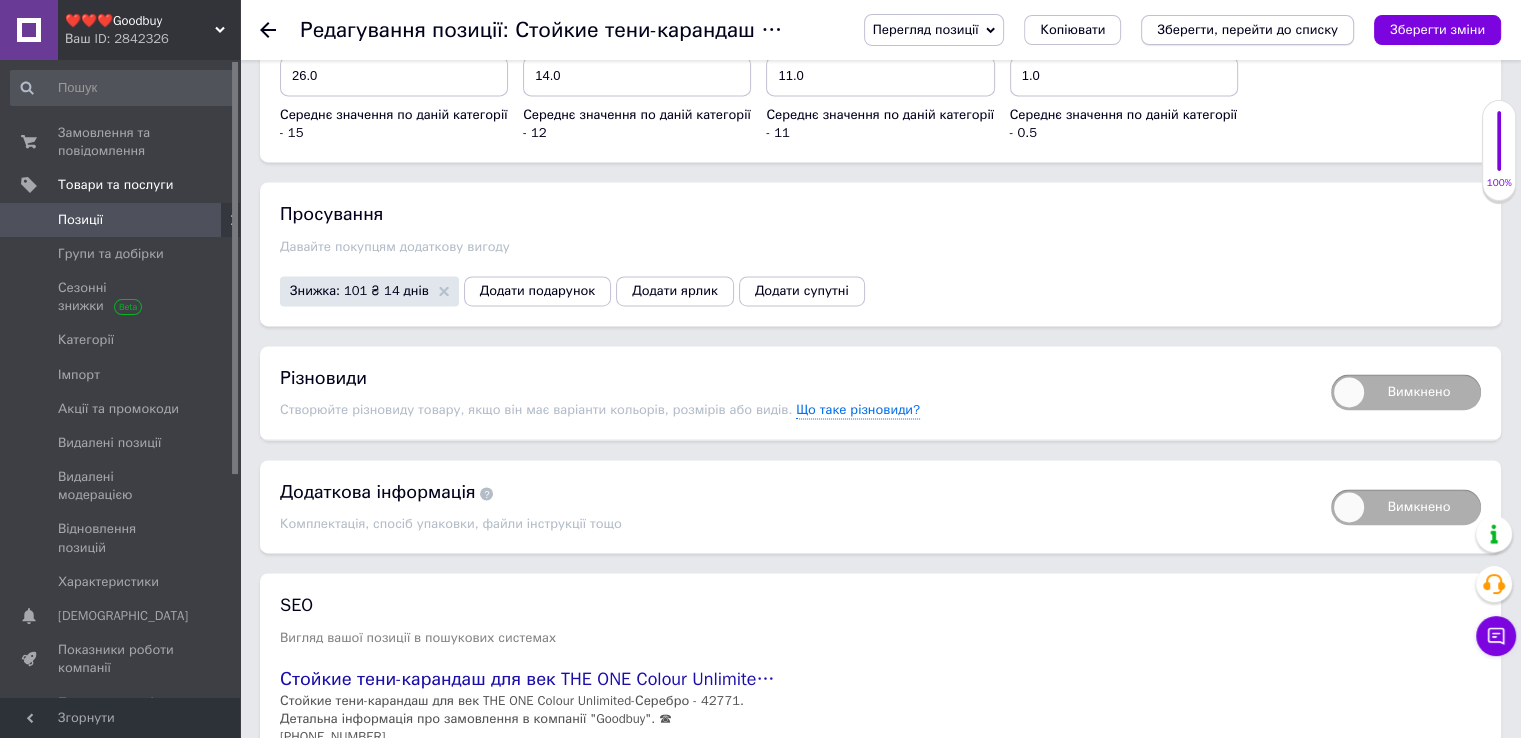 click on "Зберегти, перейти до списку" at bounding box center [1247, 29] 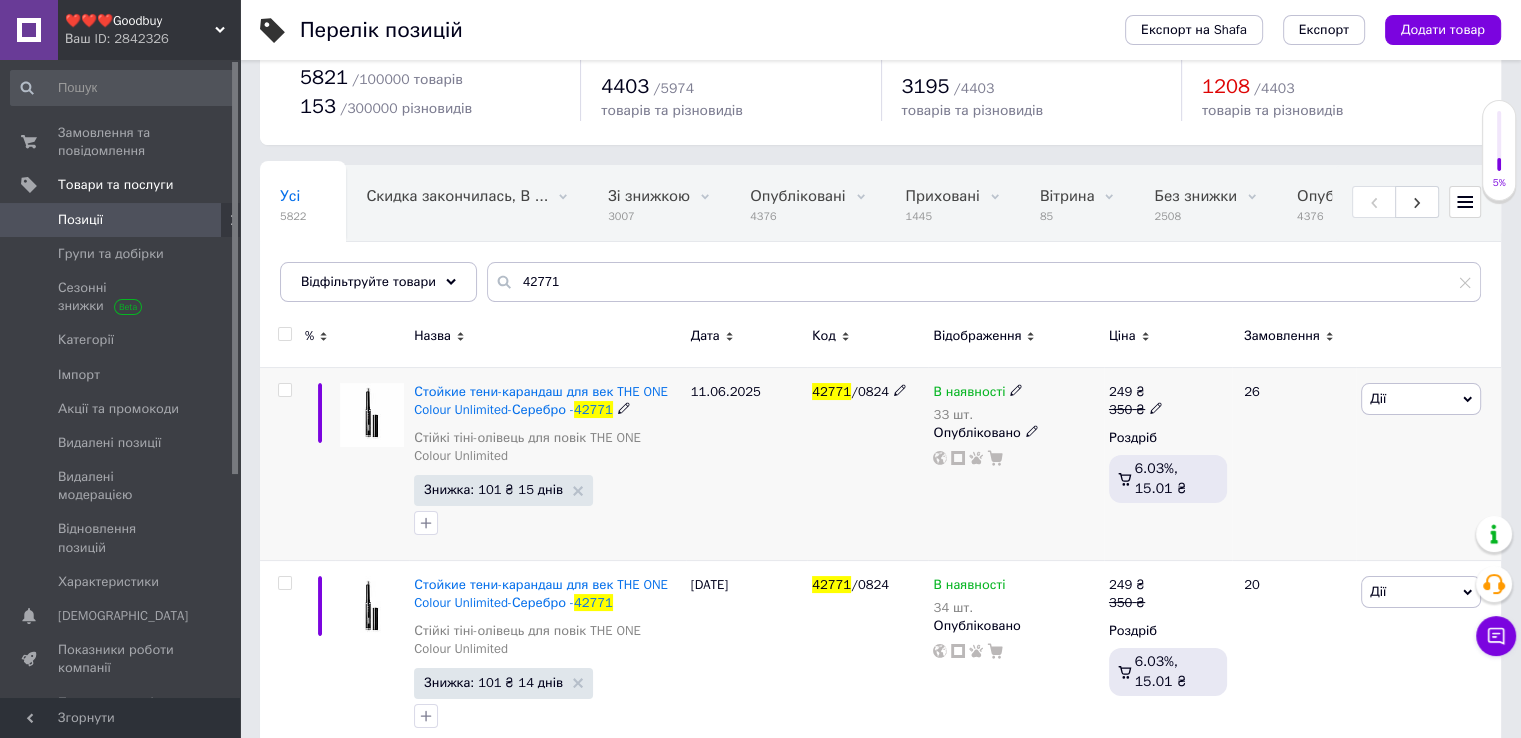 scroll, scrollTop: 98, scrollLeft: 0, axis: vertical 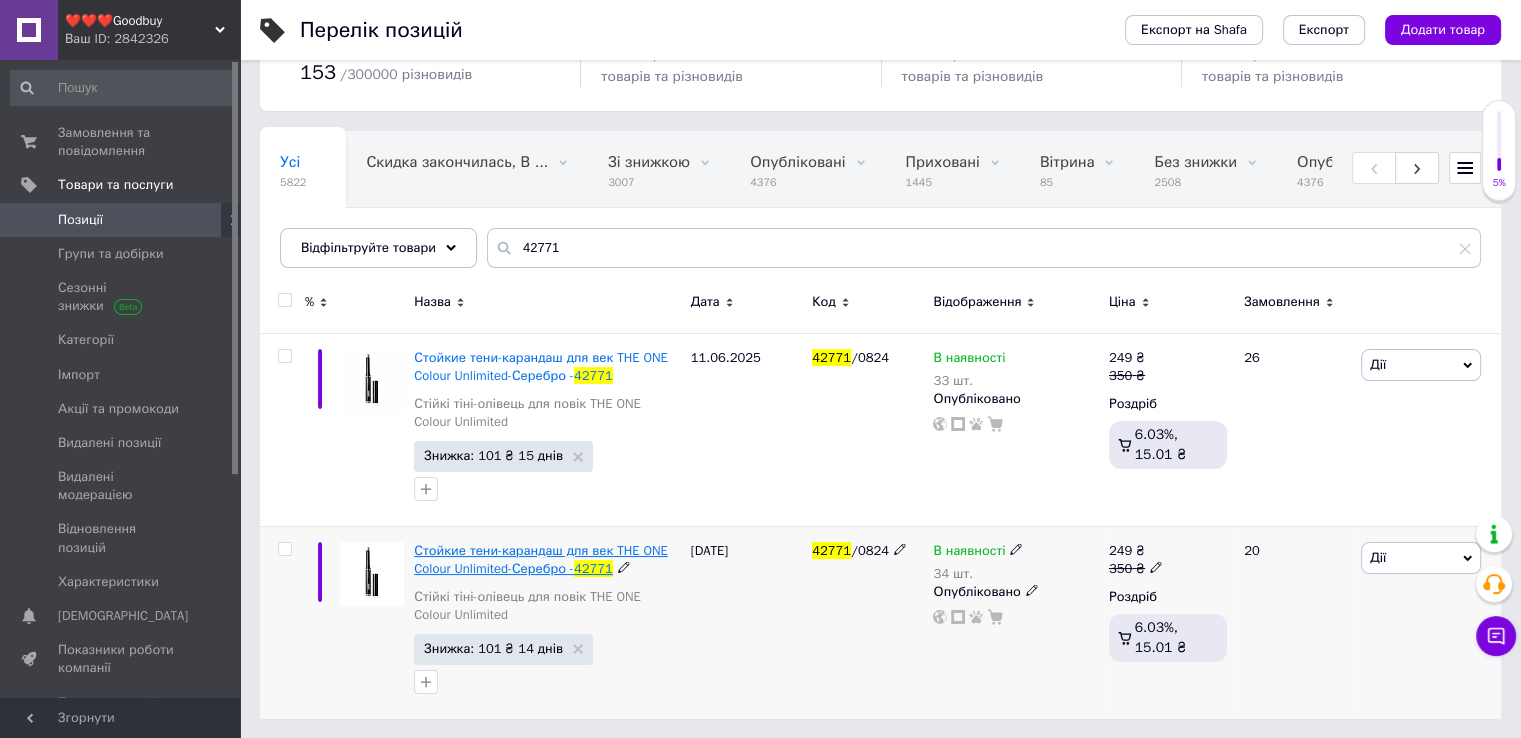 click on "Стойкие тени-карандаш для век THE ONE Colour Unlimited-Серебро -" at bounding box center [541, 559] 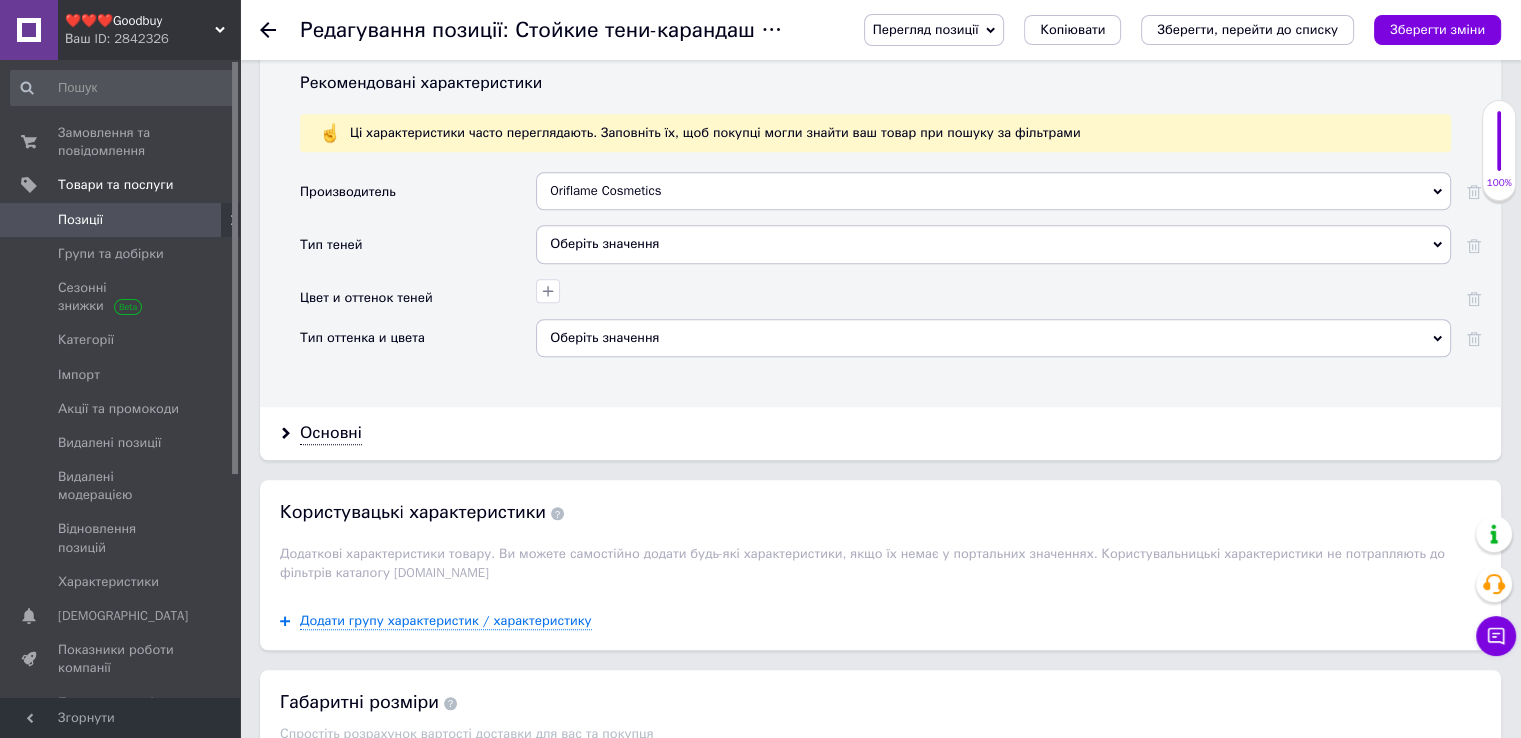scroll, scrollTop: 1700, scrollLeft: 0, axis: vertical 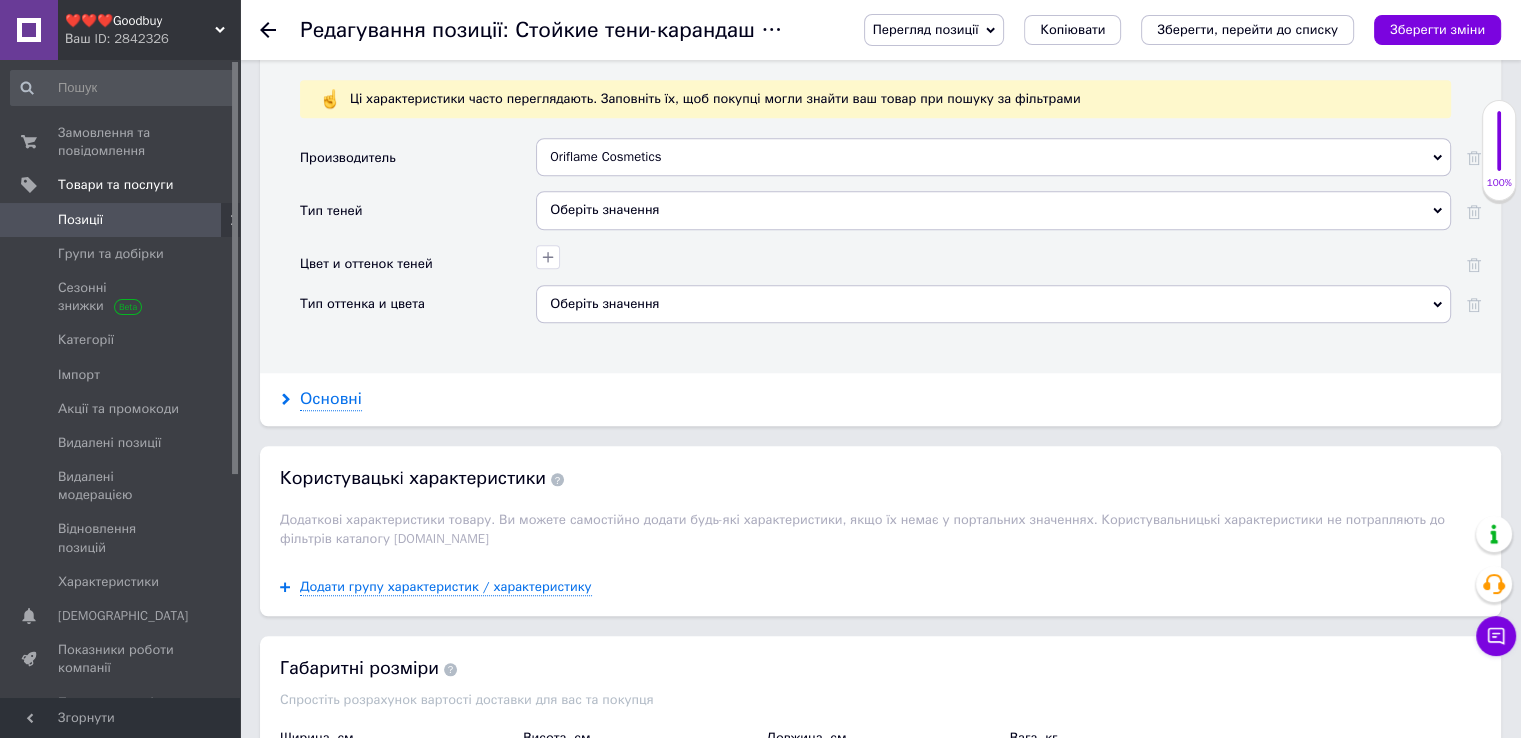 click on "Основні" at bounding box center [331, 399] 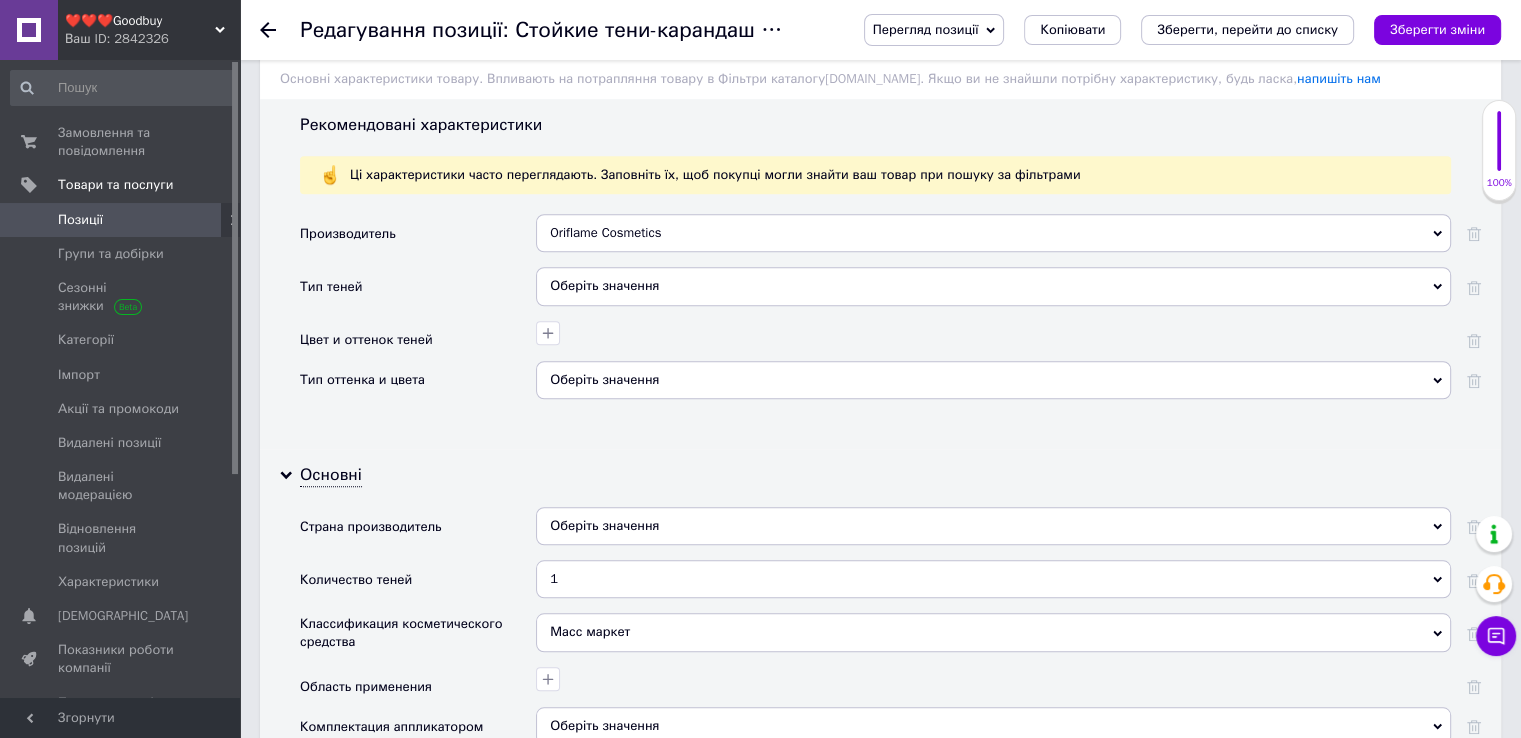 scroll, scrollTop: 1600, scrollLeft: 0, axis: vertical 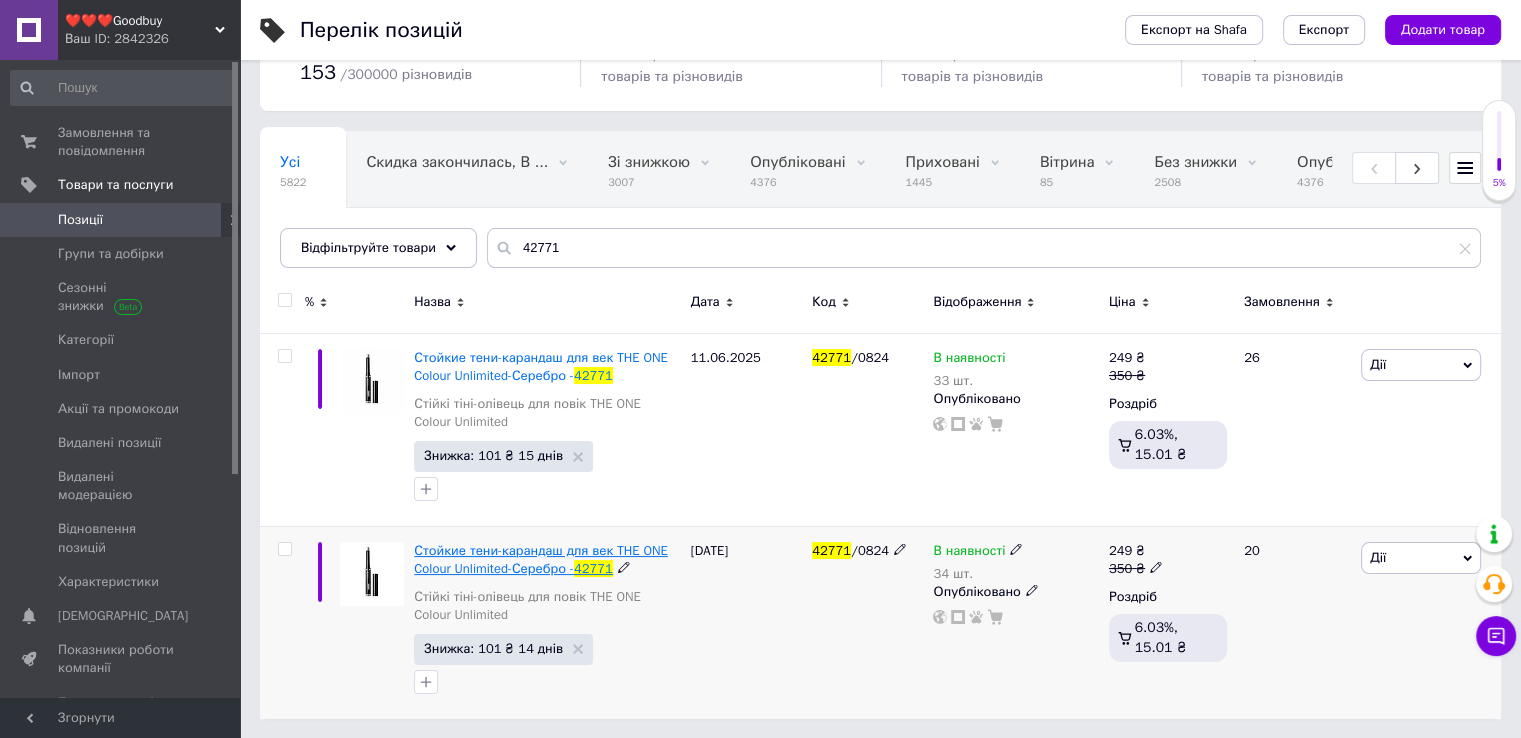 click on "Стойкие тени-карандаш для век THE ONE Colour Unlimited-Серебро -" at bounding box center [541, 559] 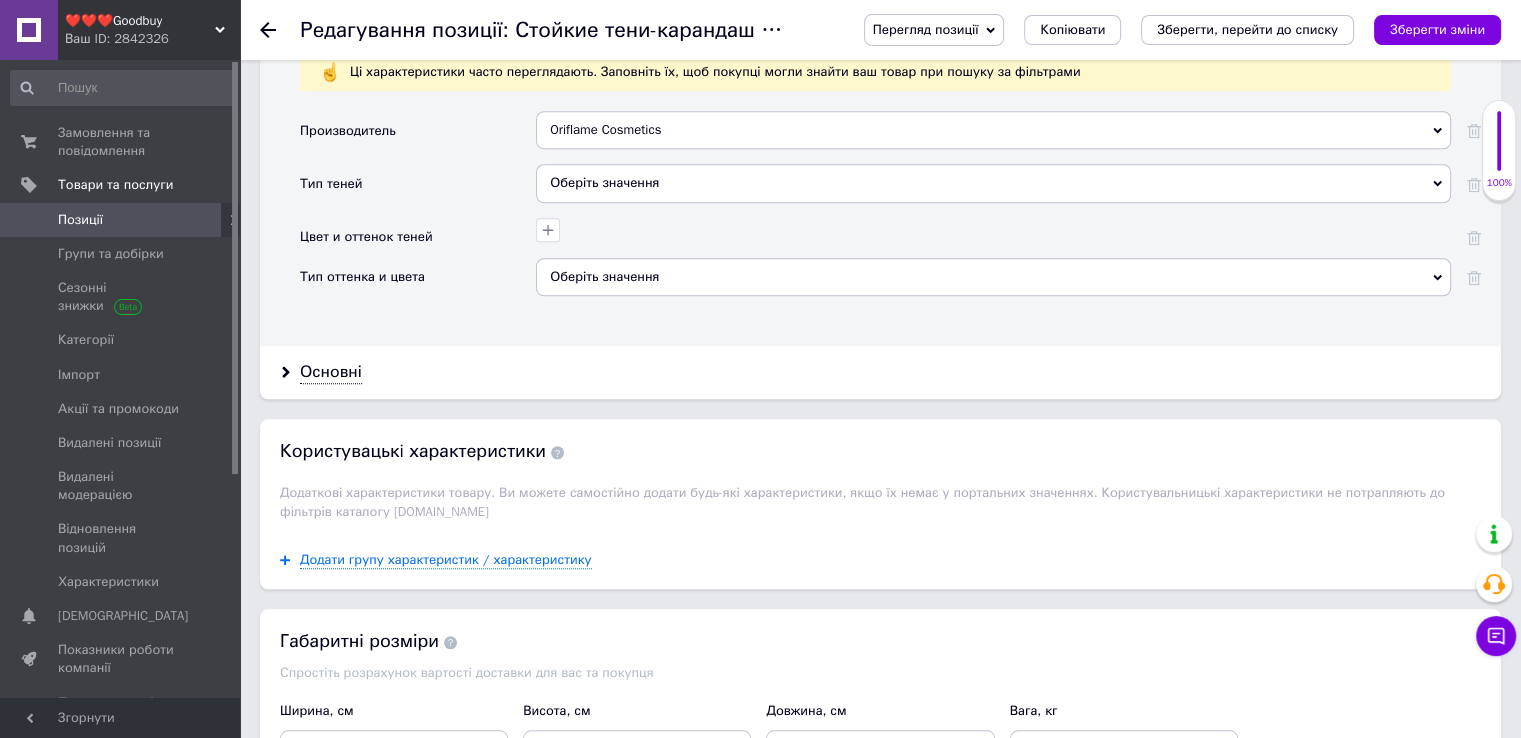 scroll, scrollTop: 1800, scrollLeft: 0, axis: vertical 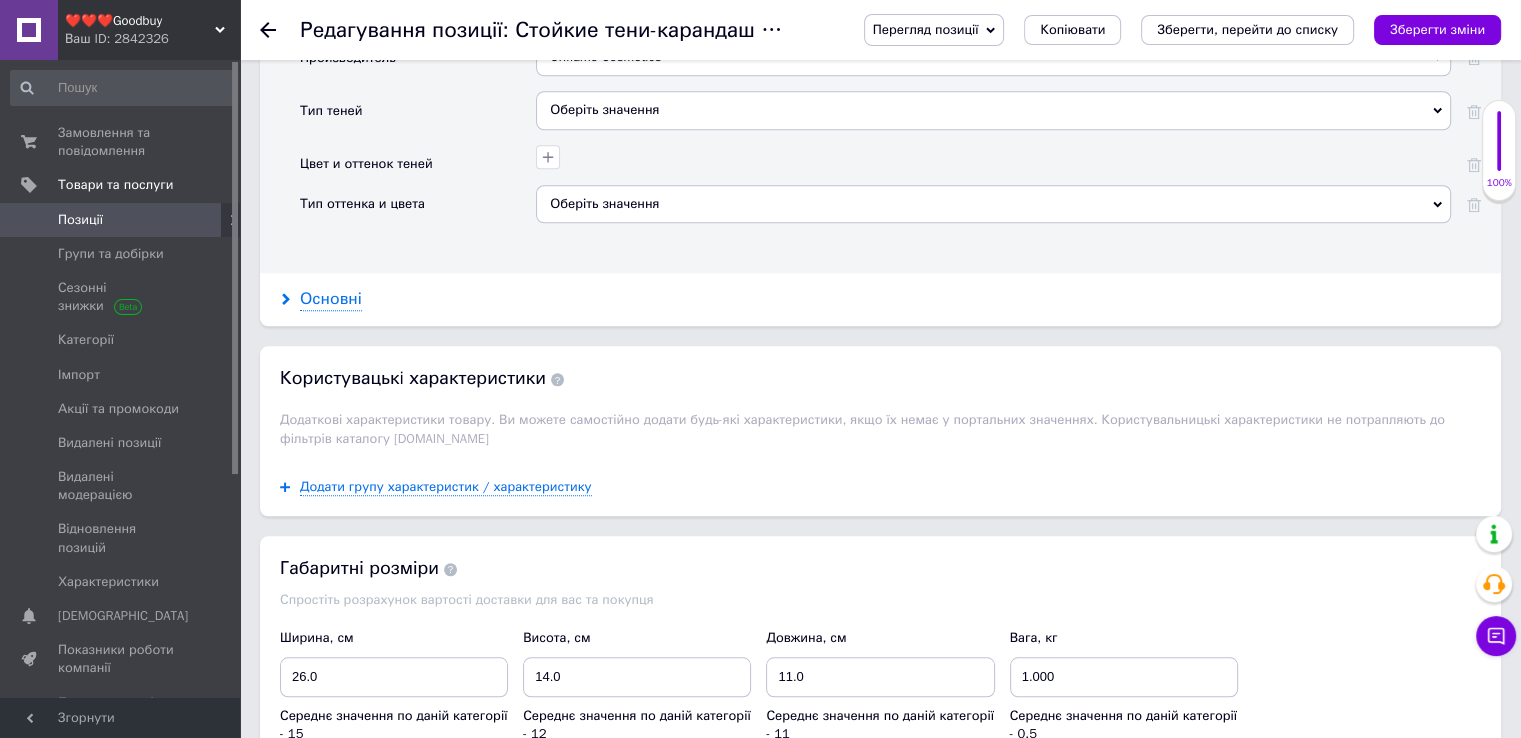 click on "Основні" at bounding box center (331, 299) 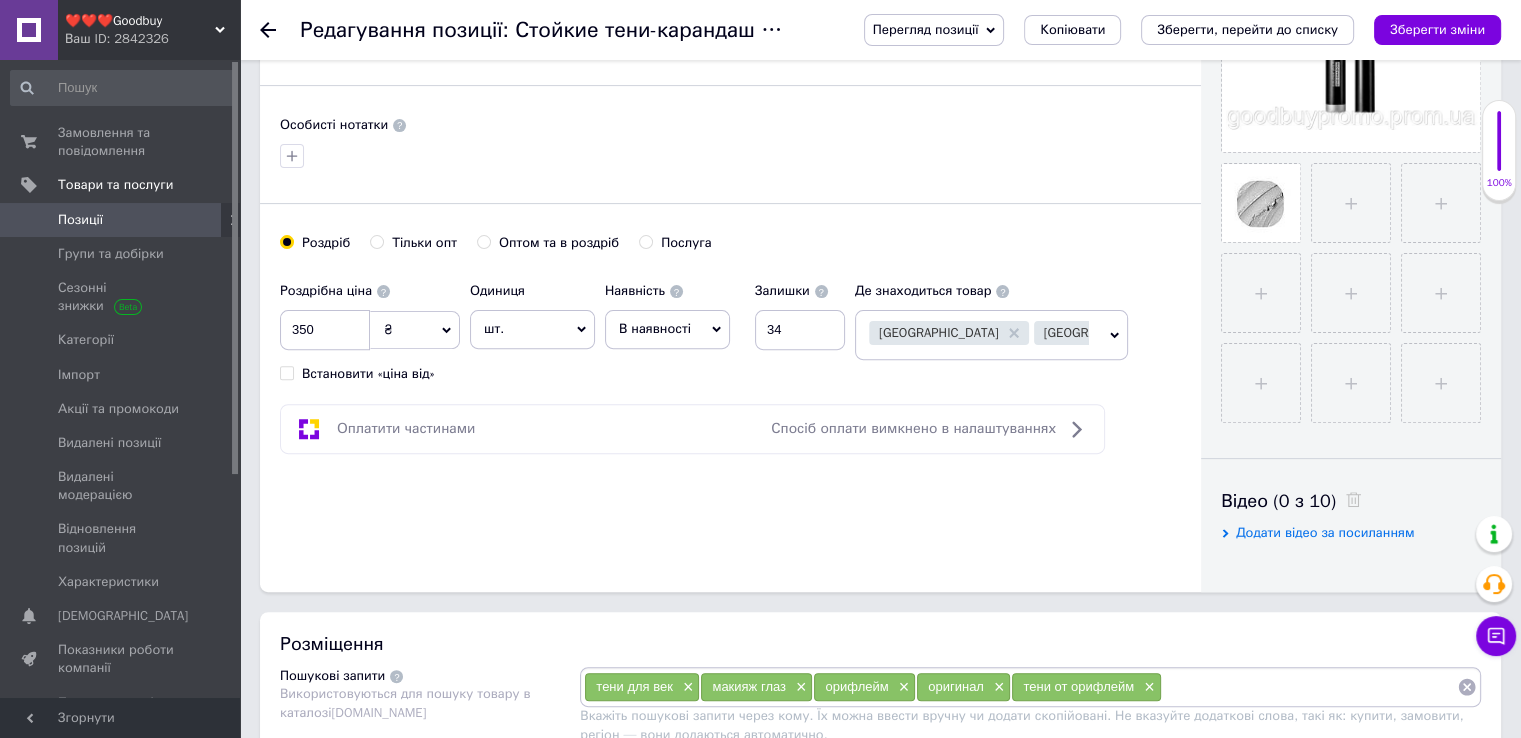 scroll, scrollTop: 600, scrollLeft: 0, axis: vertical 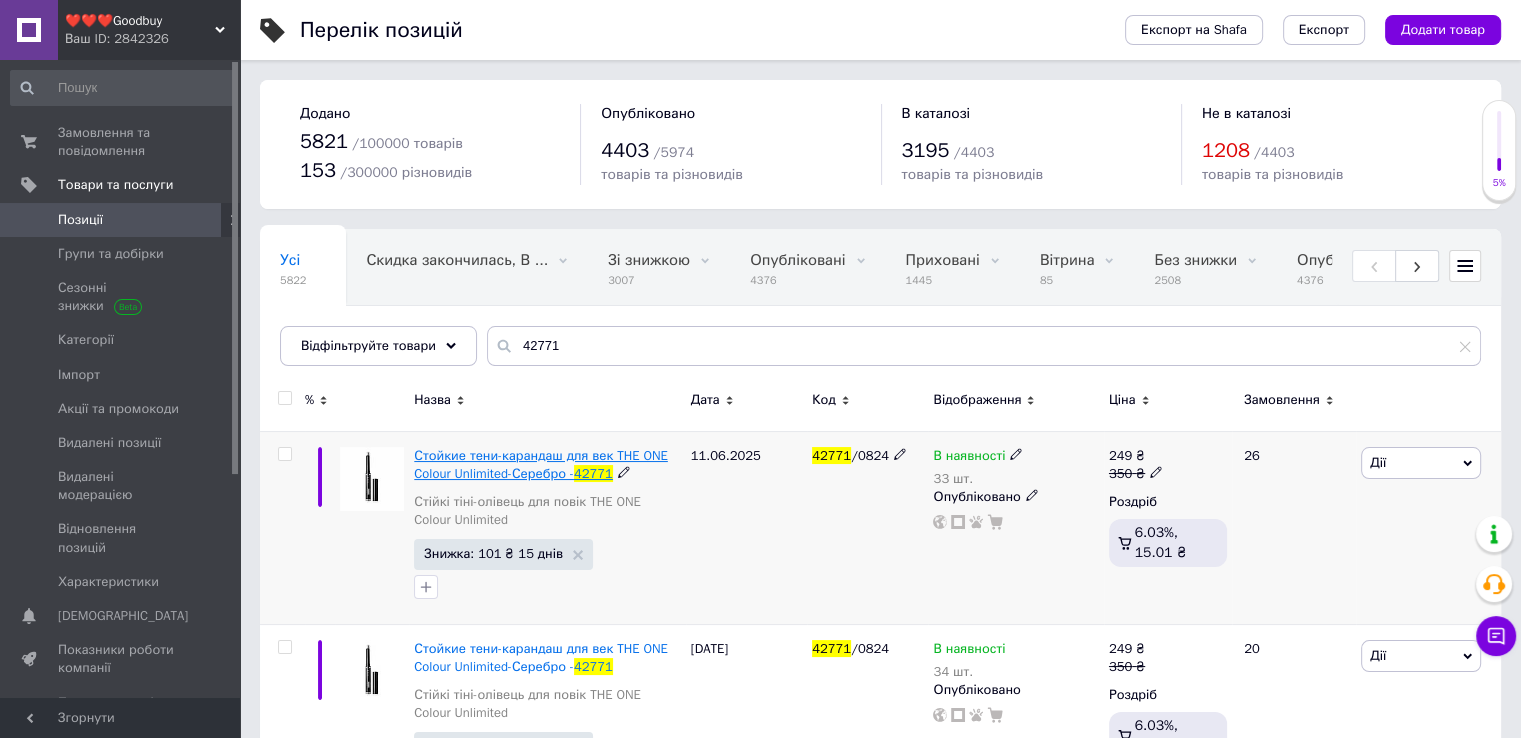 click on "Стойкие тени-карандаш для век THE ONE Colour Unlimited-Серебро -" at bounding box center [541, 464] 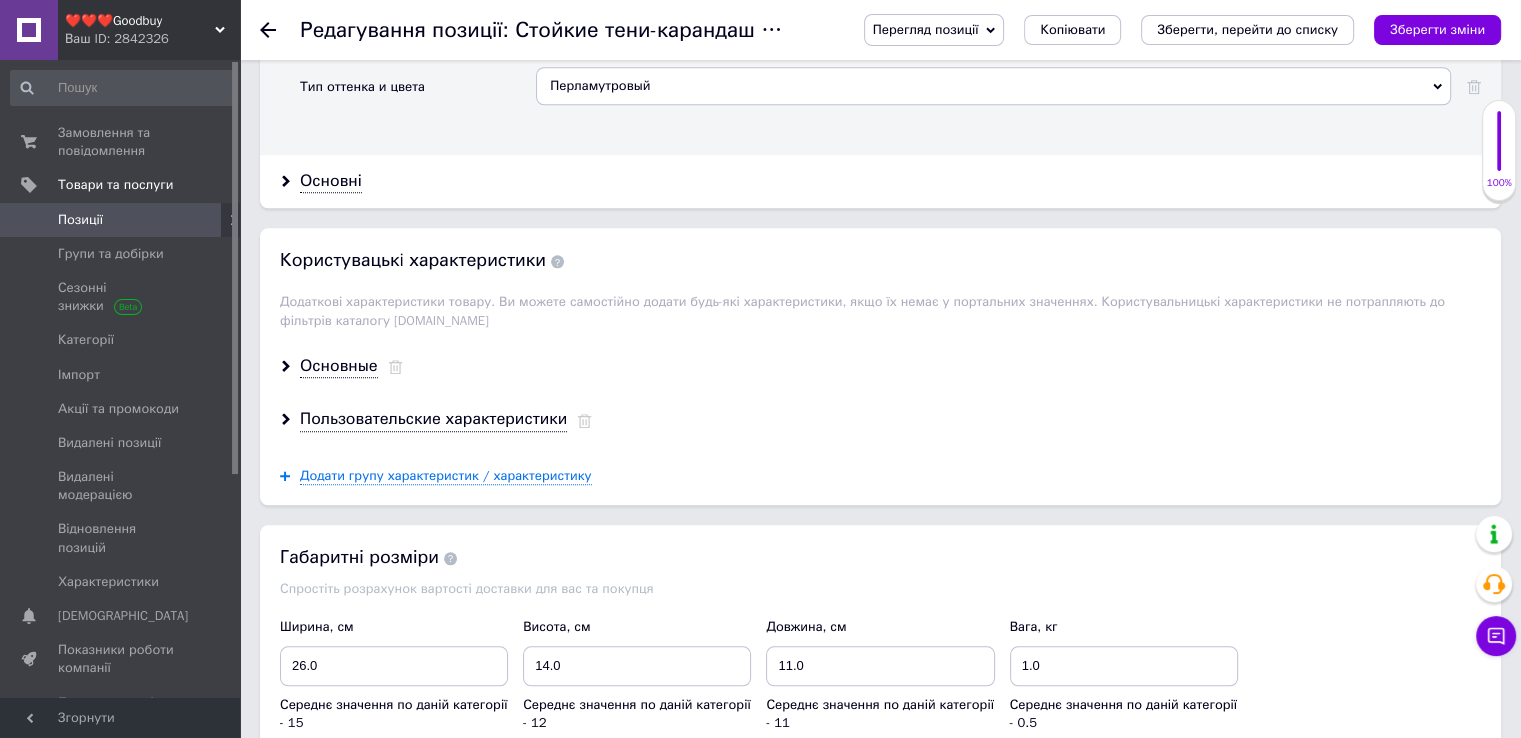 scroll, scrollTop: 2000, scrollLeft: 0, axis: vertical 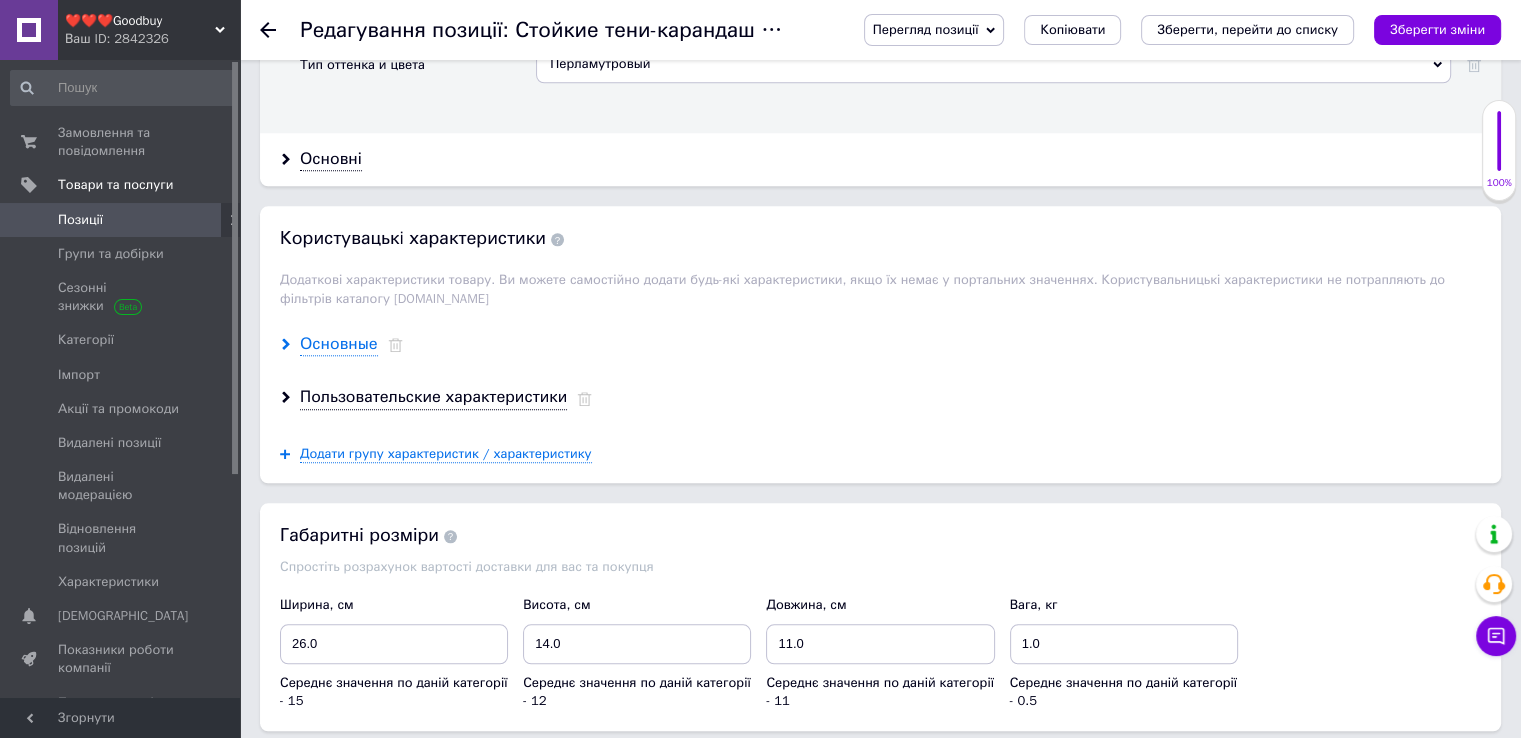 click on "Основные" at bounding box center [339, 344] 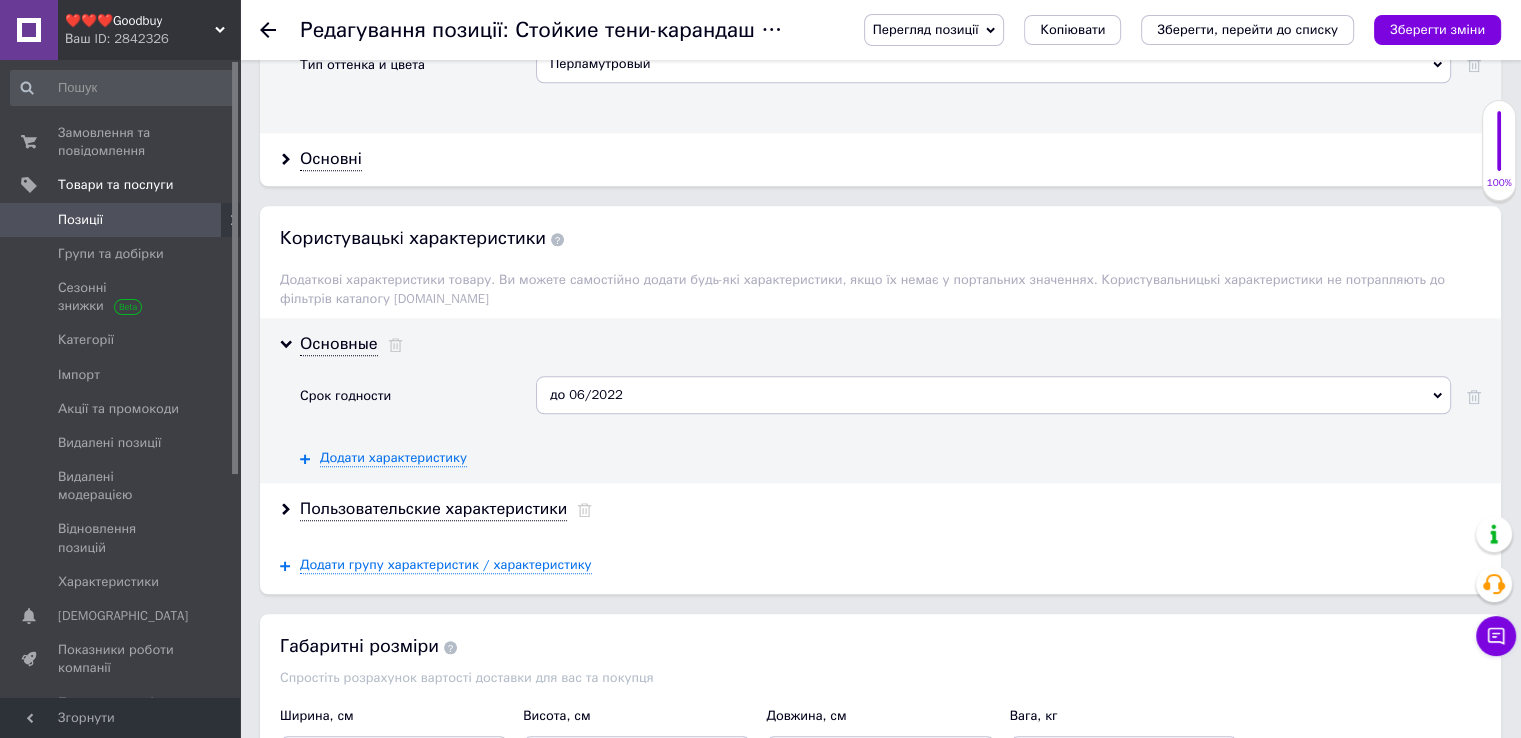 click on "до 06/2022" at bounding box center (993, 395) 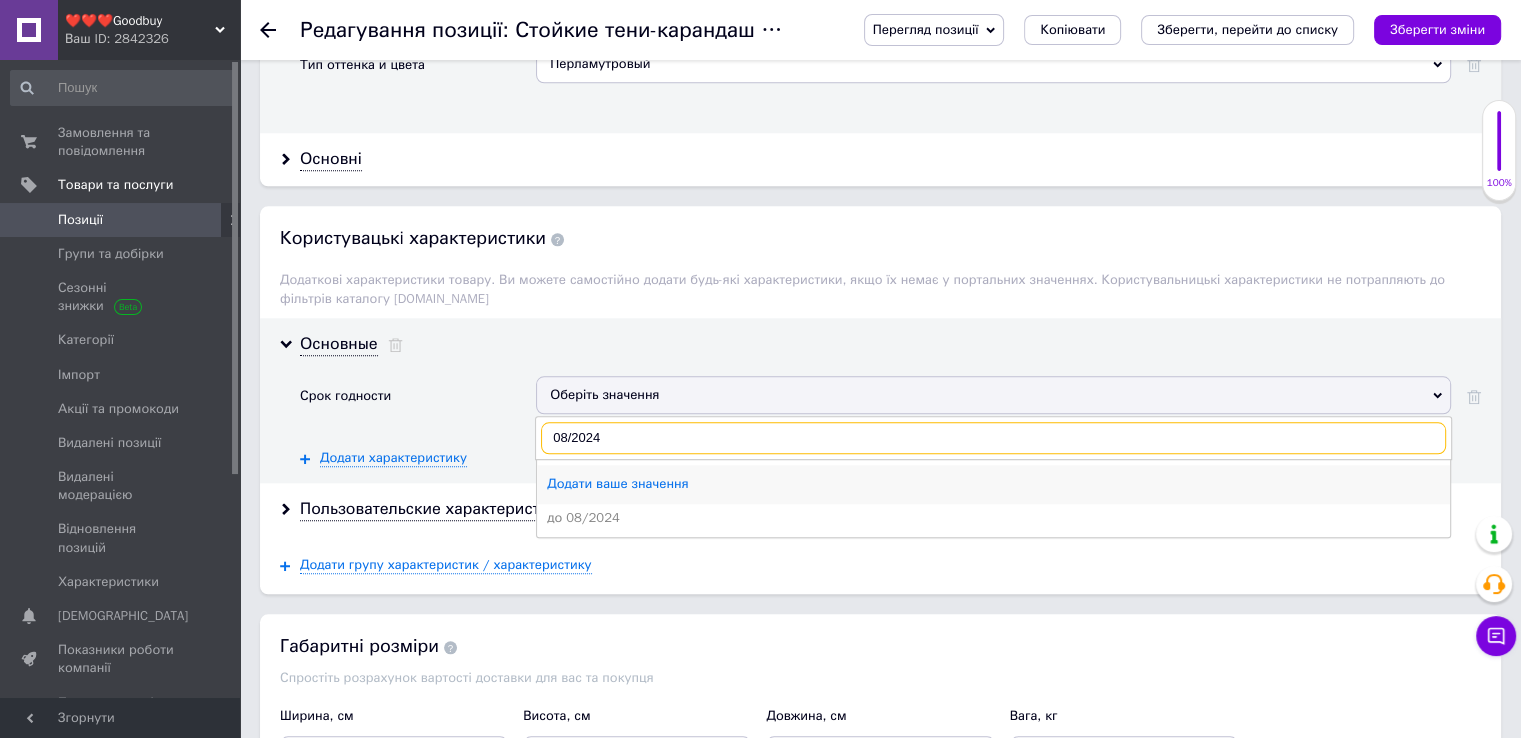 type on "08/2024" 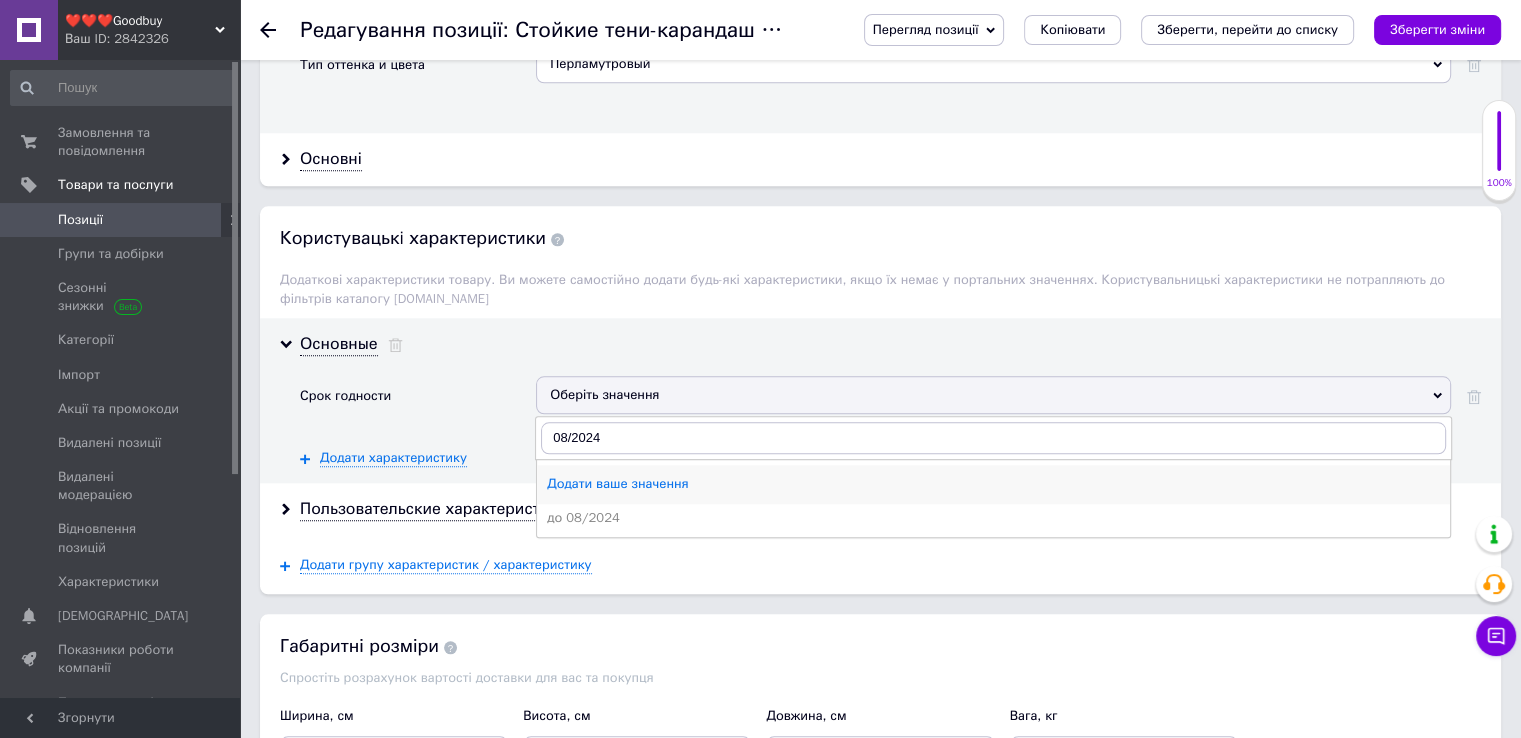 click on "Додати ваше значення" at bounding box center (993, 484) 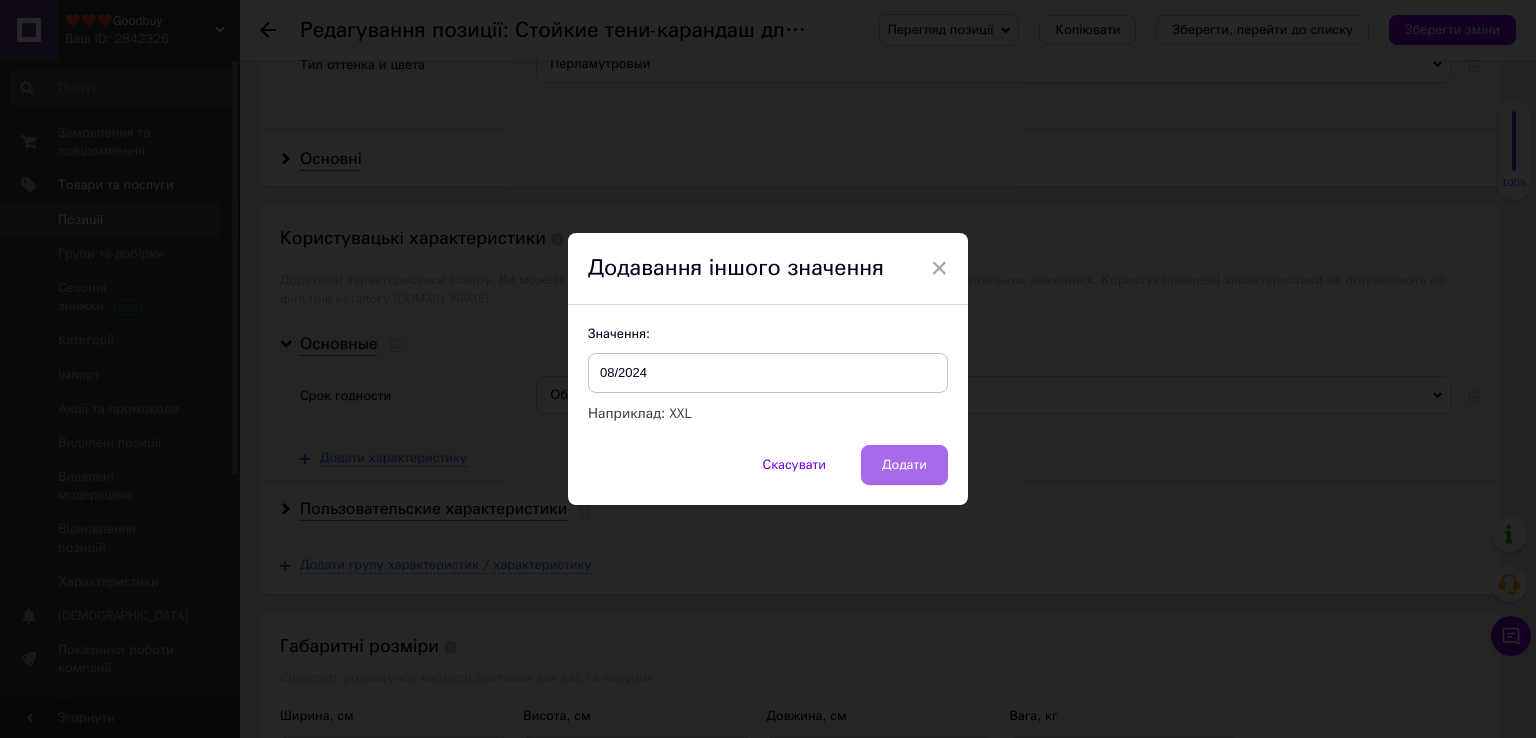 click on "Додати" at bounding box center (904, 465) 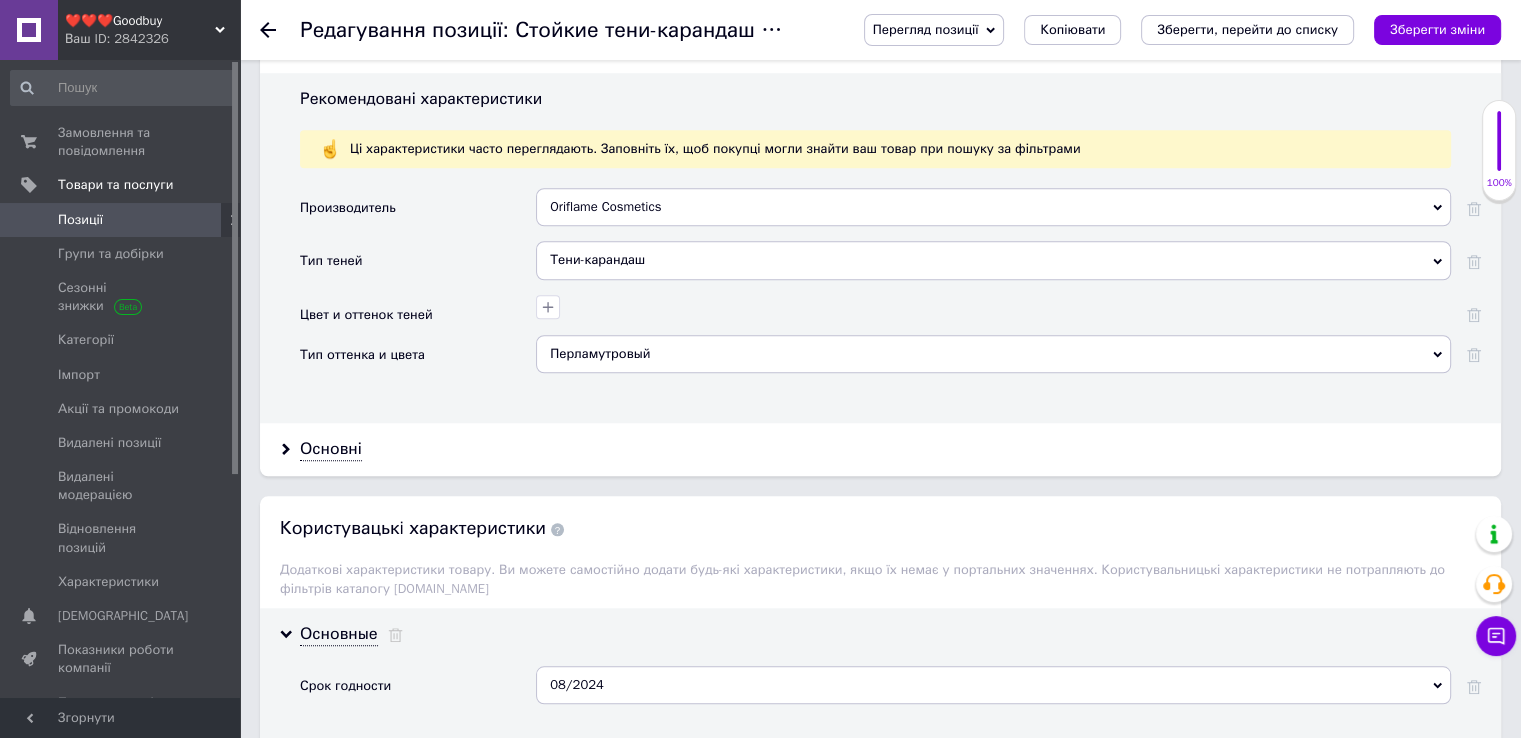 scroll, scrollTop: 1700, scrollLeft: 0, axis: vertical 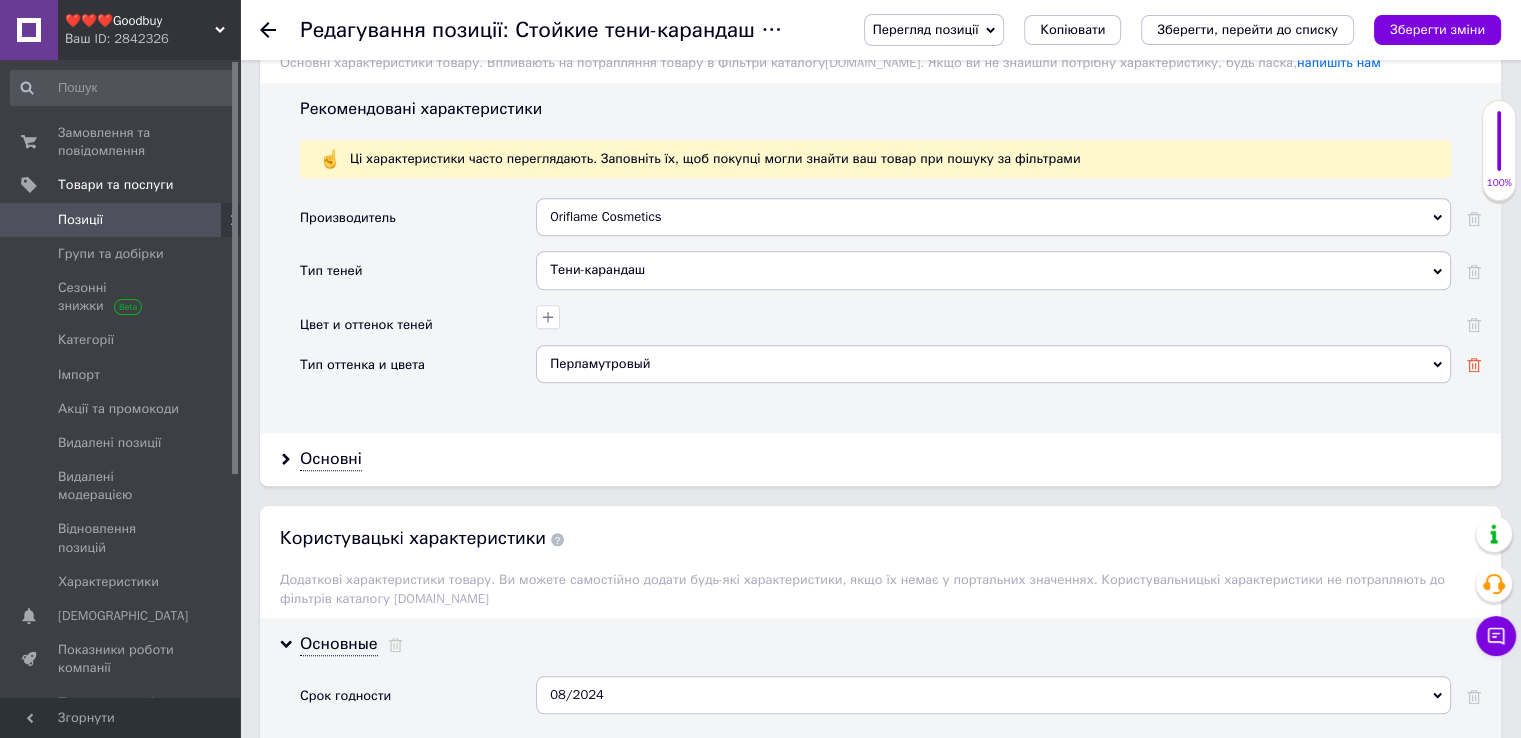 click 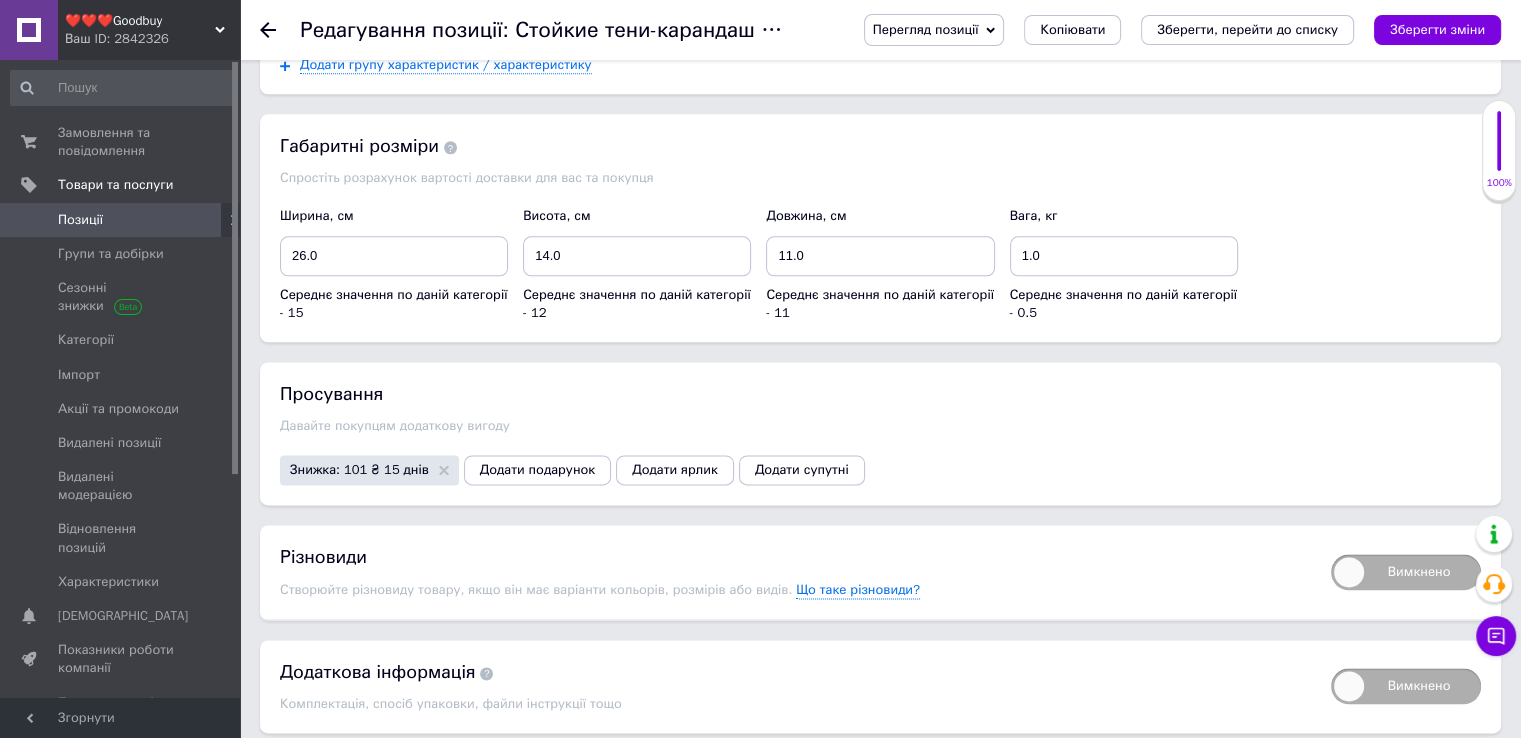 scroll, scrollTop: 2600, scrollLeft: 0, axis: vertical 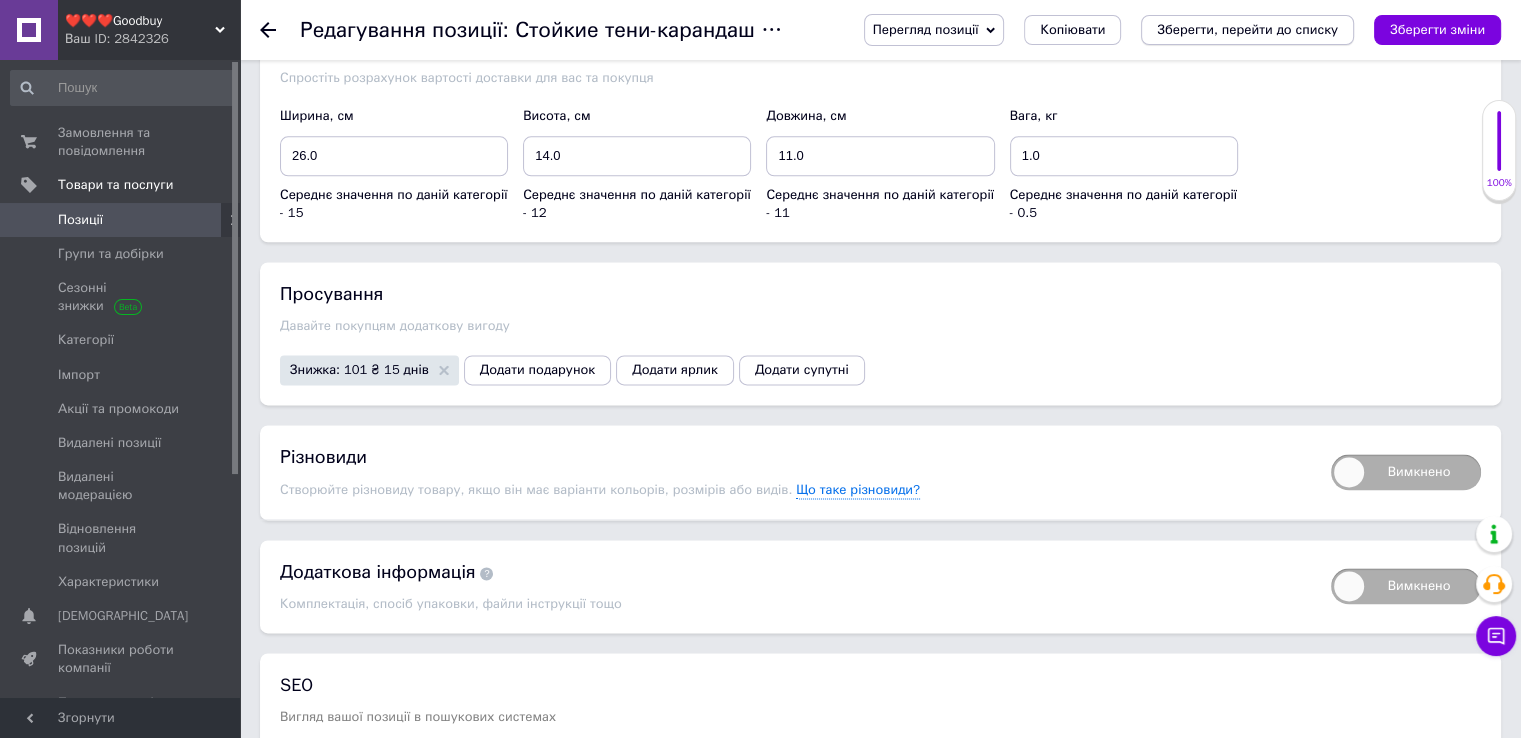 click on "Зберегти, перейти до списку" at bounding box center [1247, 29] 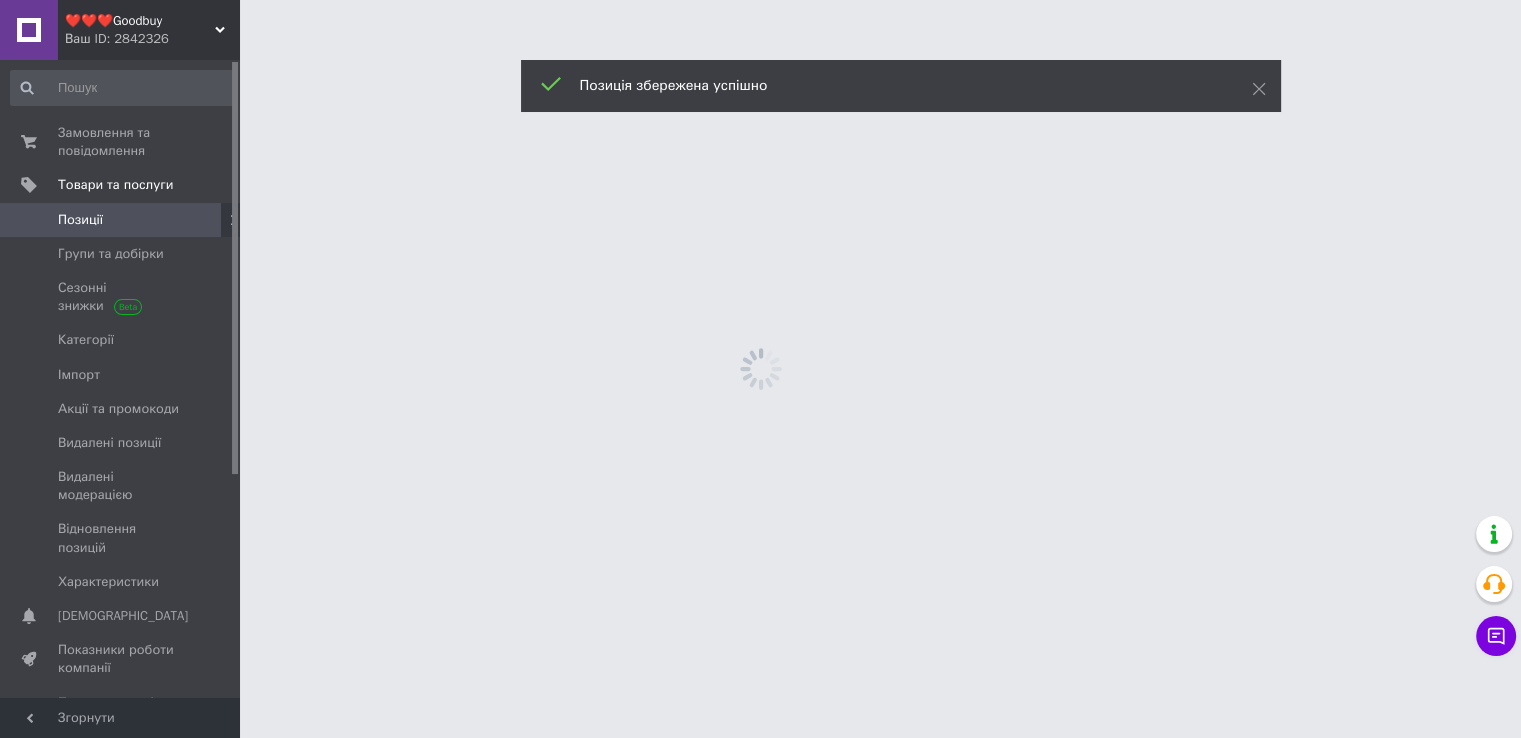 scroll, scrollTop: 0, scrollLeft: 0, axis: both 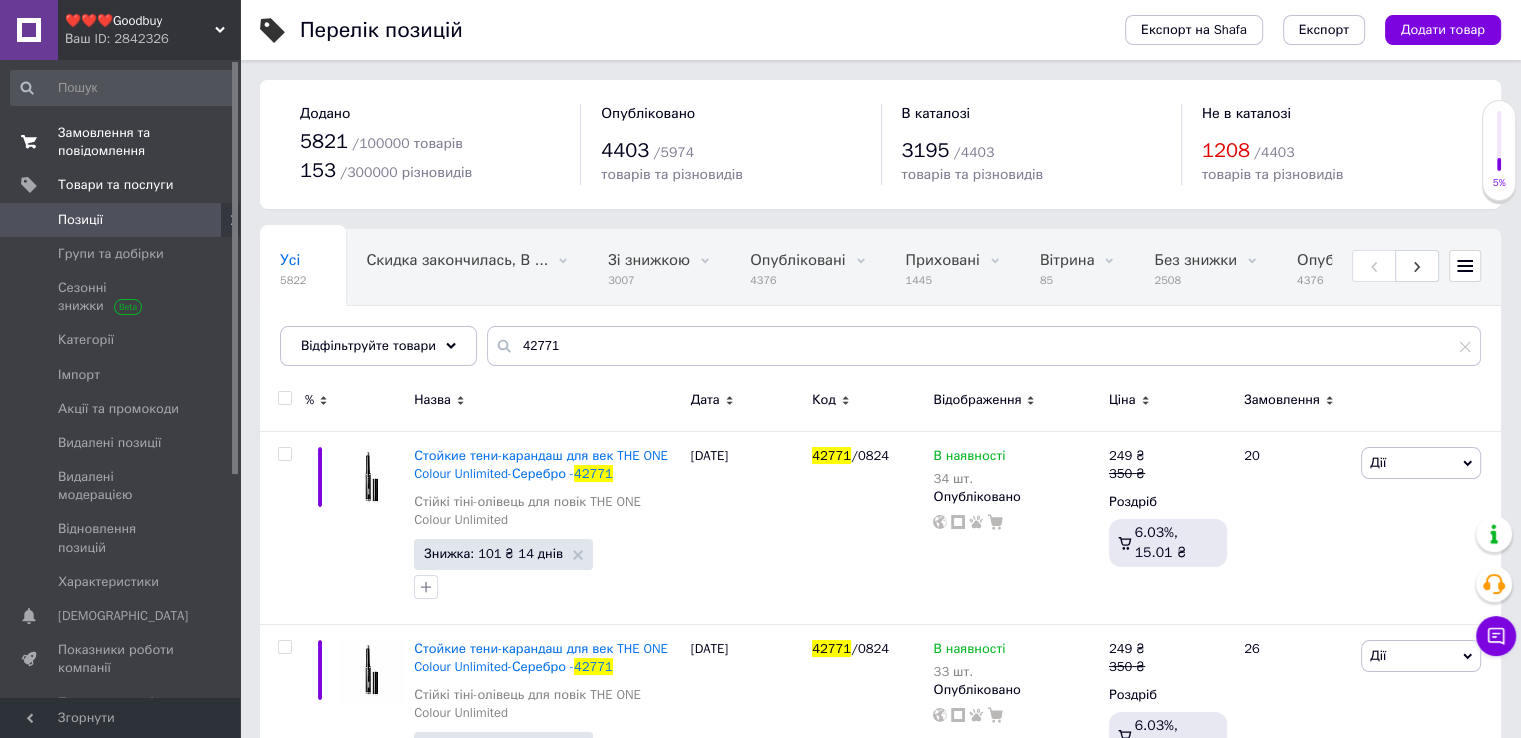 click on "Замовлення та повідомлення" at bounding box center [121, 142] 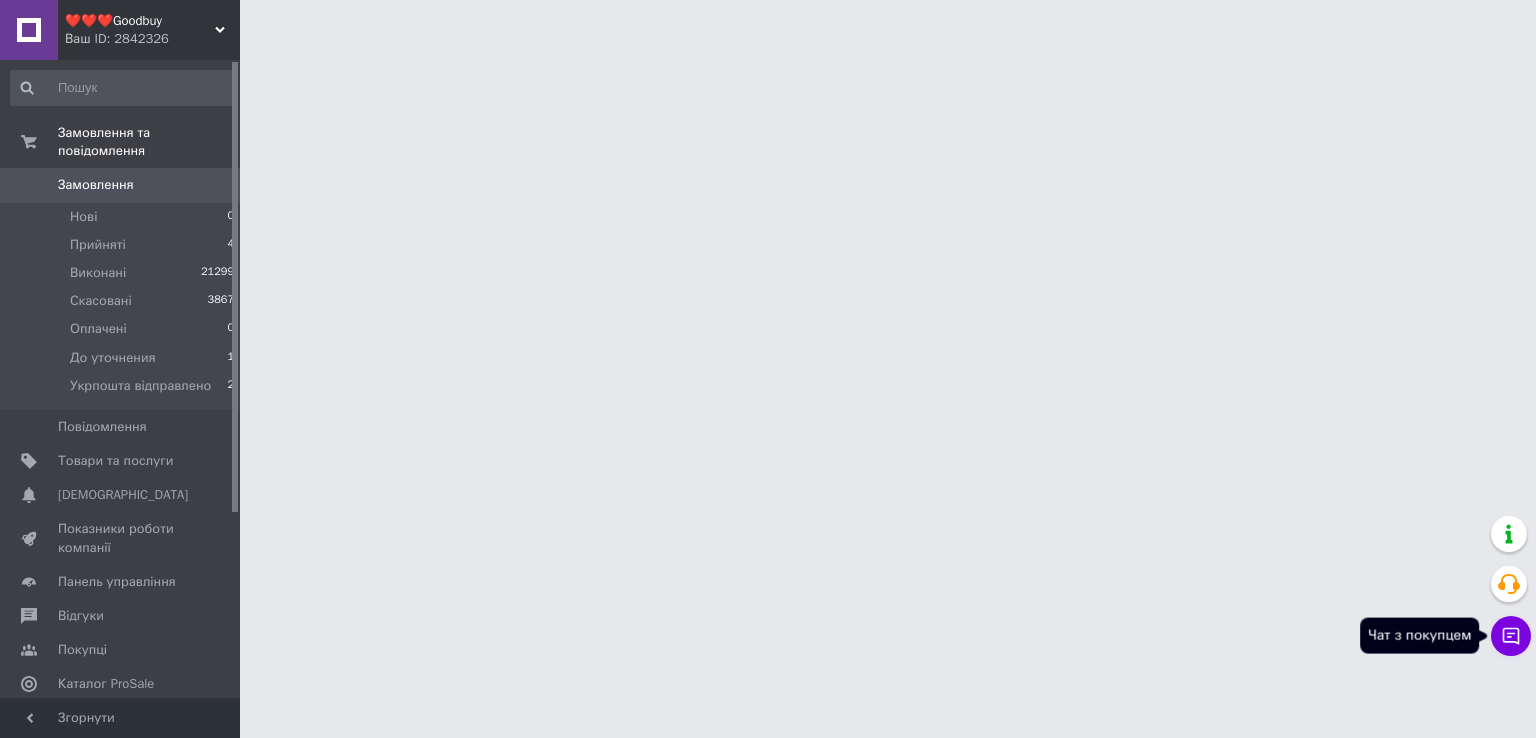click 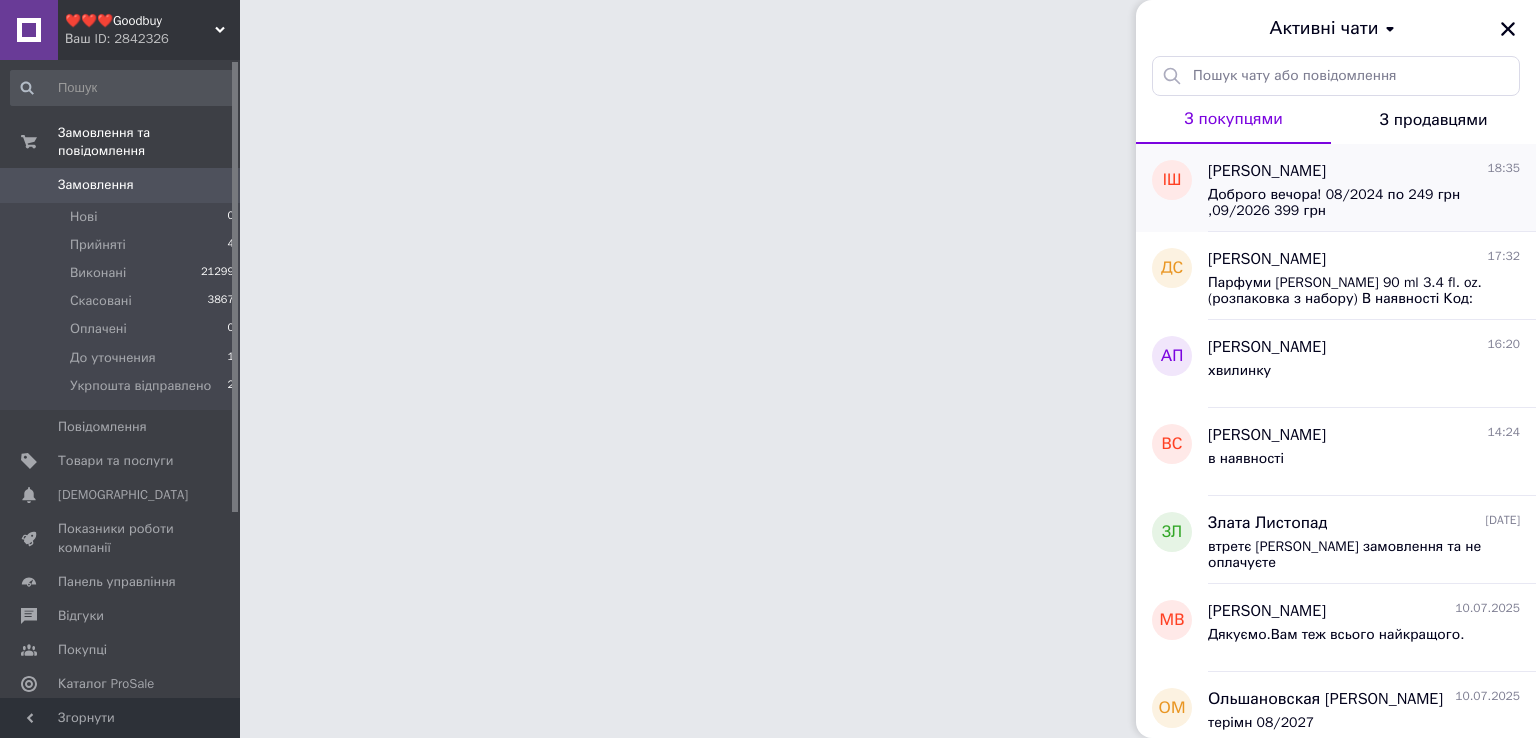 click on "Доброго вечора! 08/2024 по 249 грн ,09/2026 399 грн" at bounding box center (1350, 203) 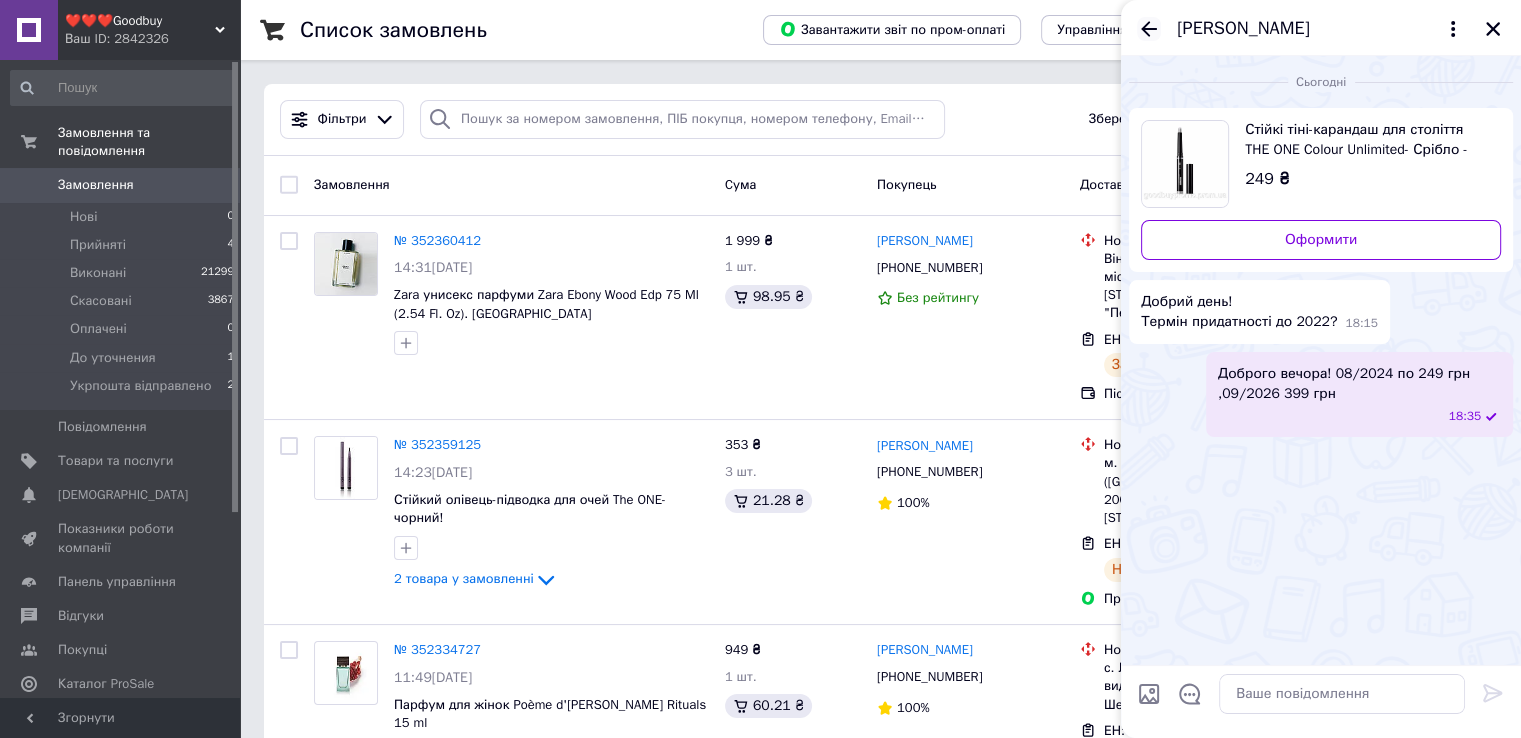 click 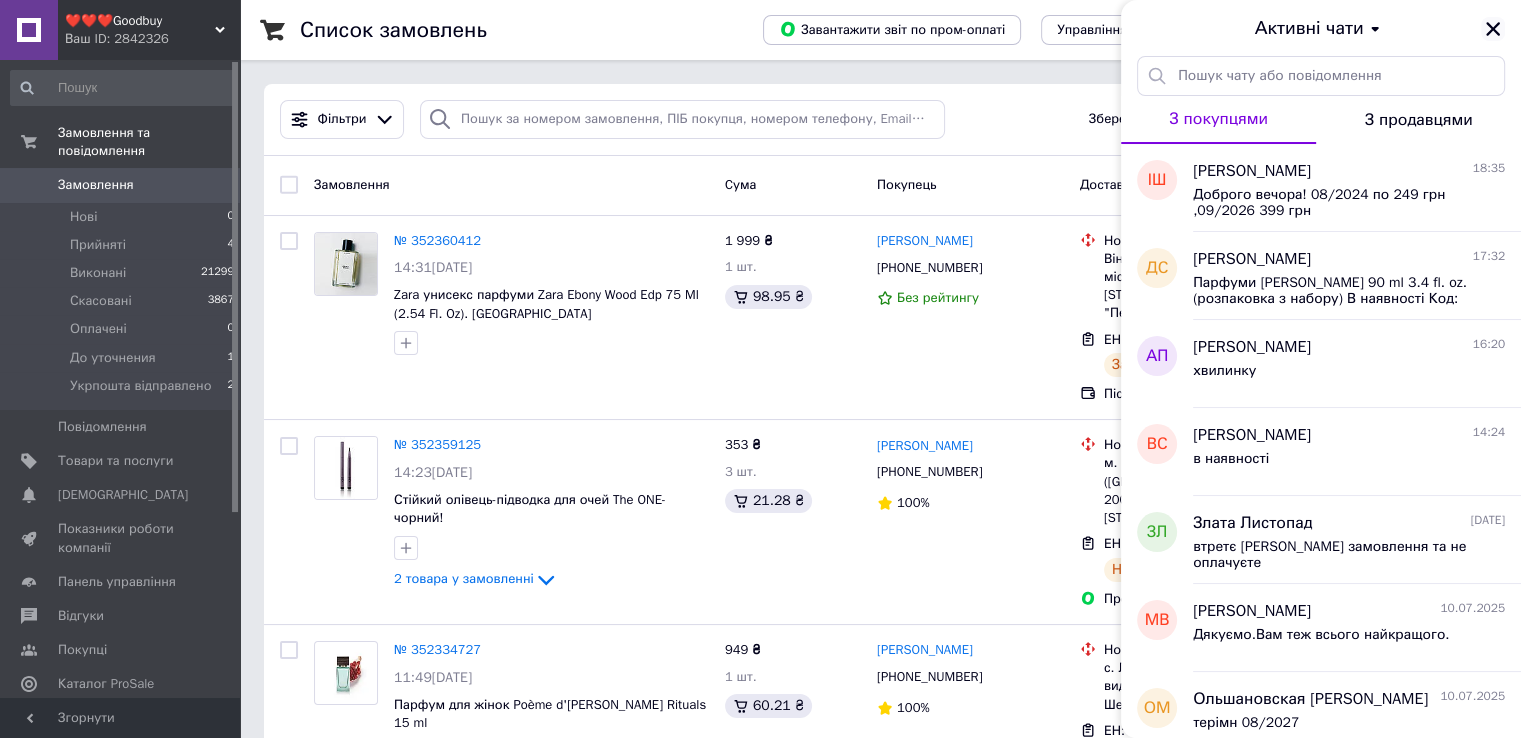 click 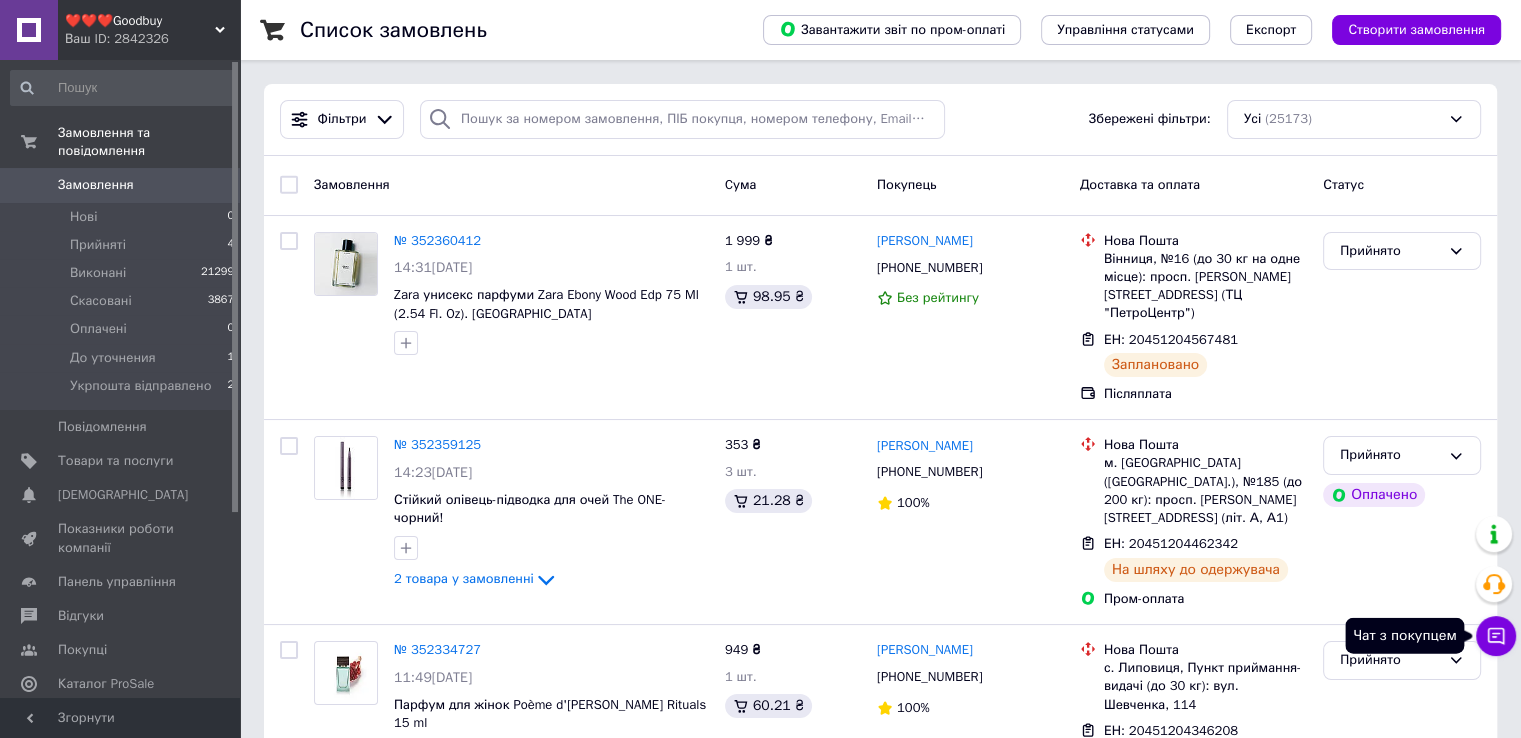 click on "Чат з покупцем" at bounding box center (1496, 636) 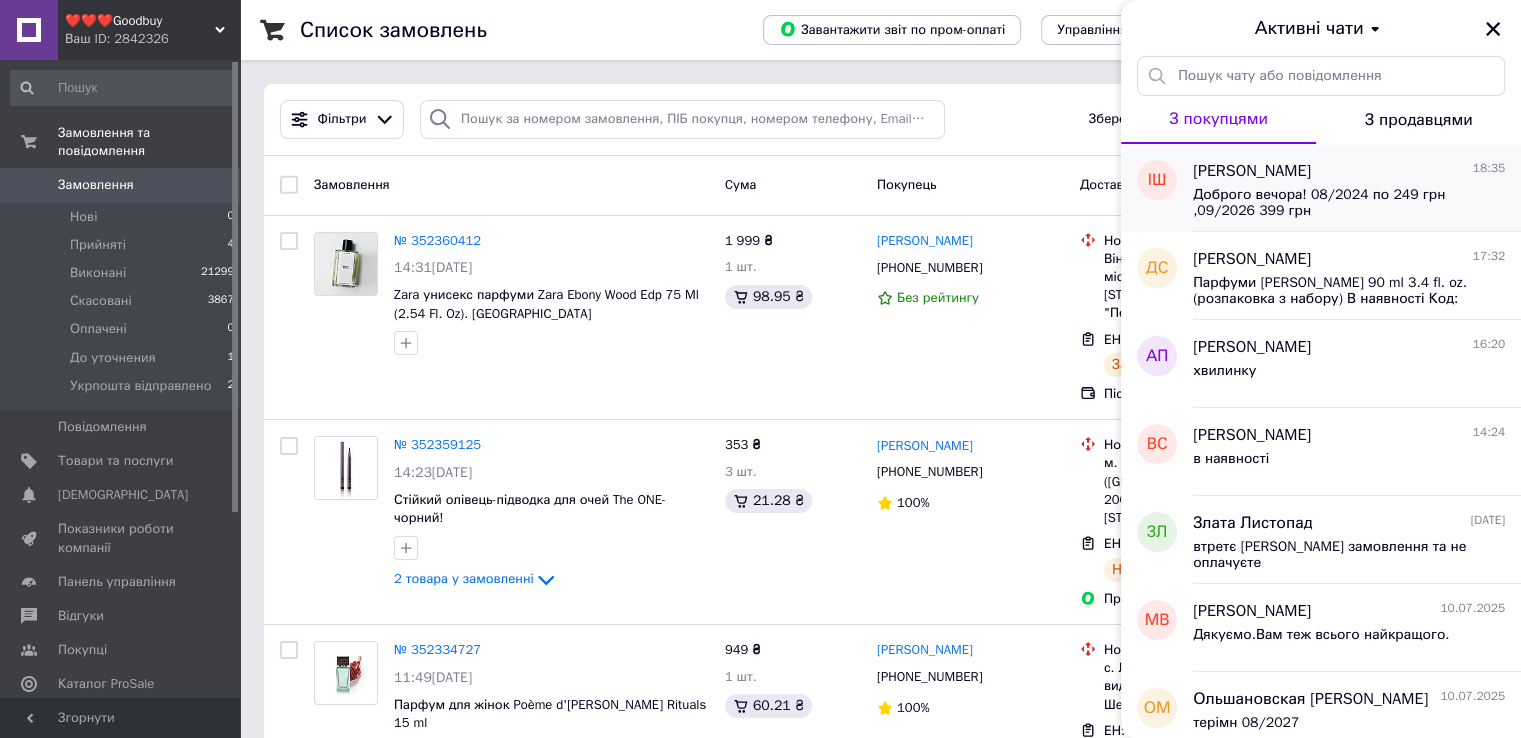 click on "Доброго вечора! 08/2024 по 249 грн ,09/2026 399 грн" at bounding box center [1335, 203] 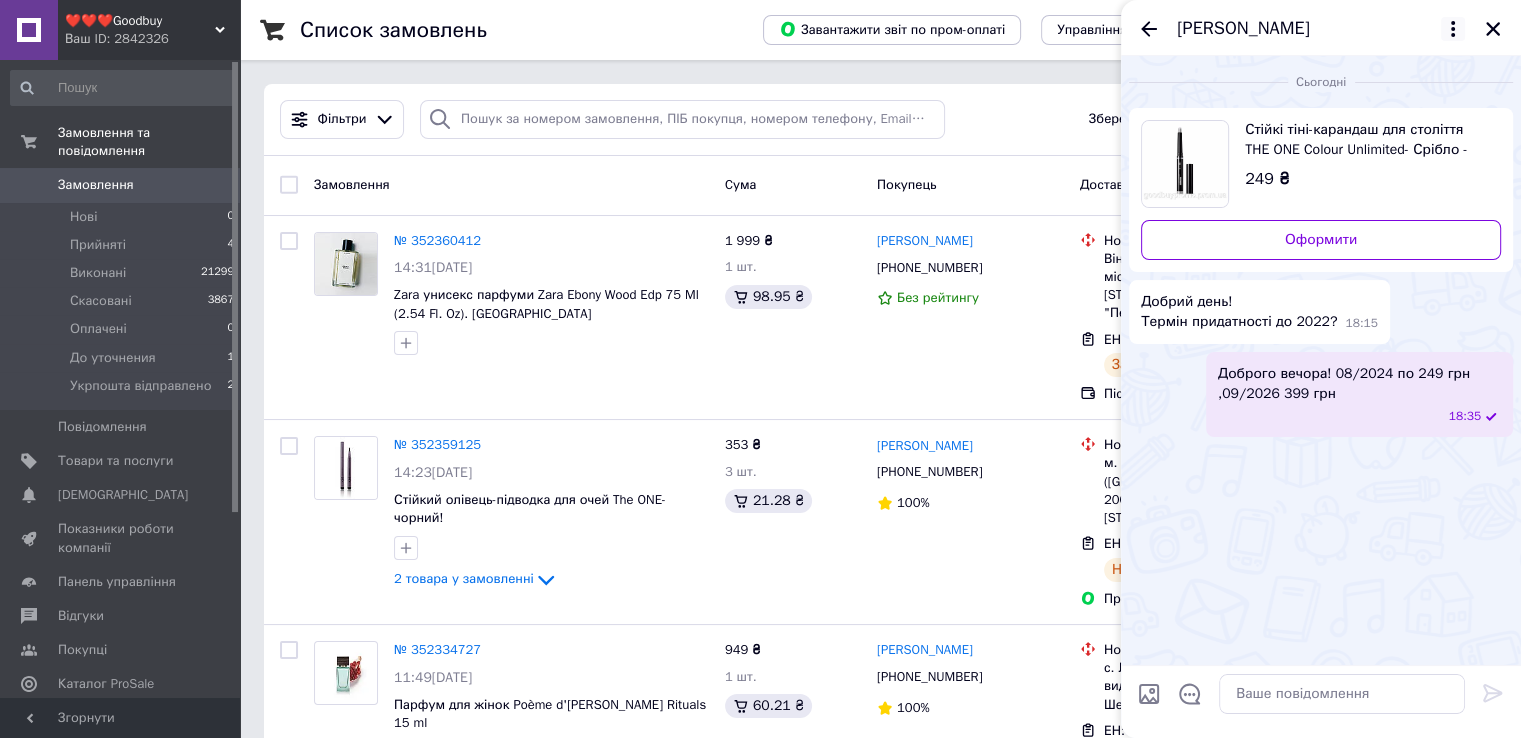 click 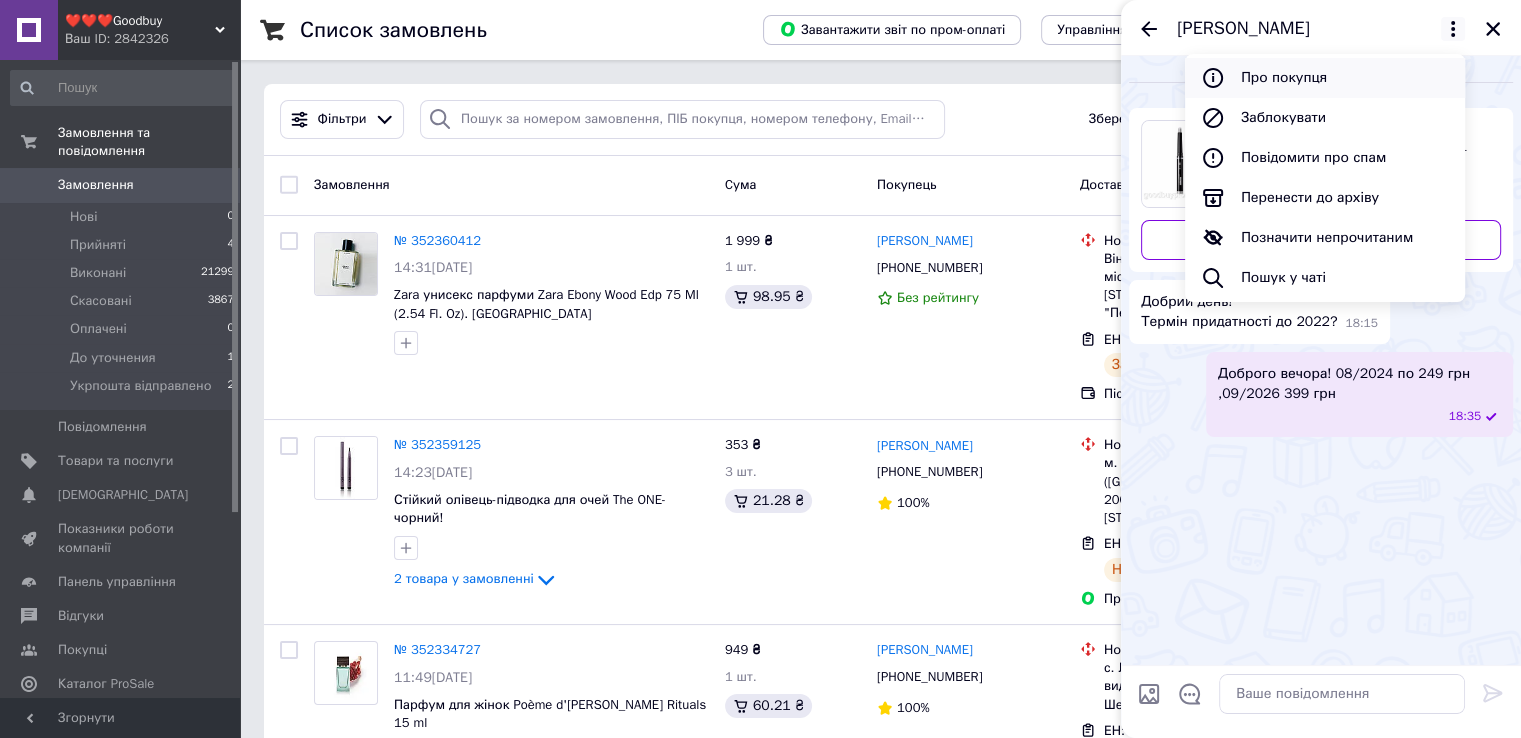 click on "Про покупця" at bounding box center [1325, 78] 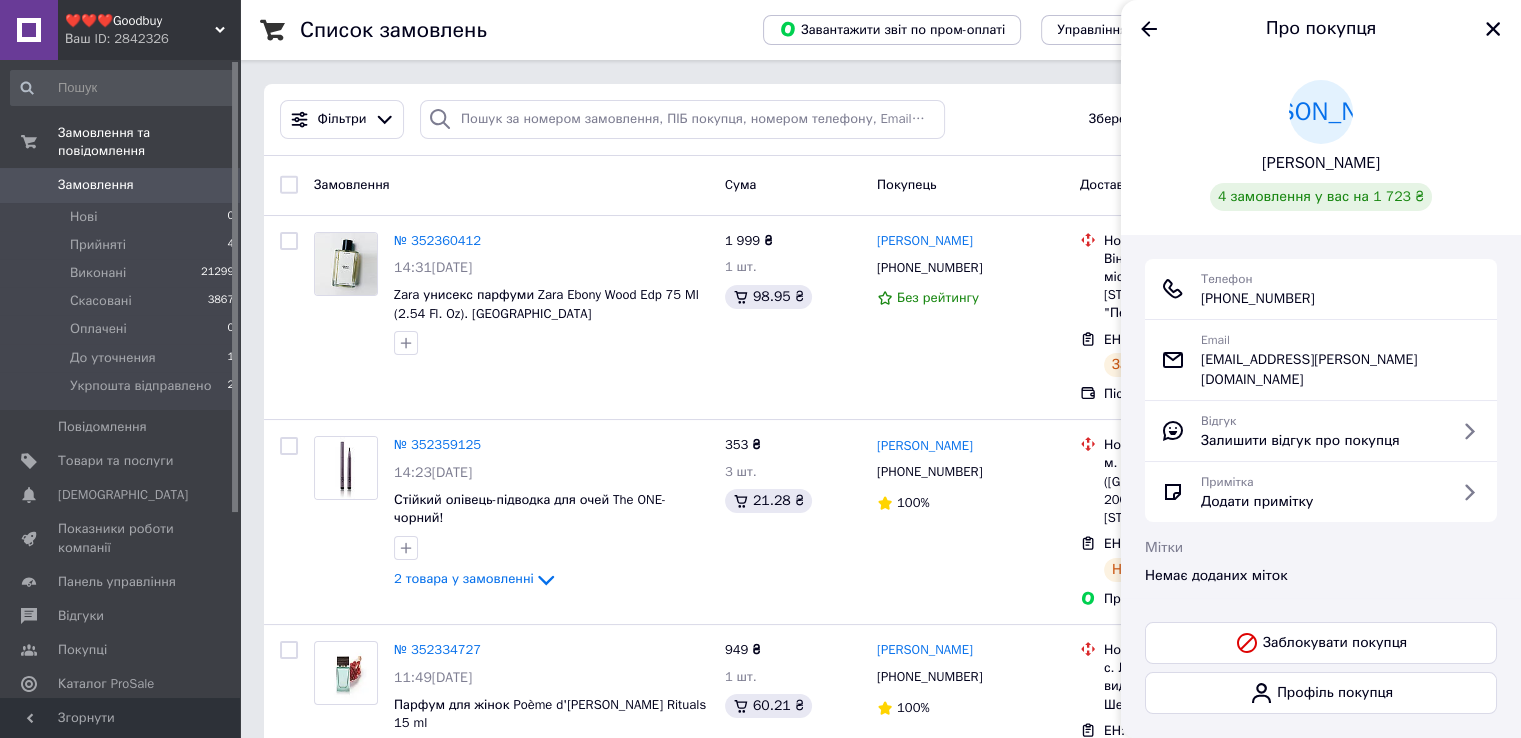 click on "[PHONE_NUMBER]" at bounding box center (1258, 299) 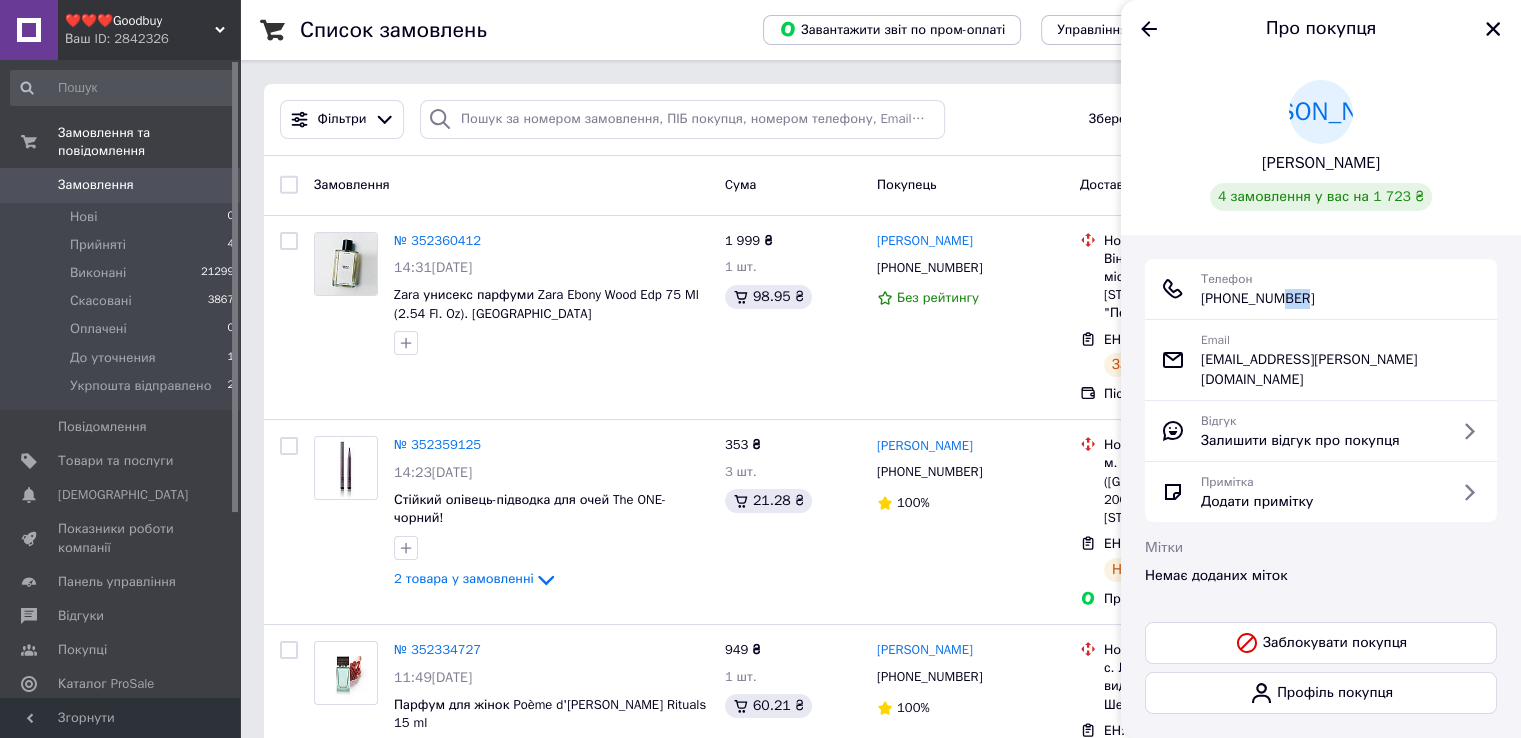 click on "[PHONE_NUMBER]" at bounding box center [1258, 299] 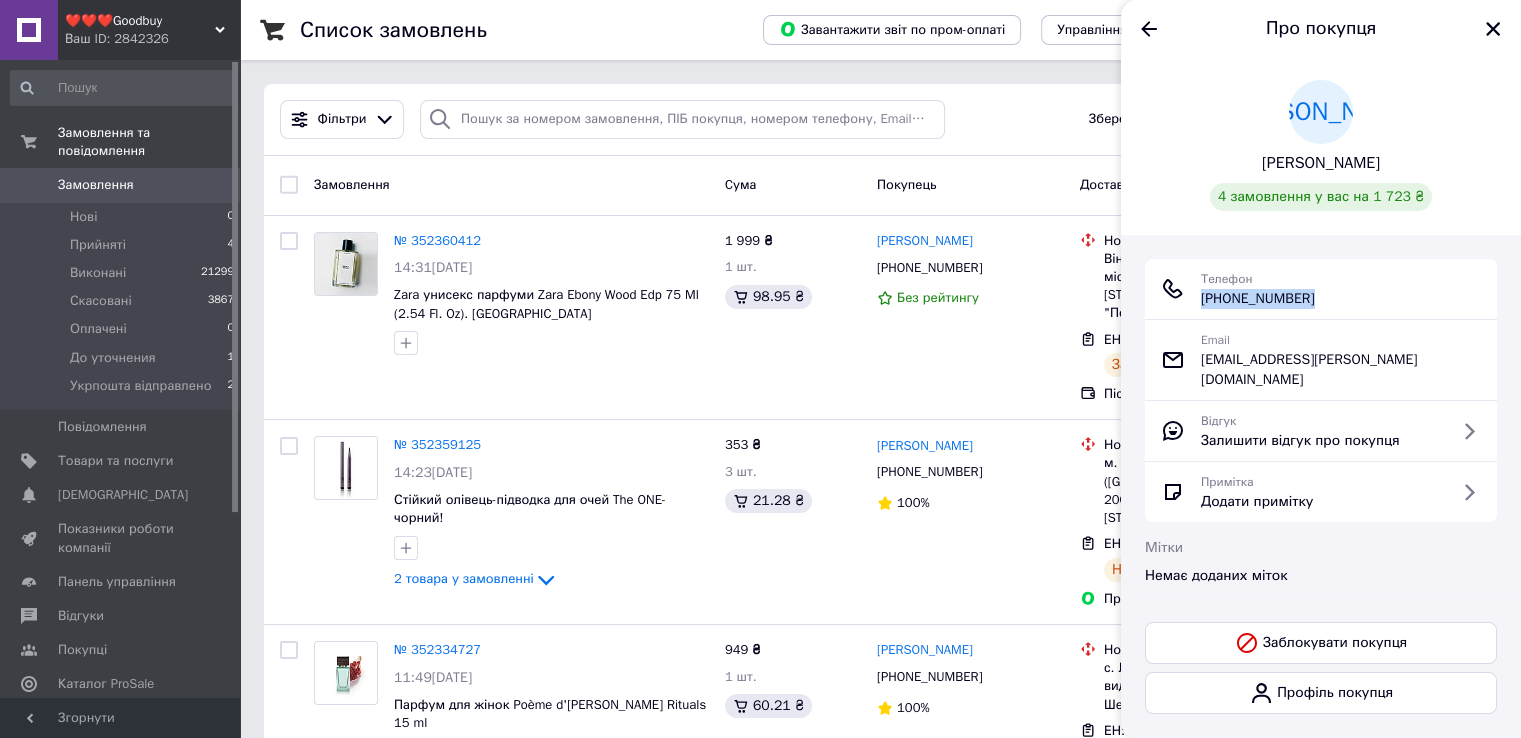 click on "[PHONE_NUMBER]" at bounding box center (1258, 299) 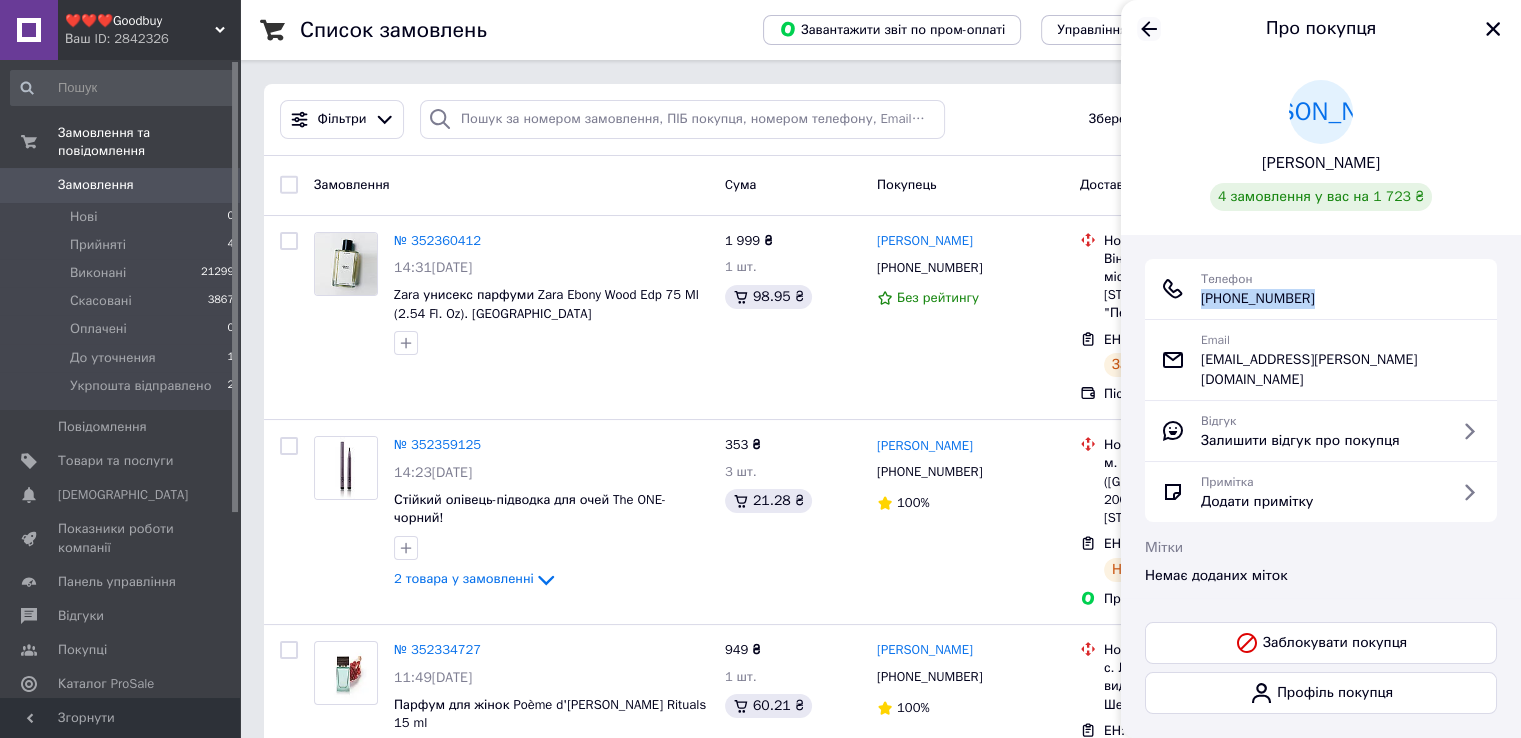 click 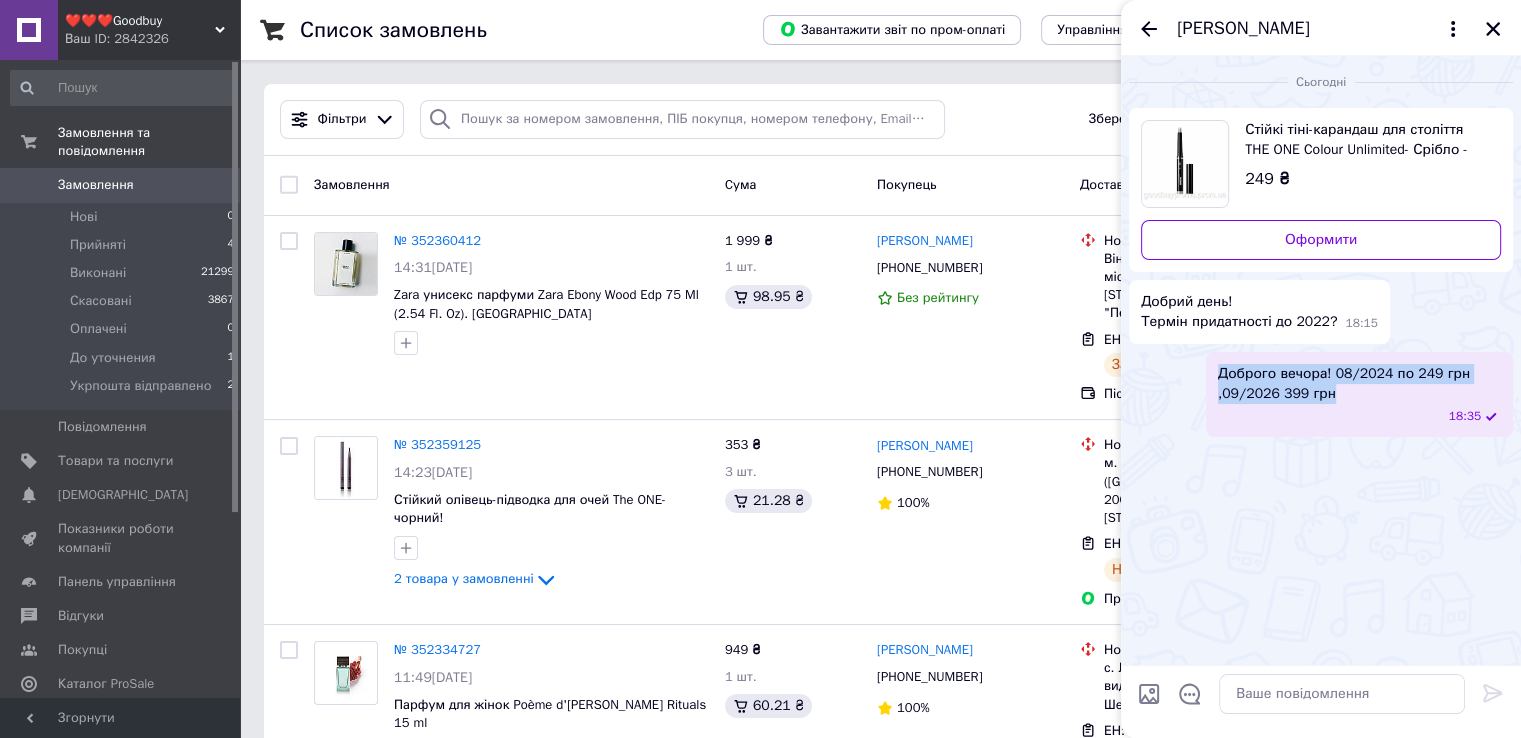 drag, startPoint x: 1217, startPoint y: 373, endPoint x: 1332, endPoint y: 387, distance: 115.84904 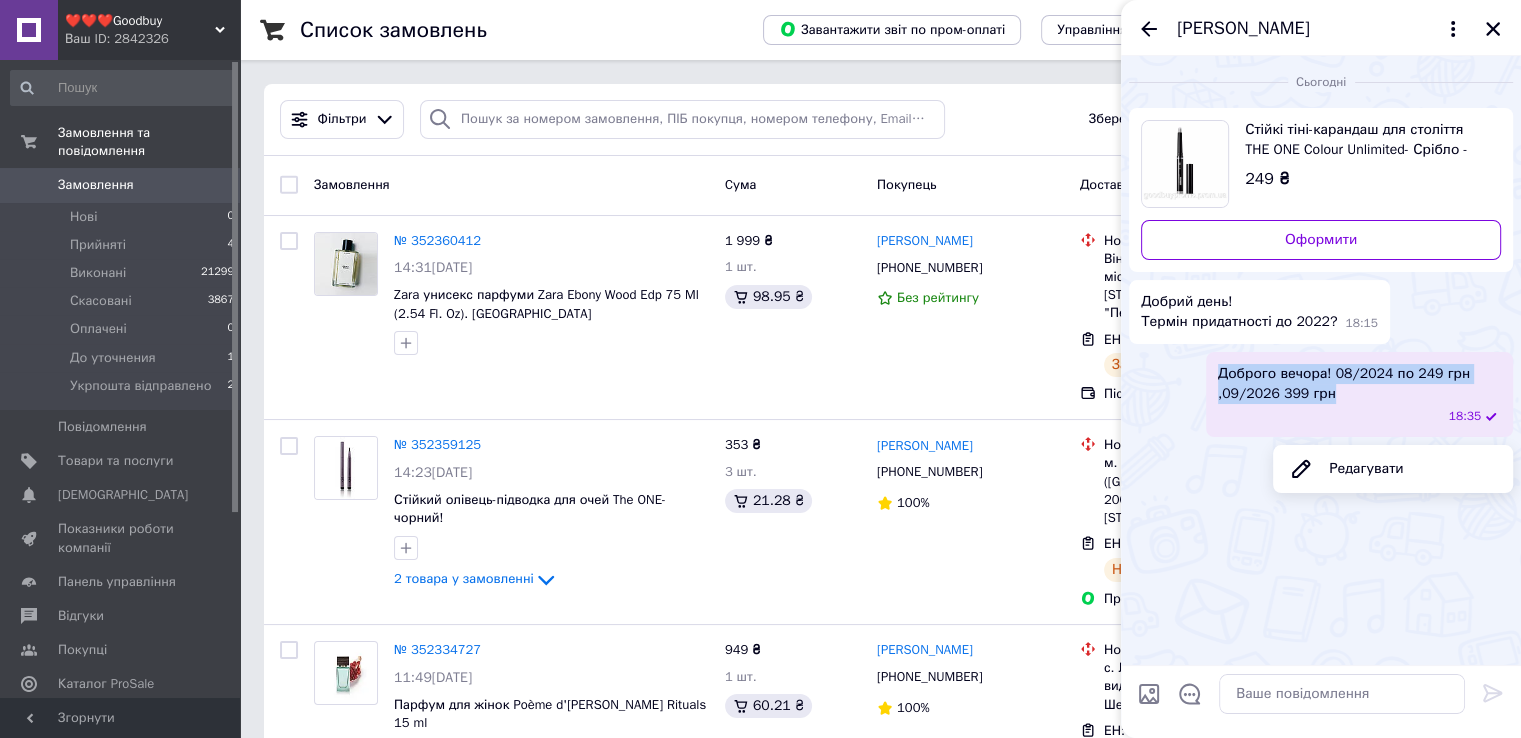 copy on "Доброго вечора! 08/2024 по 249 грн ,09/2026 399 грн" 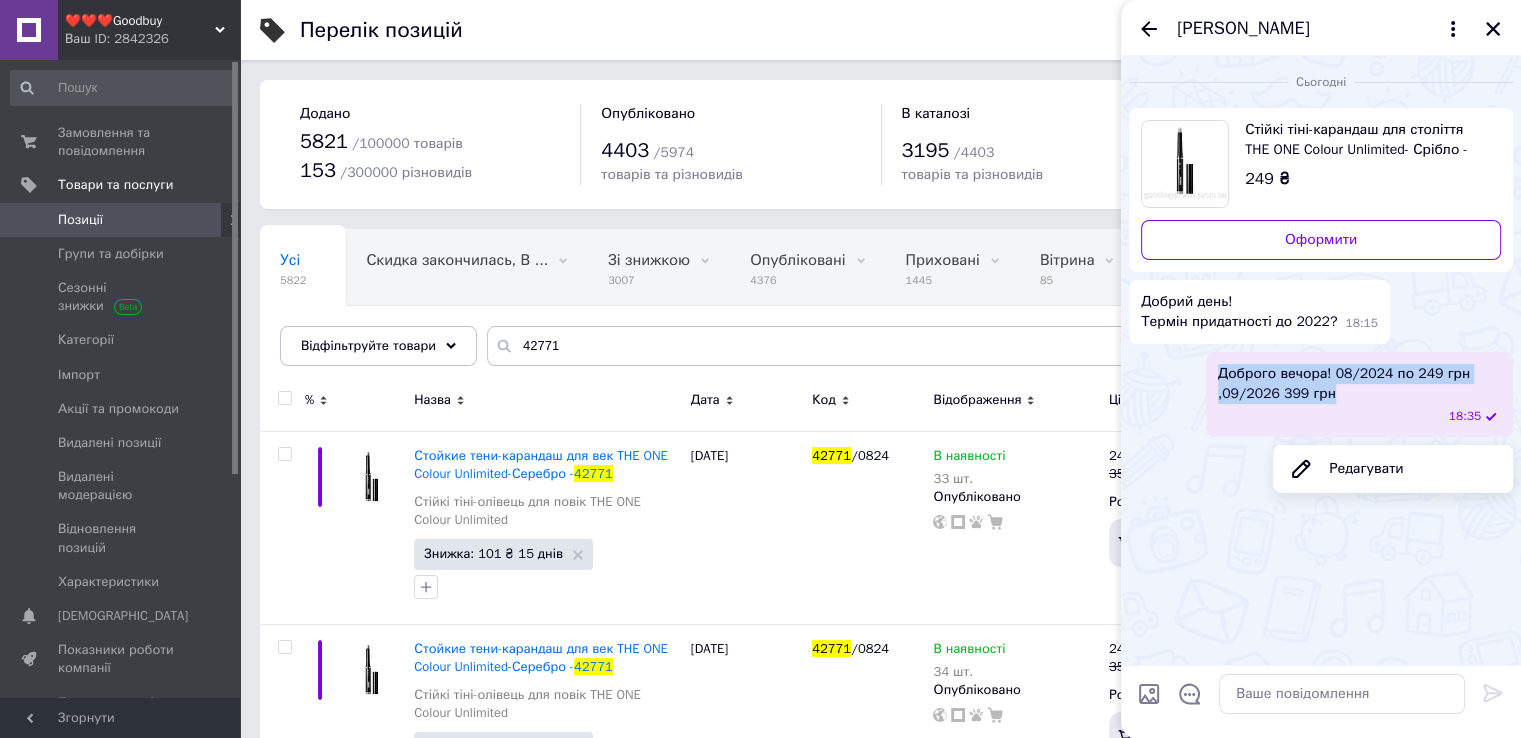 click 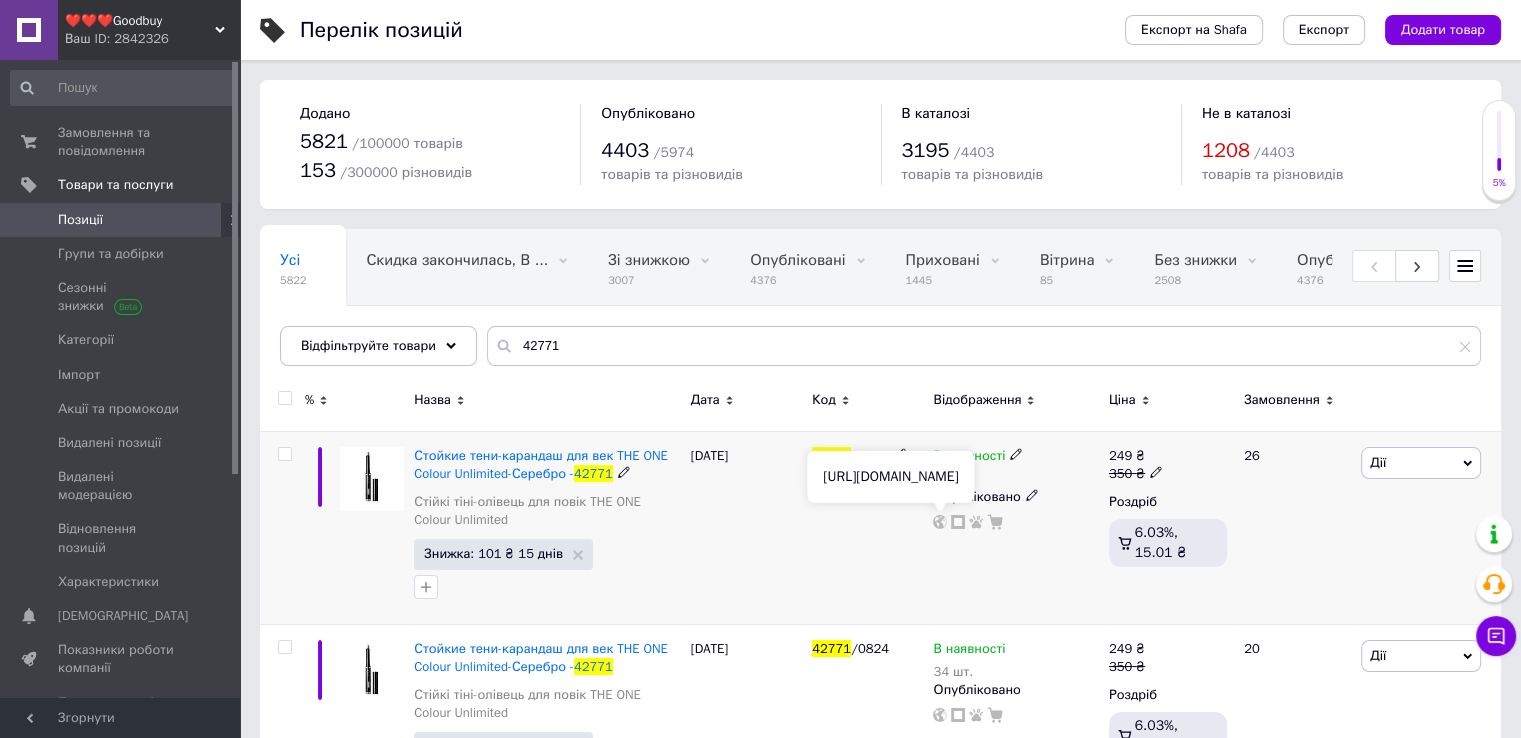 click 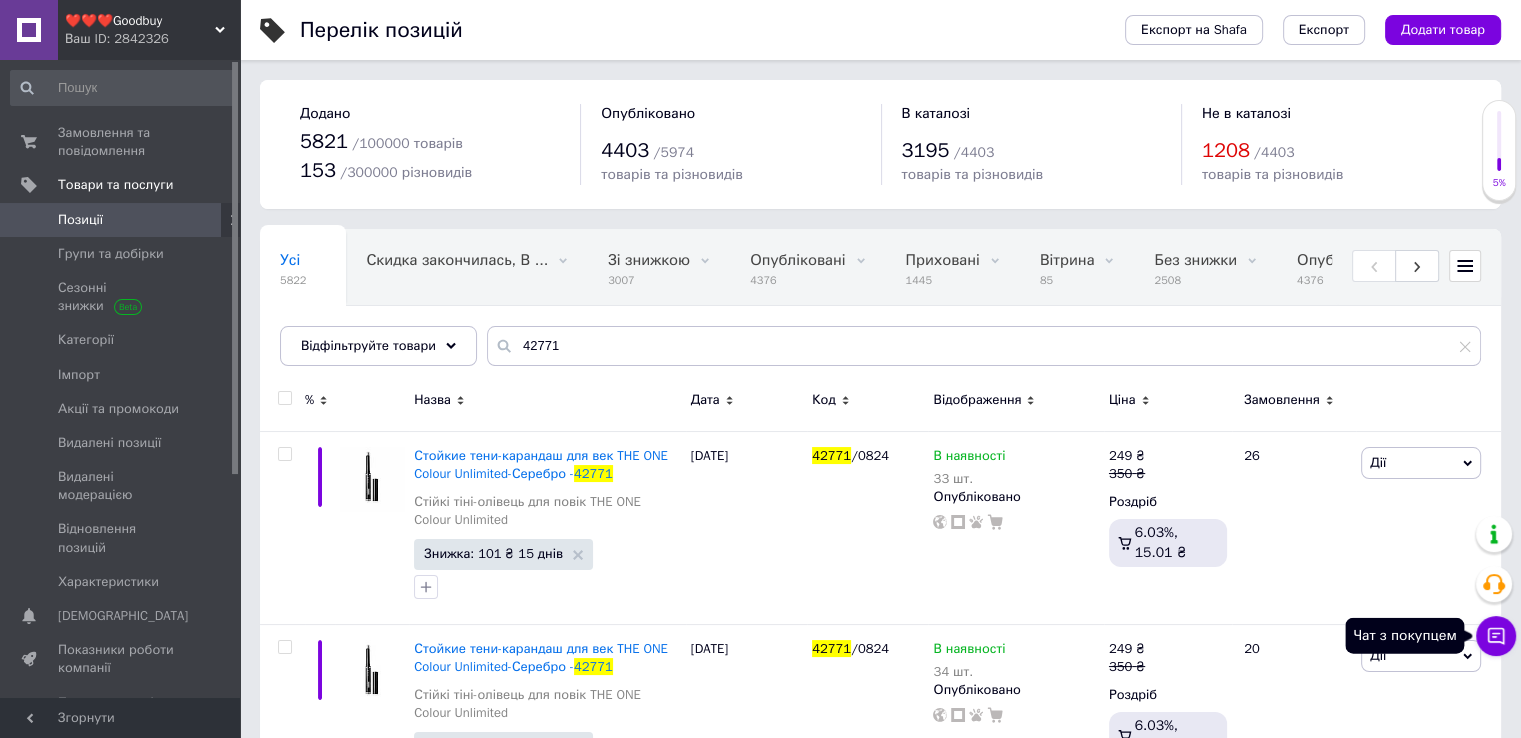 click 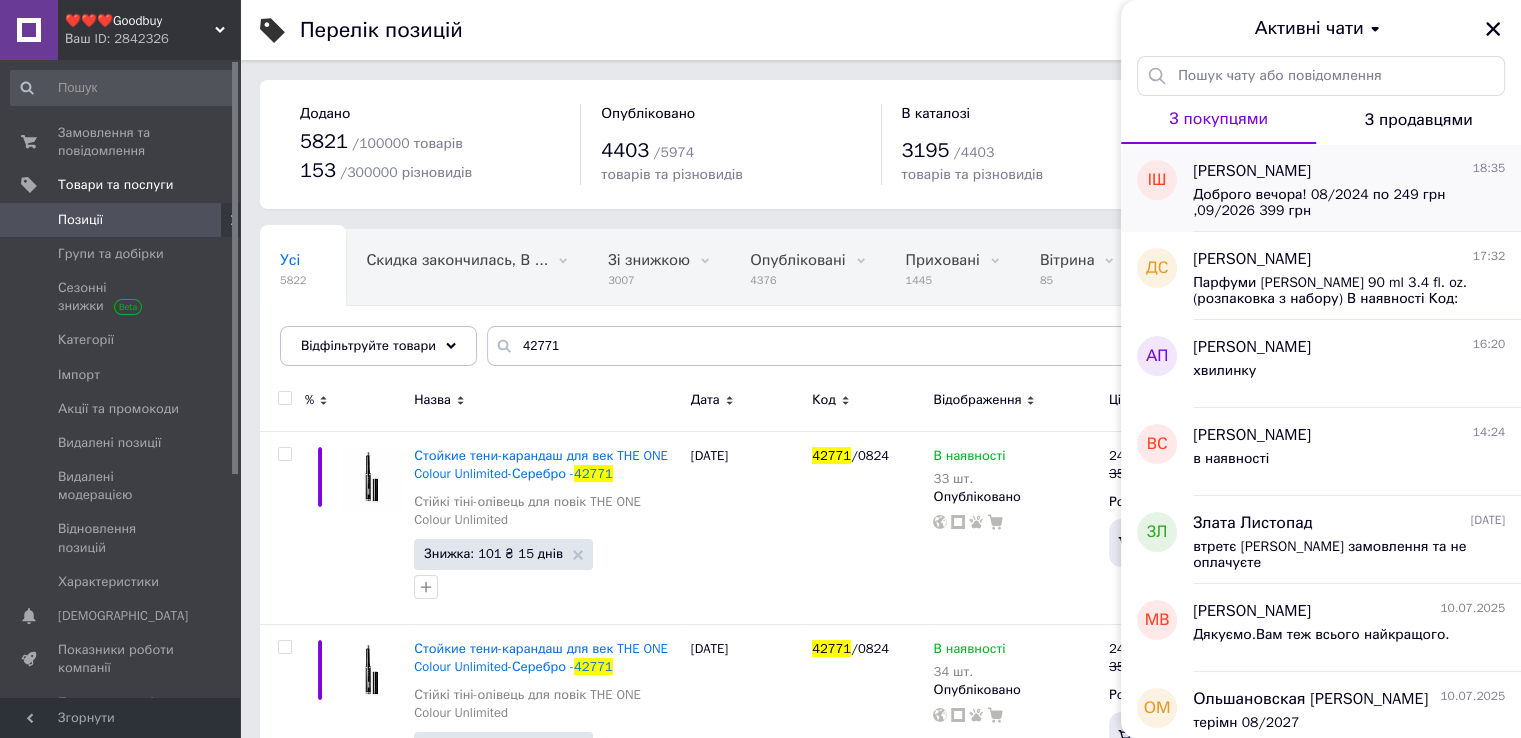 click on "[PERSON_NAME] 18:35 Доброго вечора! 08/2024 по 249 грн ,09/2026 399 грн" at bounding box center [1357, 188] 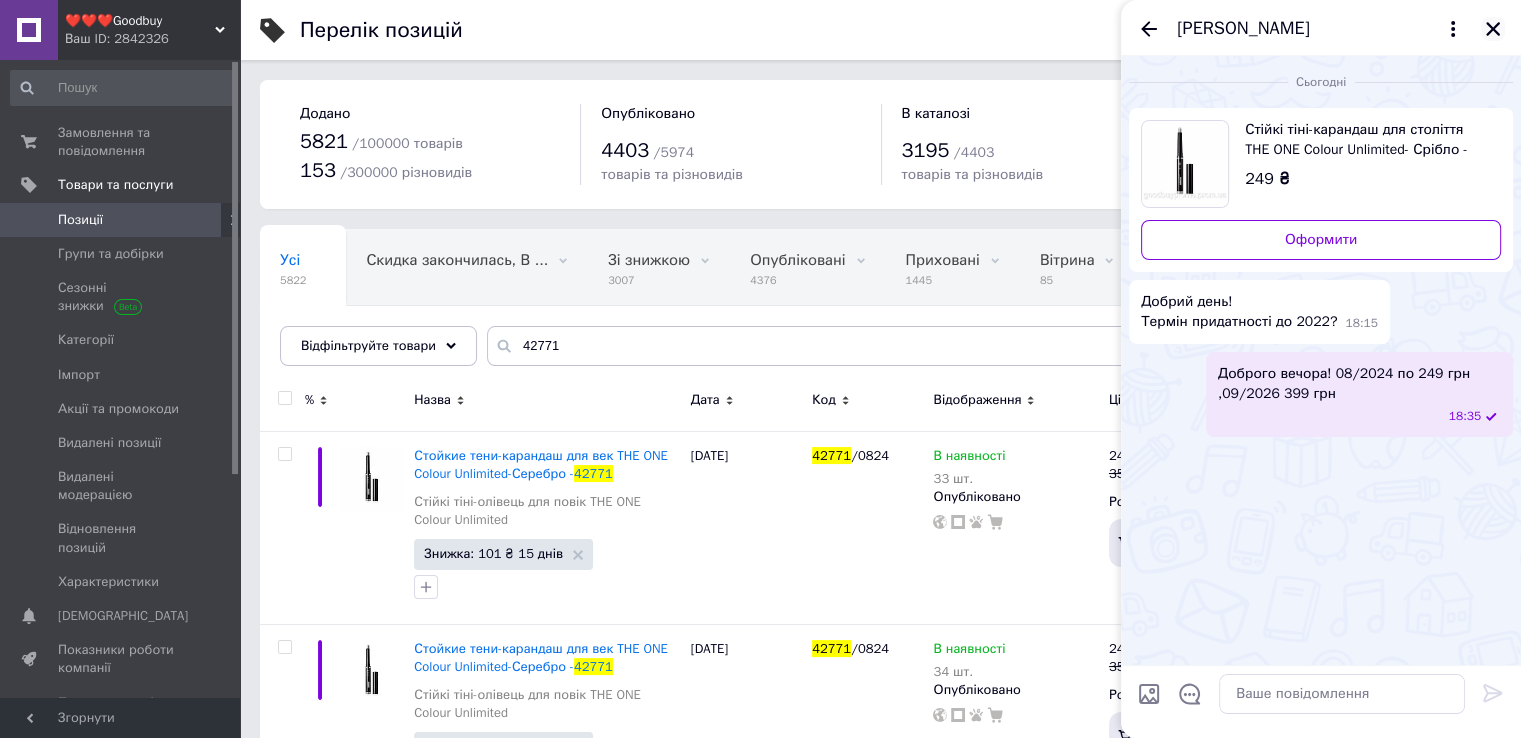 click 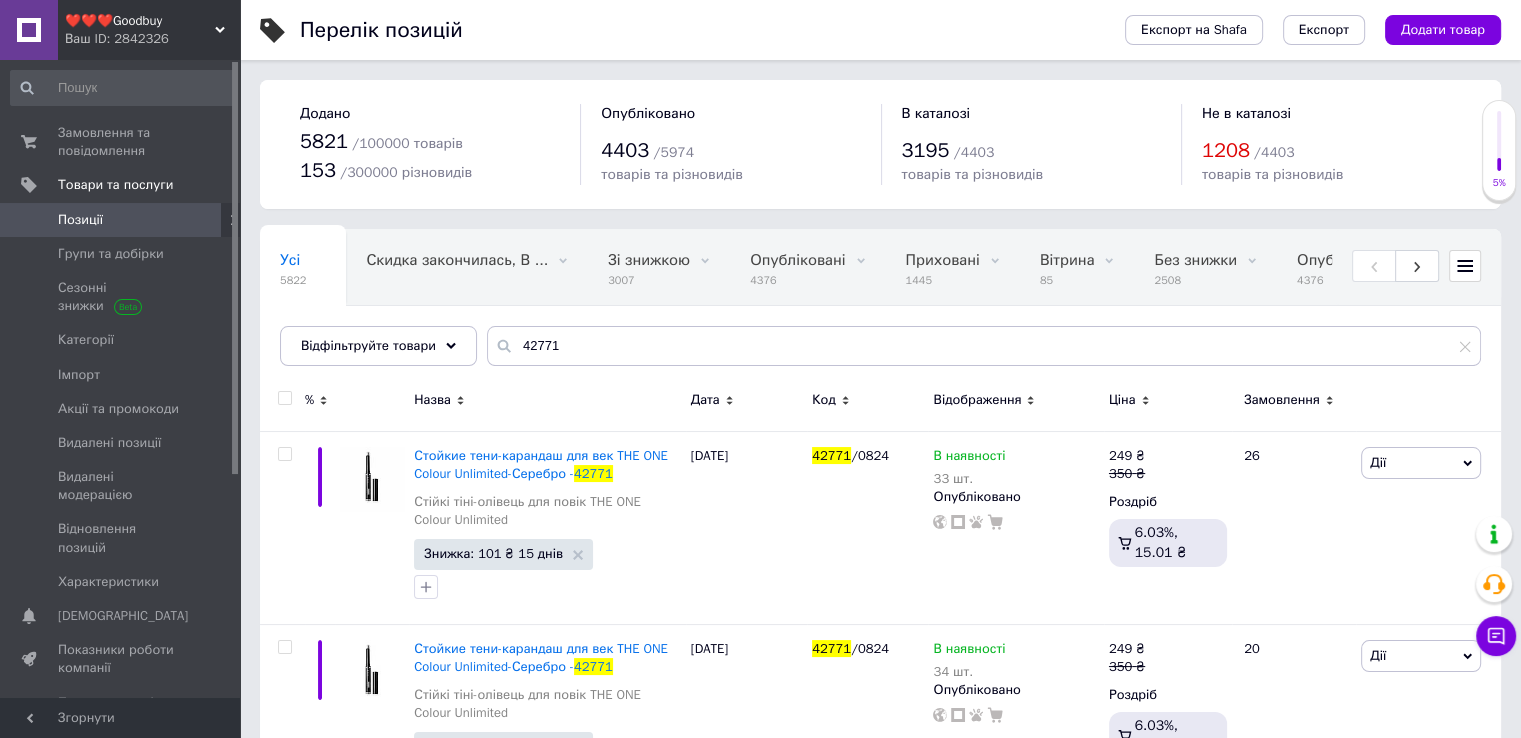 click on "Позиції" at bounding box center (80, 220) 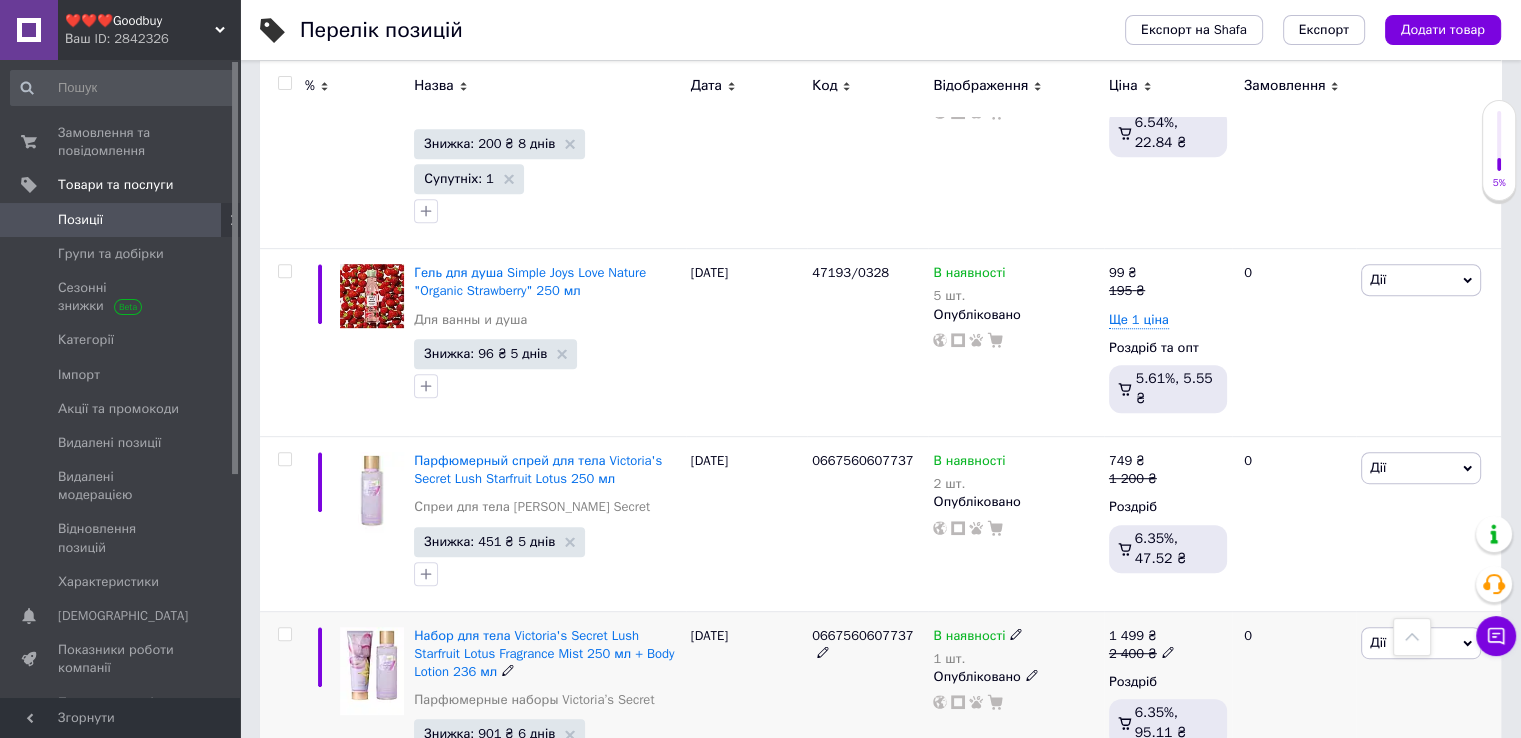 scroll, scrollTop: 1000, scrollLeft: 0, axis: vertical 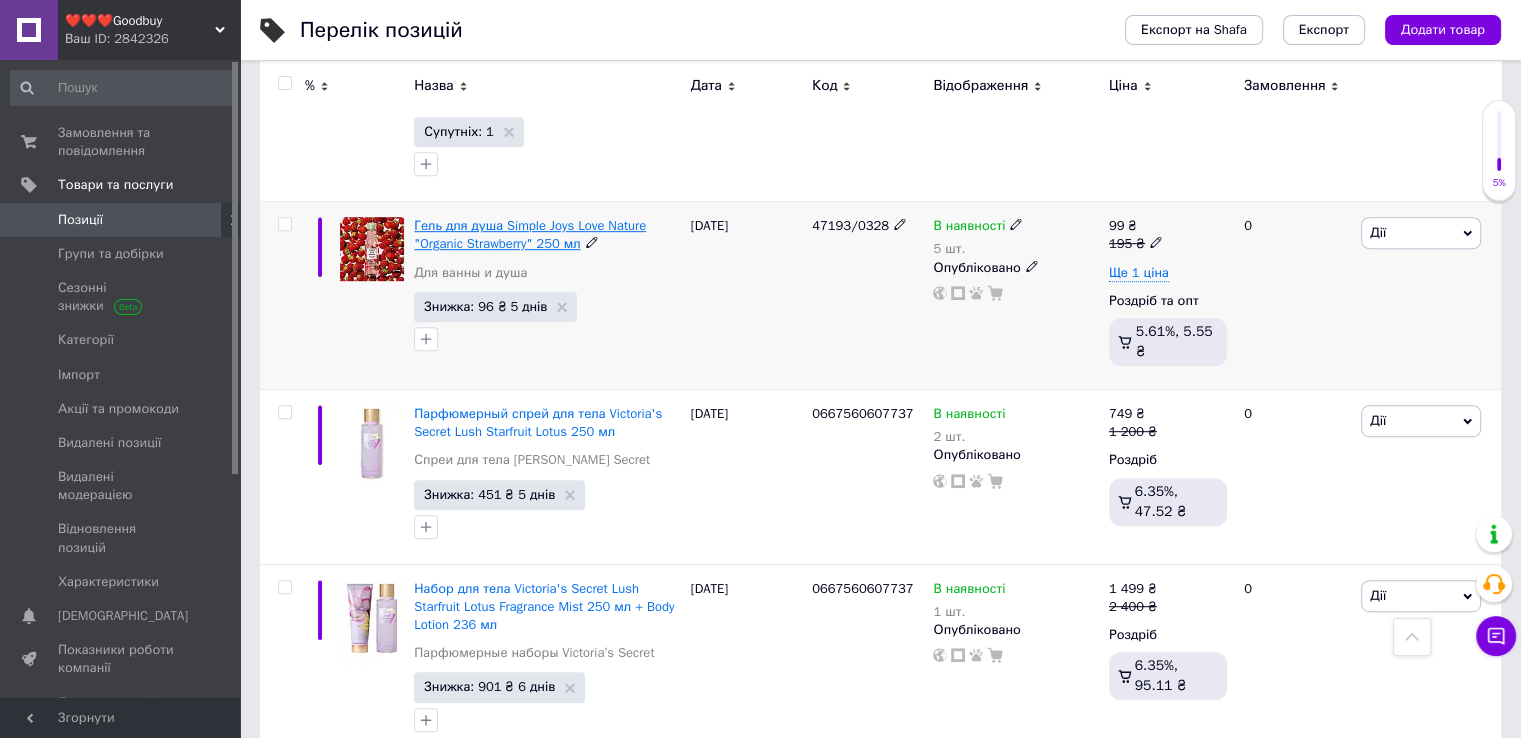 click on "Гель для душа Simple Joys Love Nature "Organic Strawberry" 250 мл" at bounding box center [530, 234] 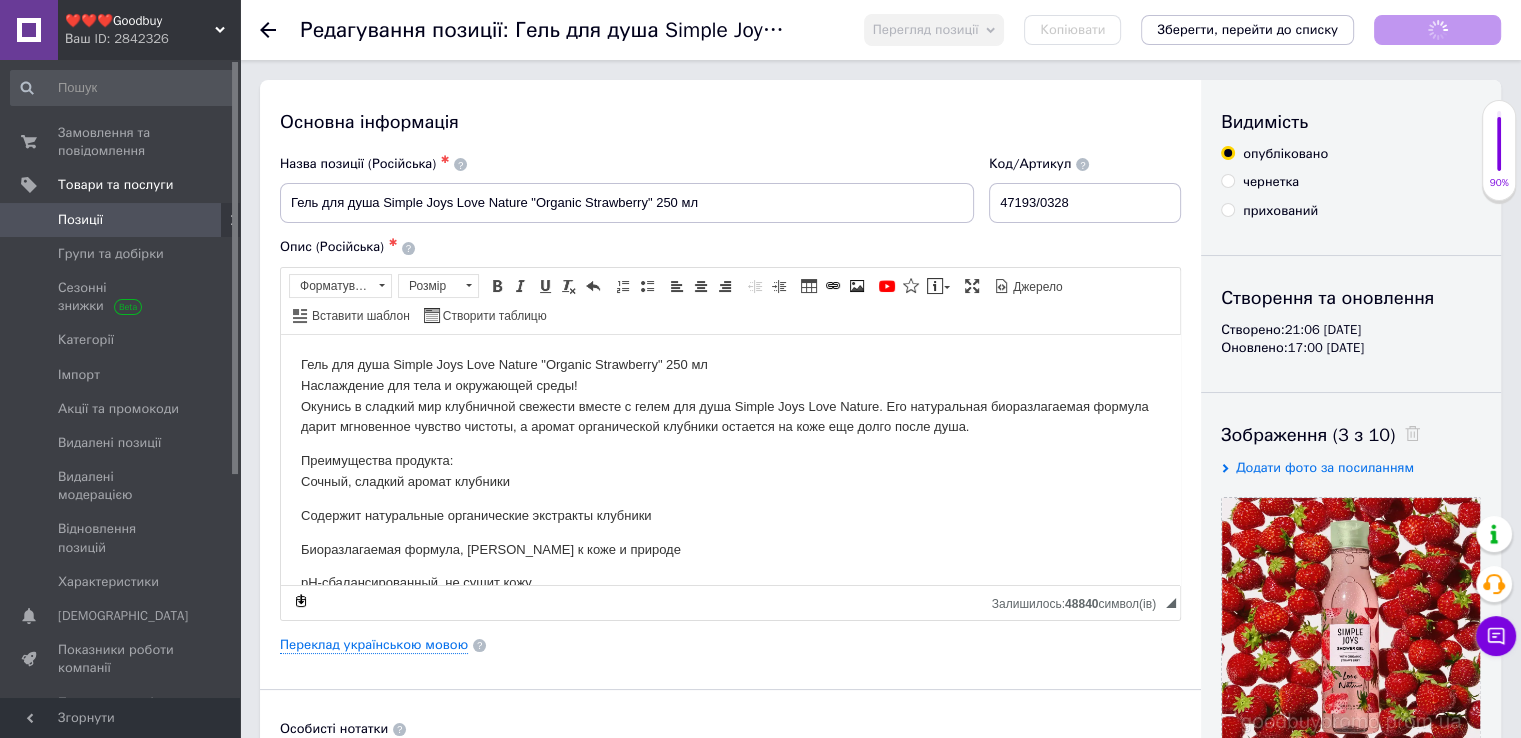 scroll, scrollTop: 0, scrollLeft: 0, axis: both 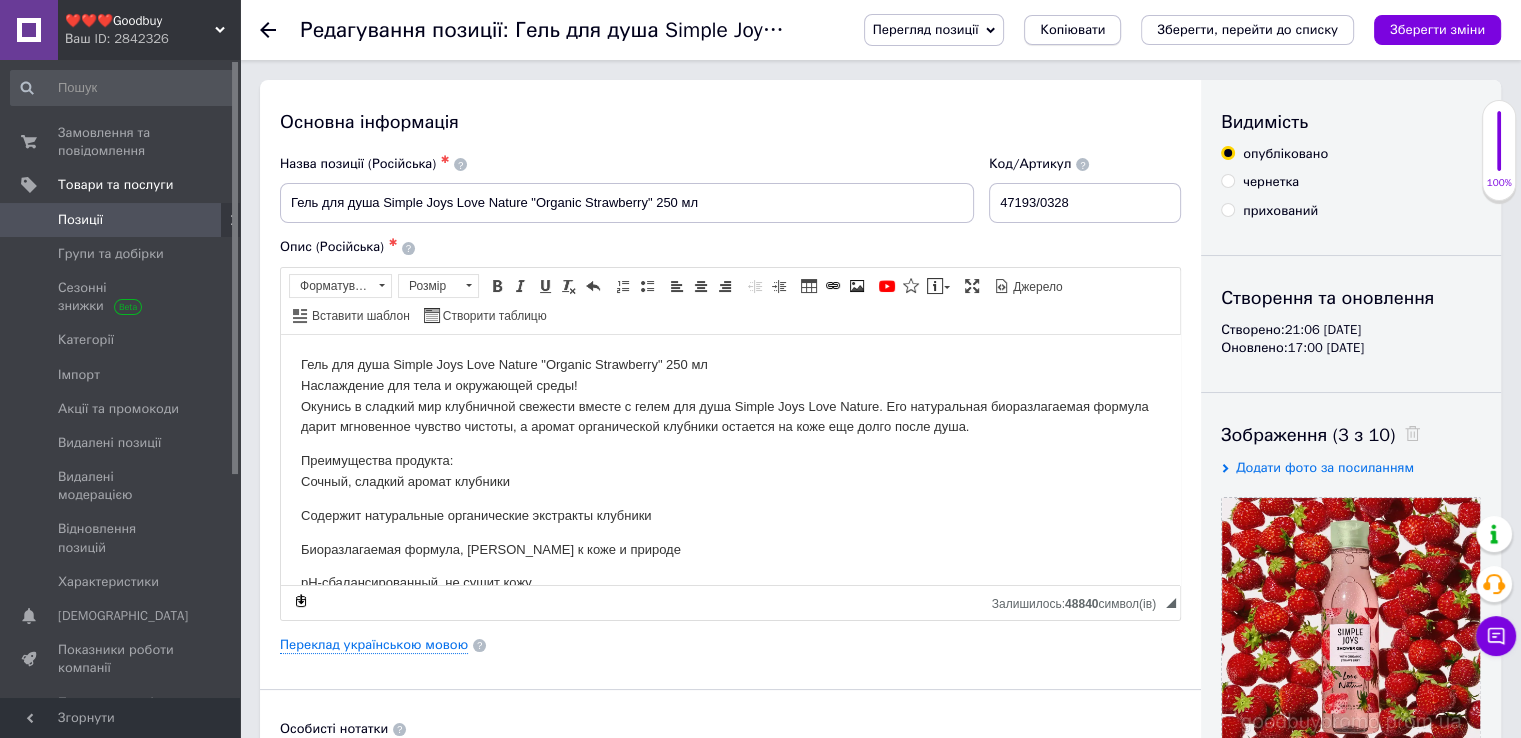 click on "Копіювати" at bounding box center (1072, 30) 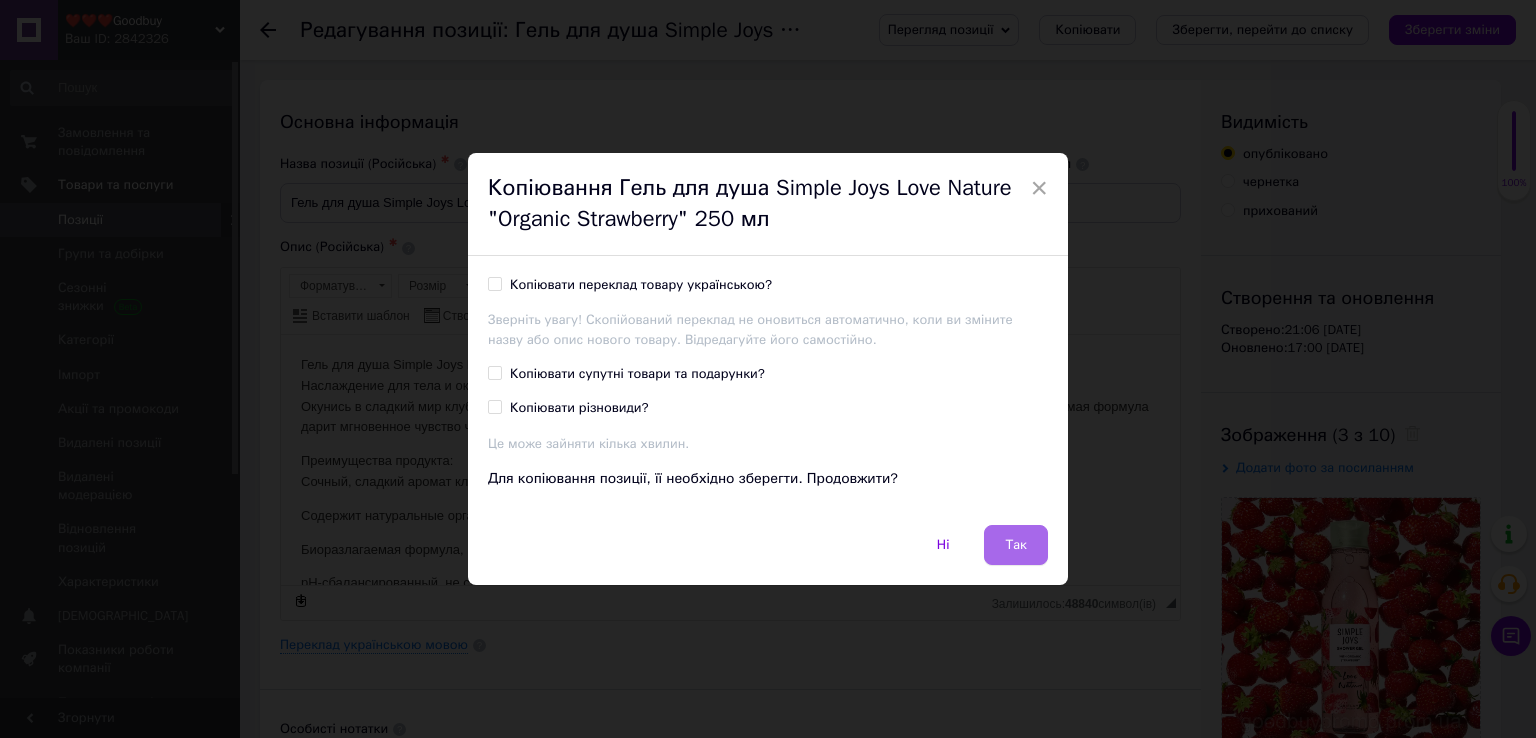 click on "Так" at bounding box center (1016, 545) 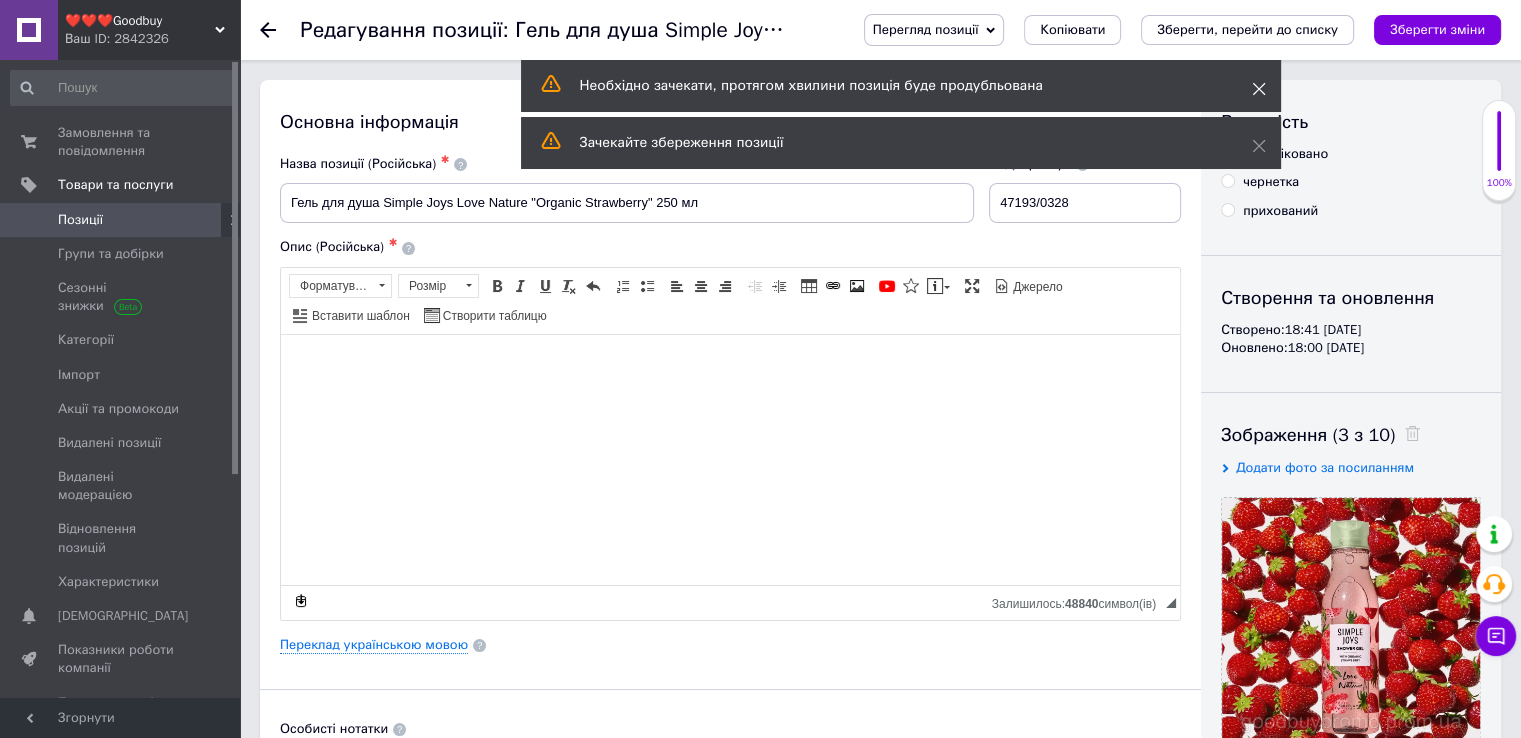 click 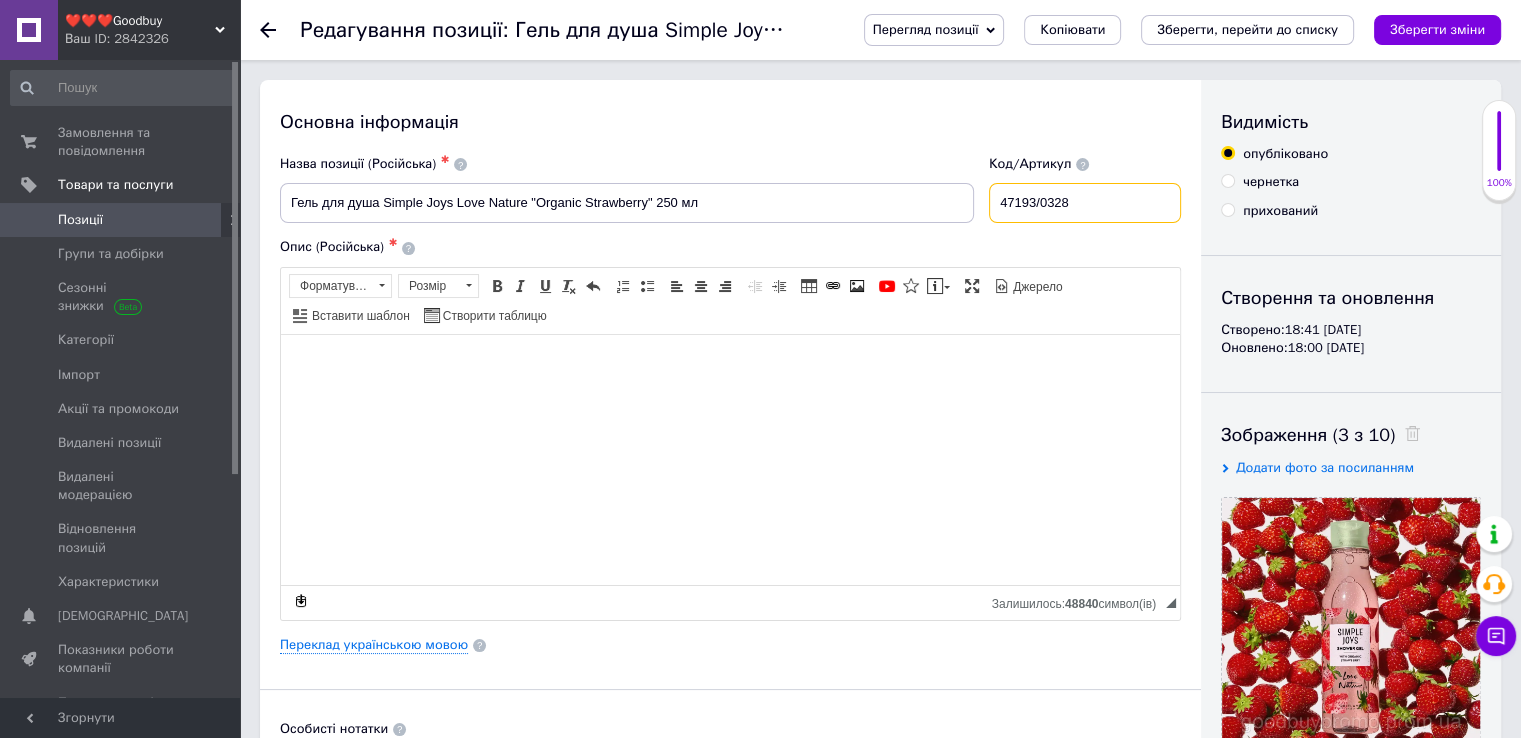 drag, startPoint x: 1062, startPoint y: 208, endPoint x: 1020, endPoint y: 198, distance: 43.174065 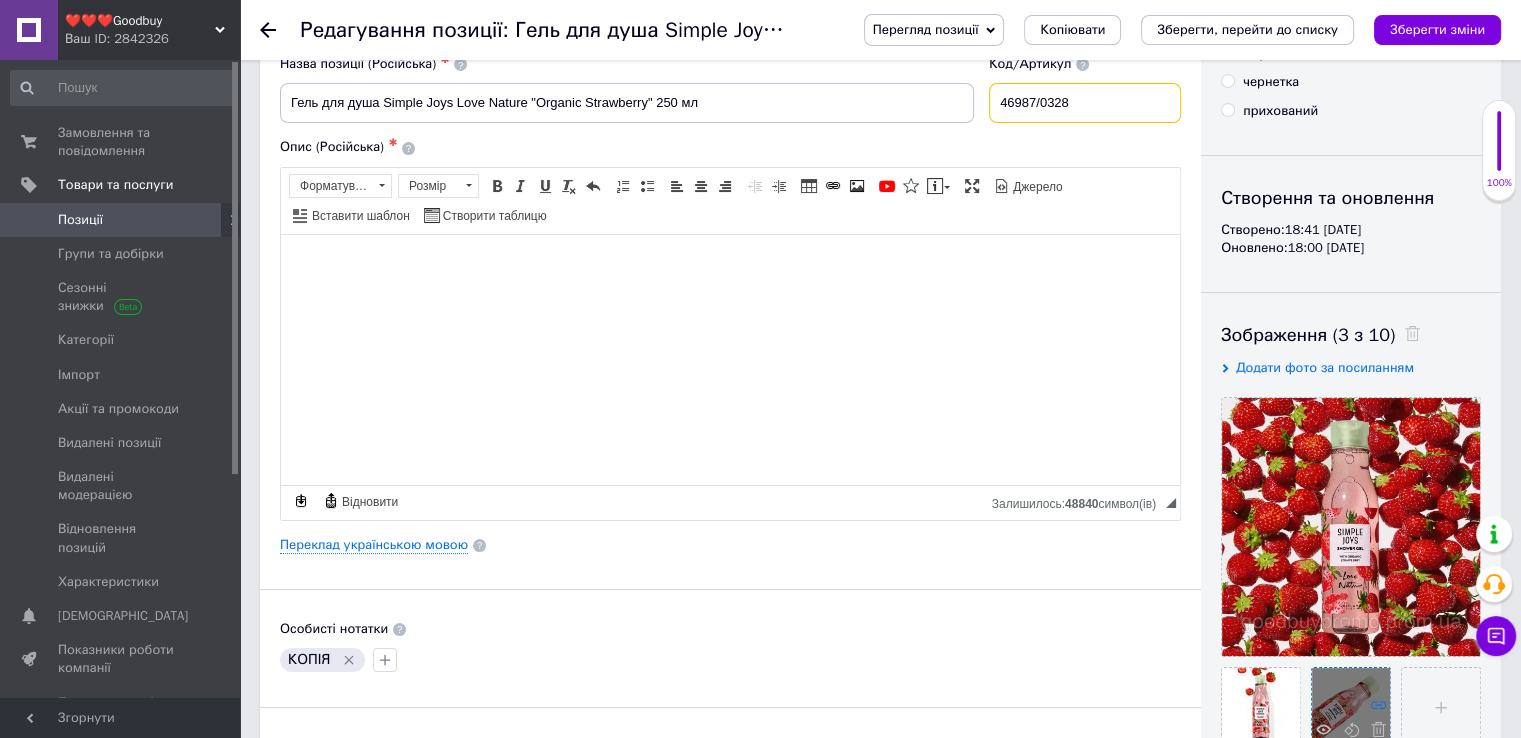 scroll, scrollTop: 200, scrollLeft: 0, axis: vertical 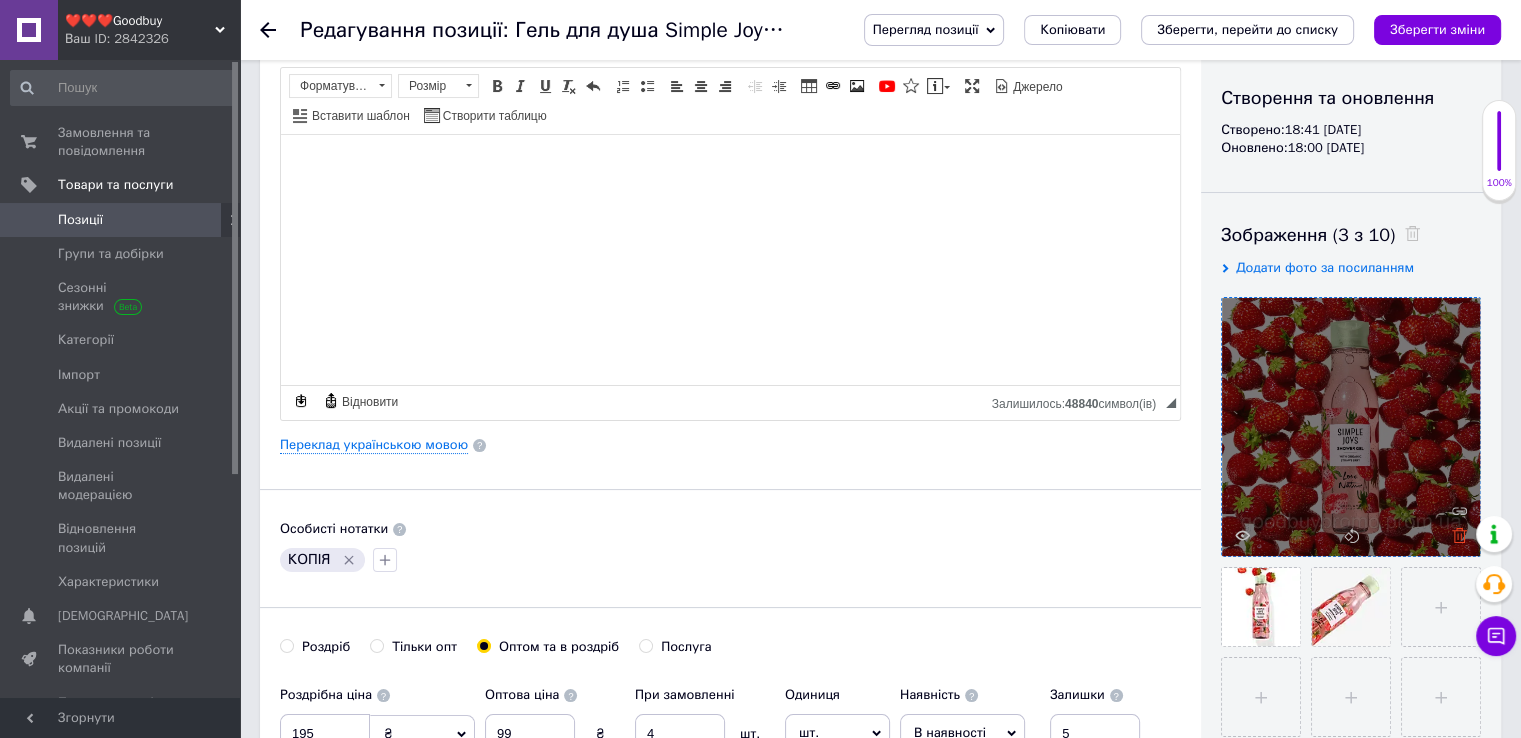 type on "46987/0328" 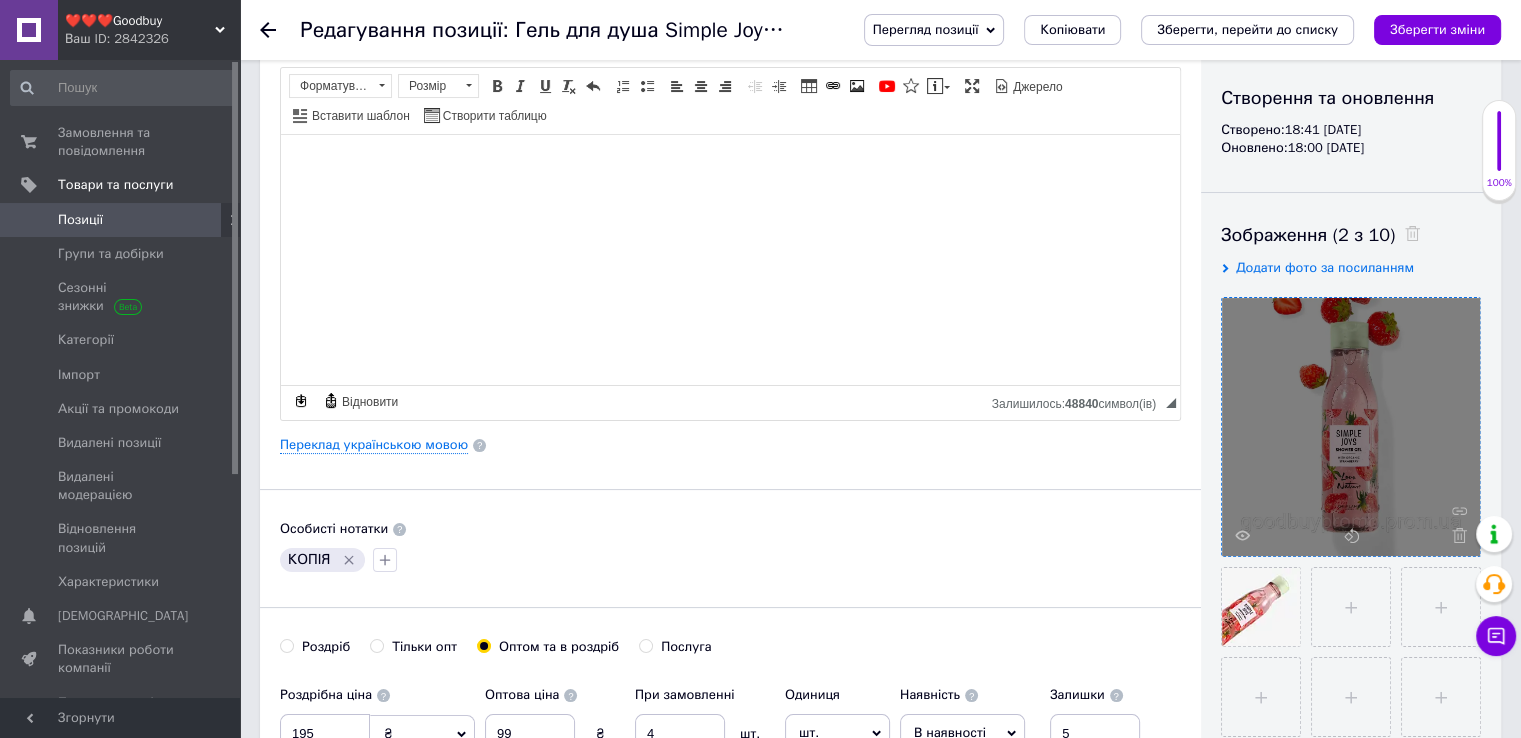 click 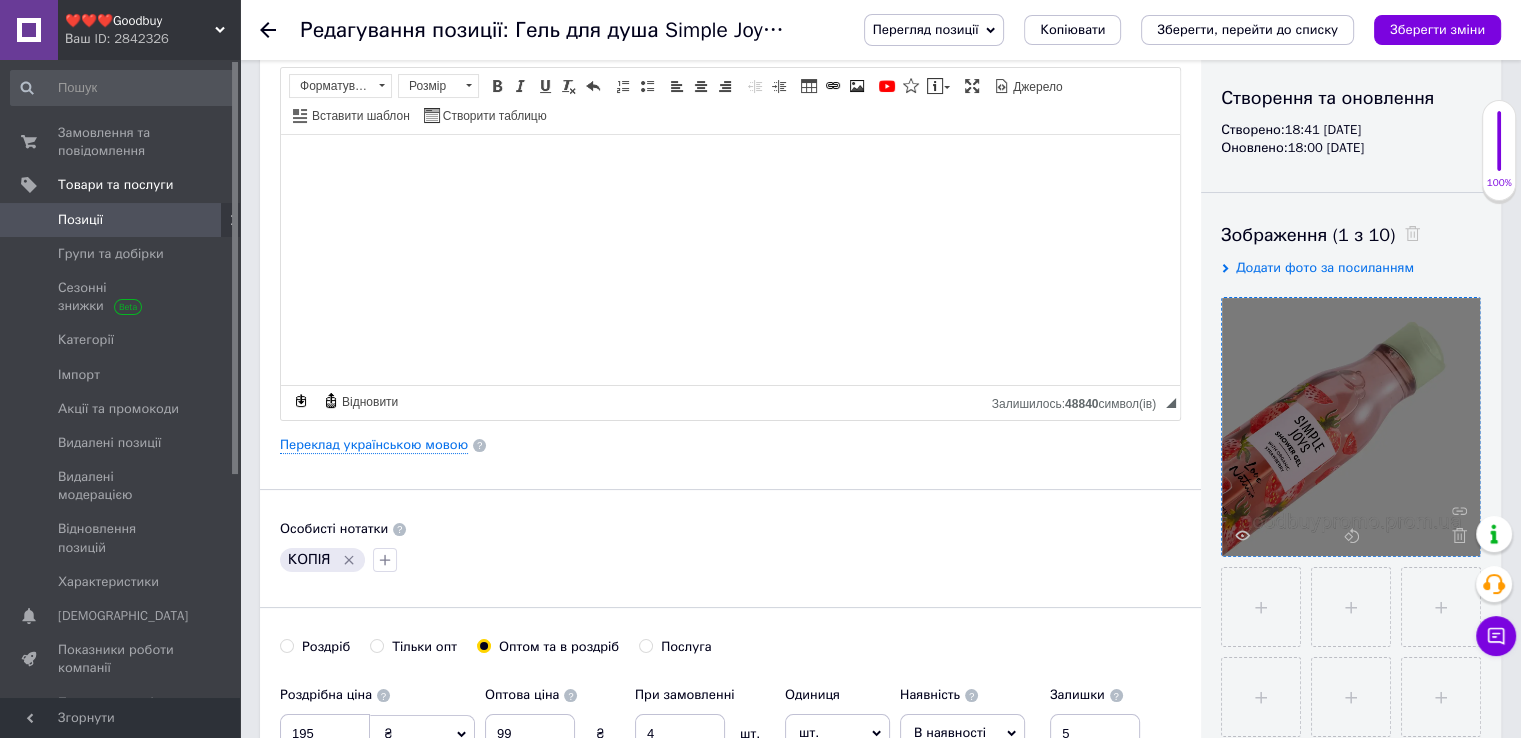 click 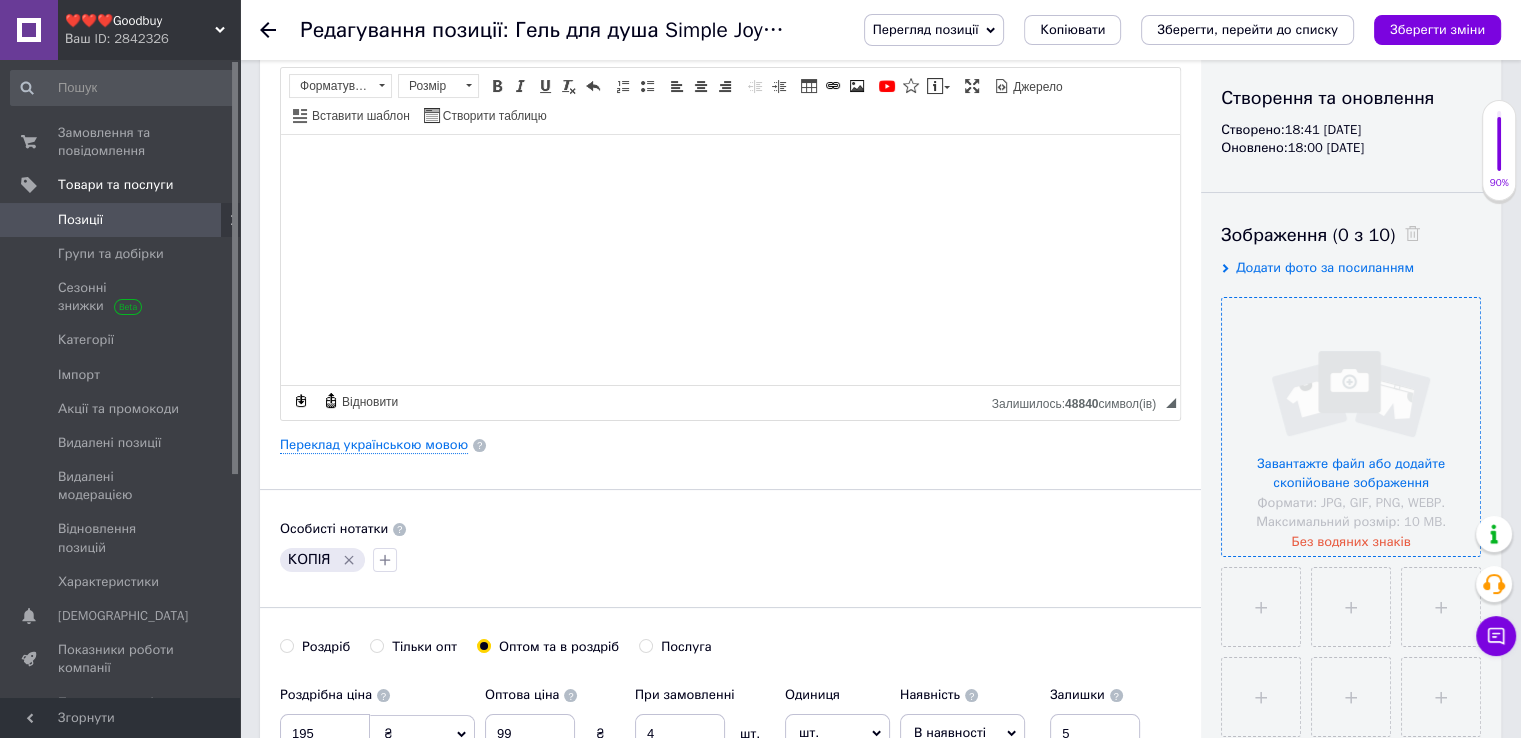 click 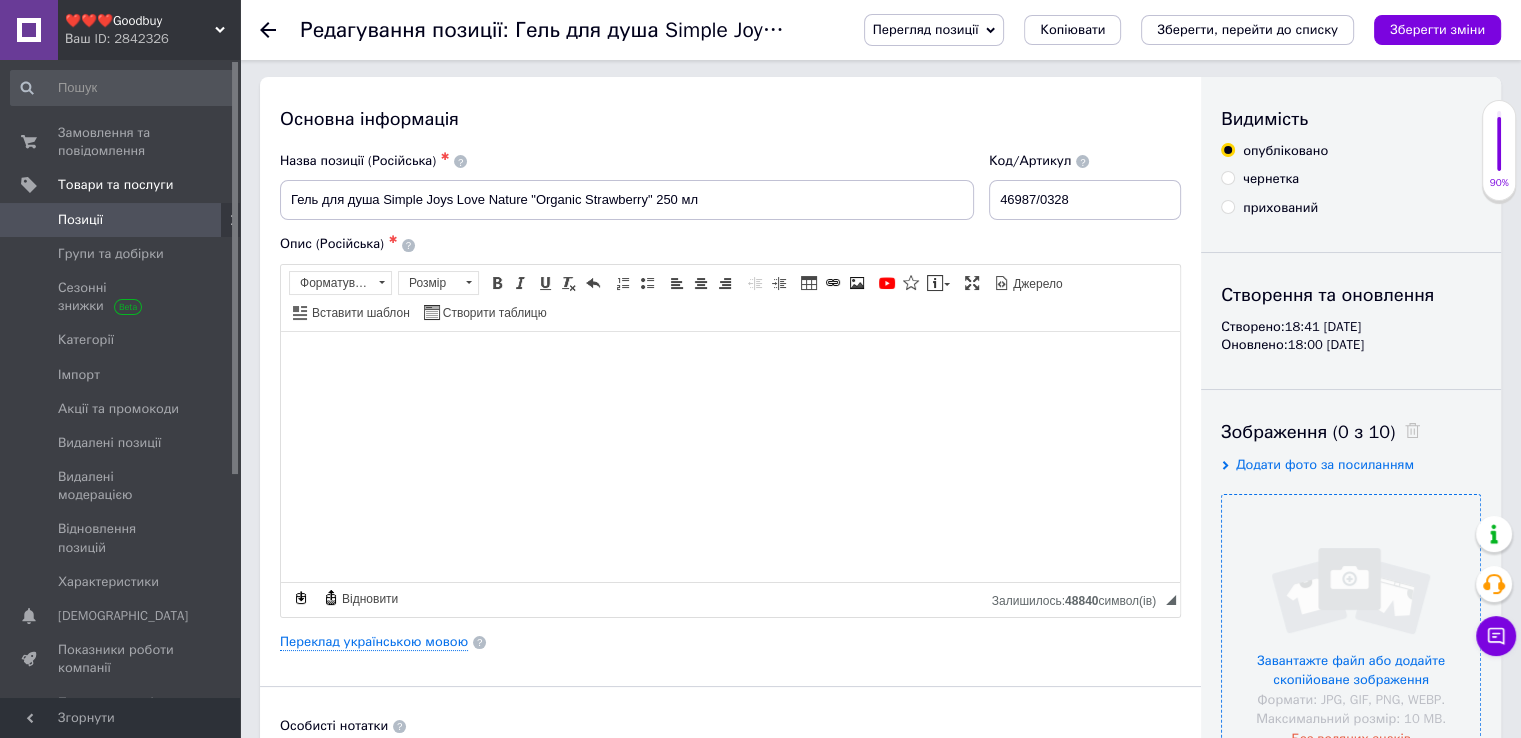 scroll, scrollTop: 0, scrollLeft: 0, axis: both 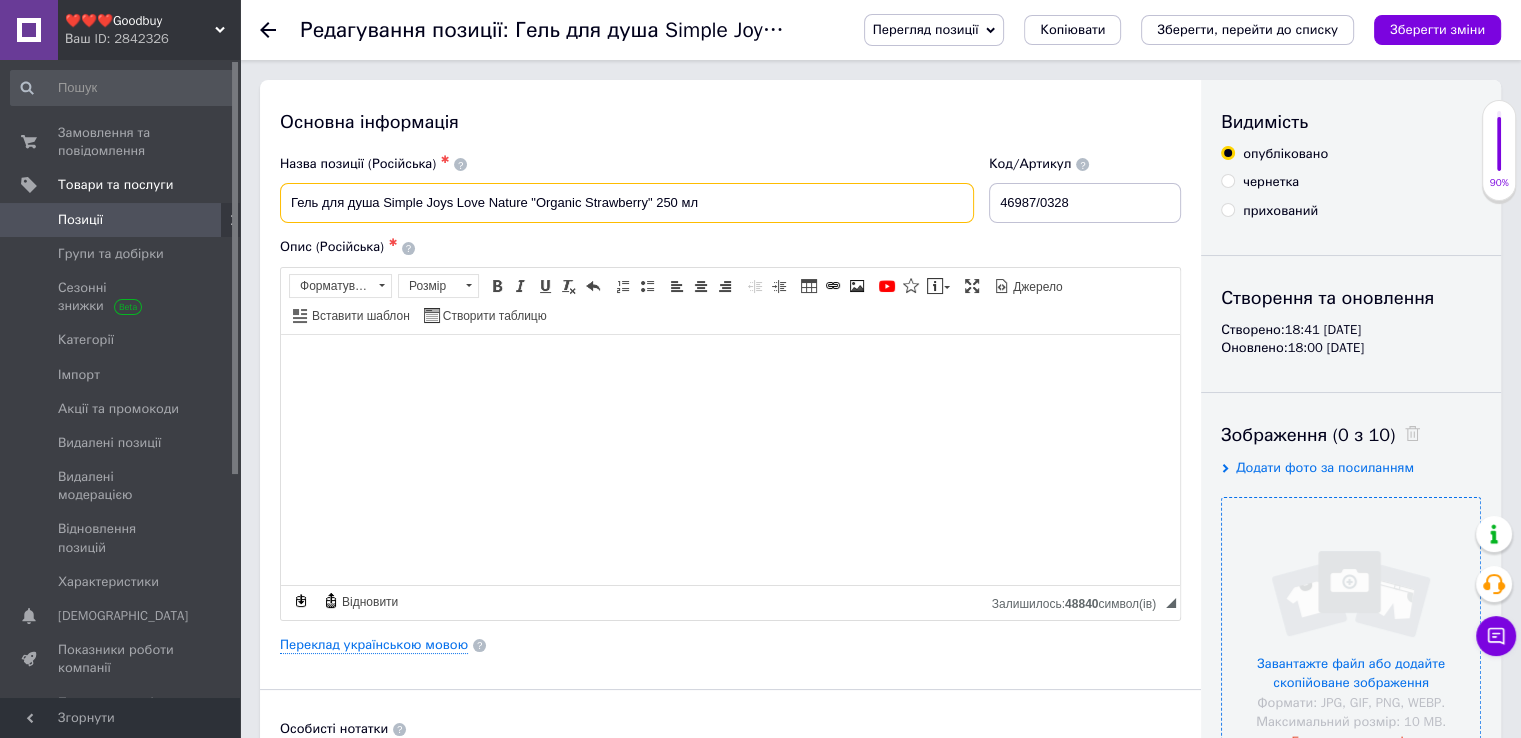 drag, startPoint x: 289, startPoint y: 198, endPoint x: 788, endPoint y: 204, distance: 499.03607 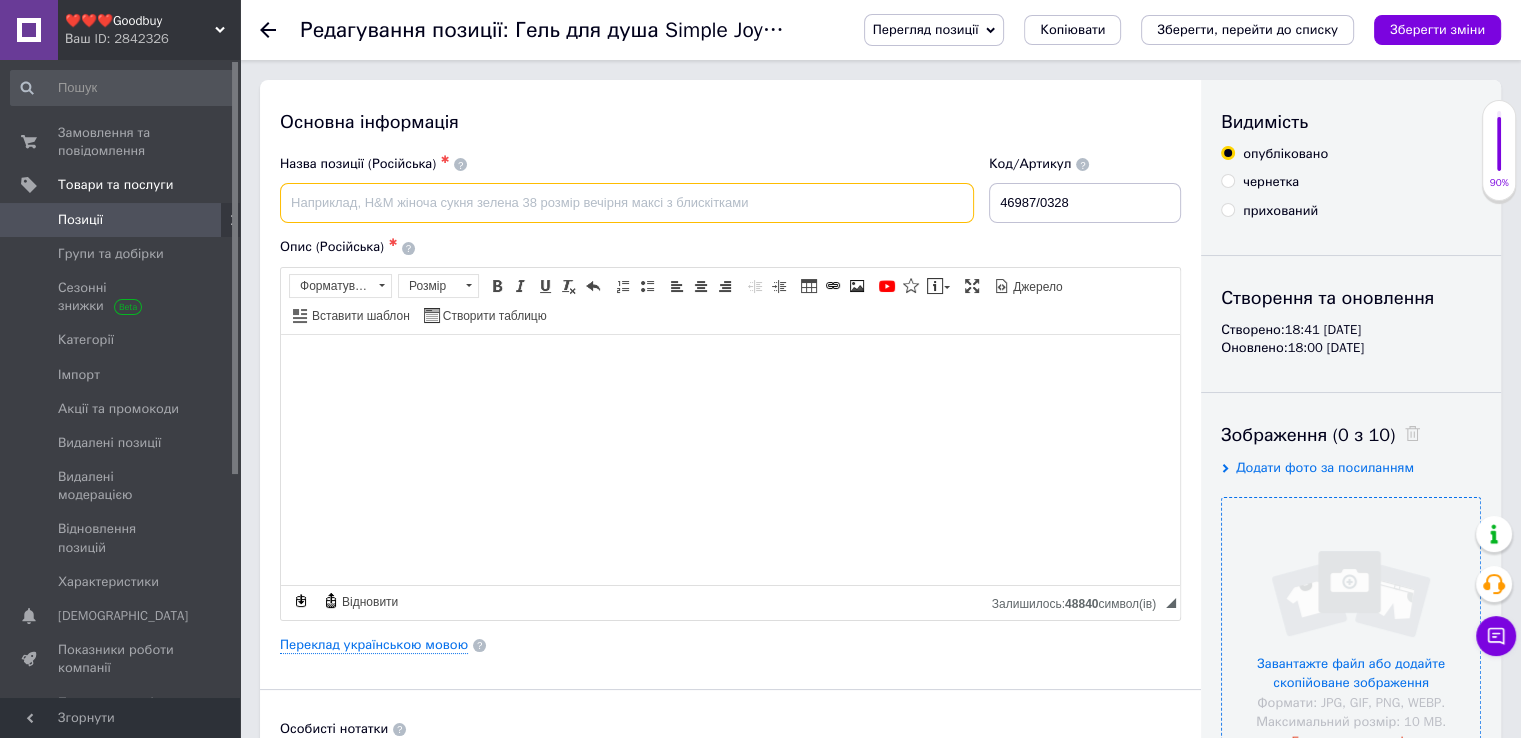 type 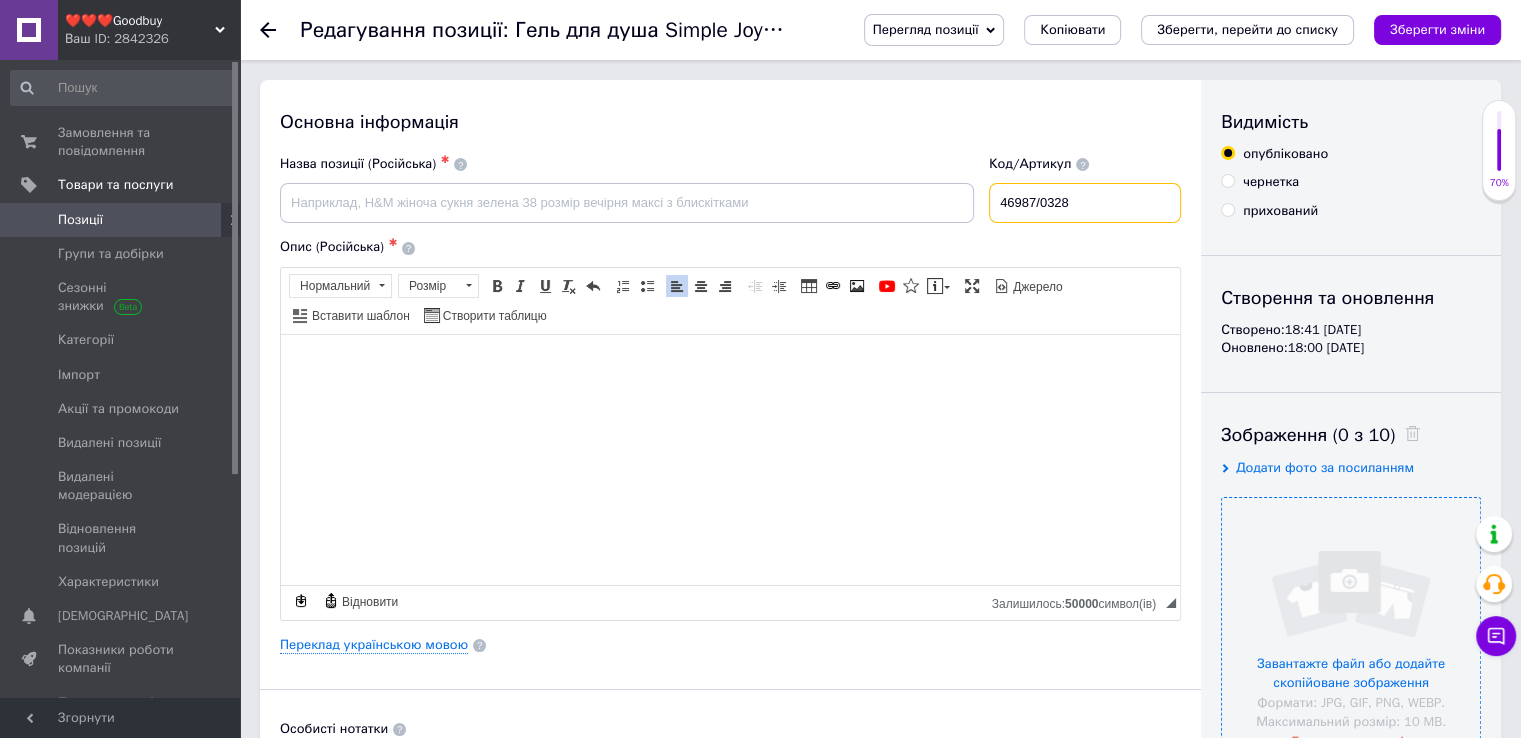 click on "46987/0328" at bounding box center (1085, 203) 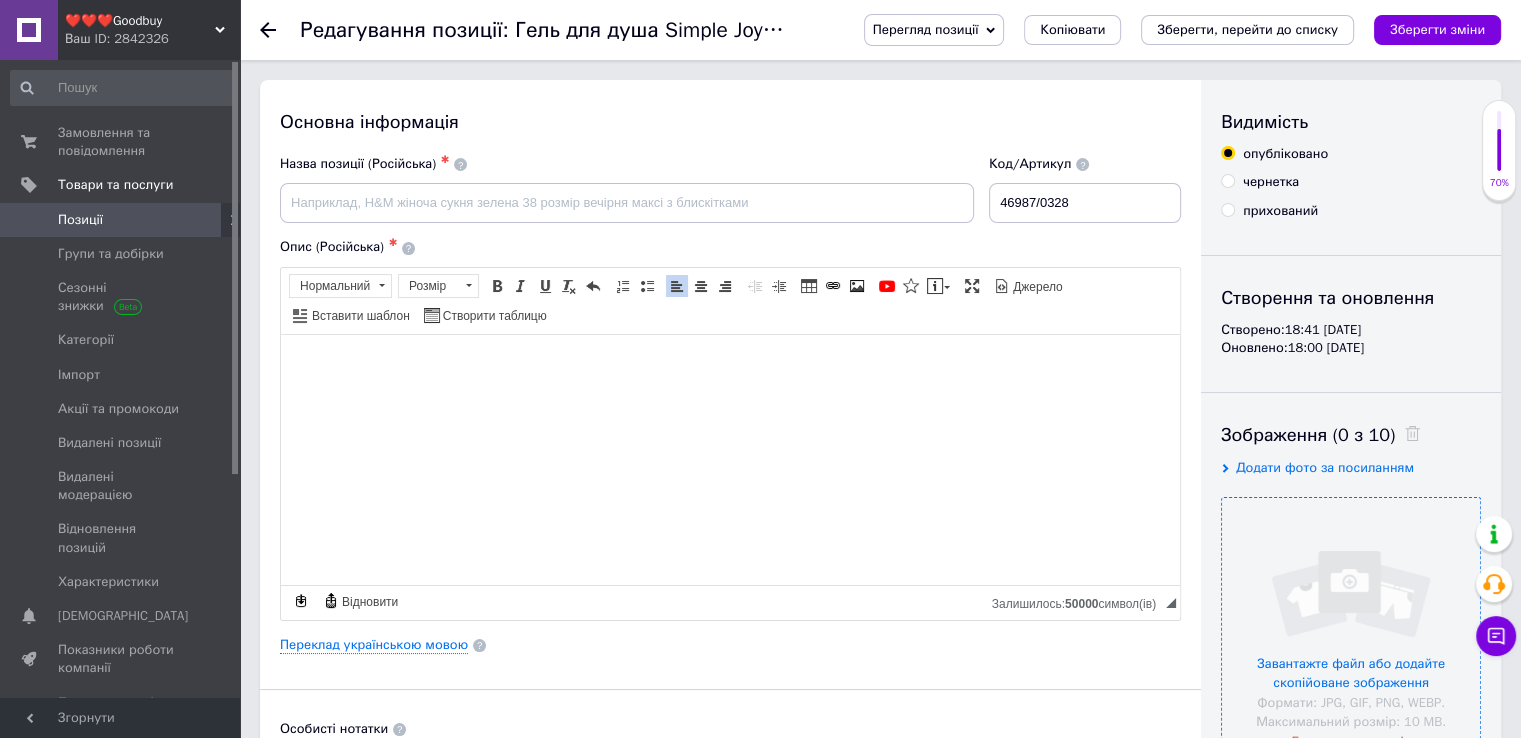 click at bounding box center (1351, 627) 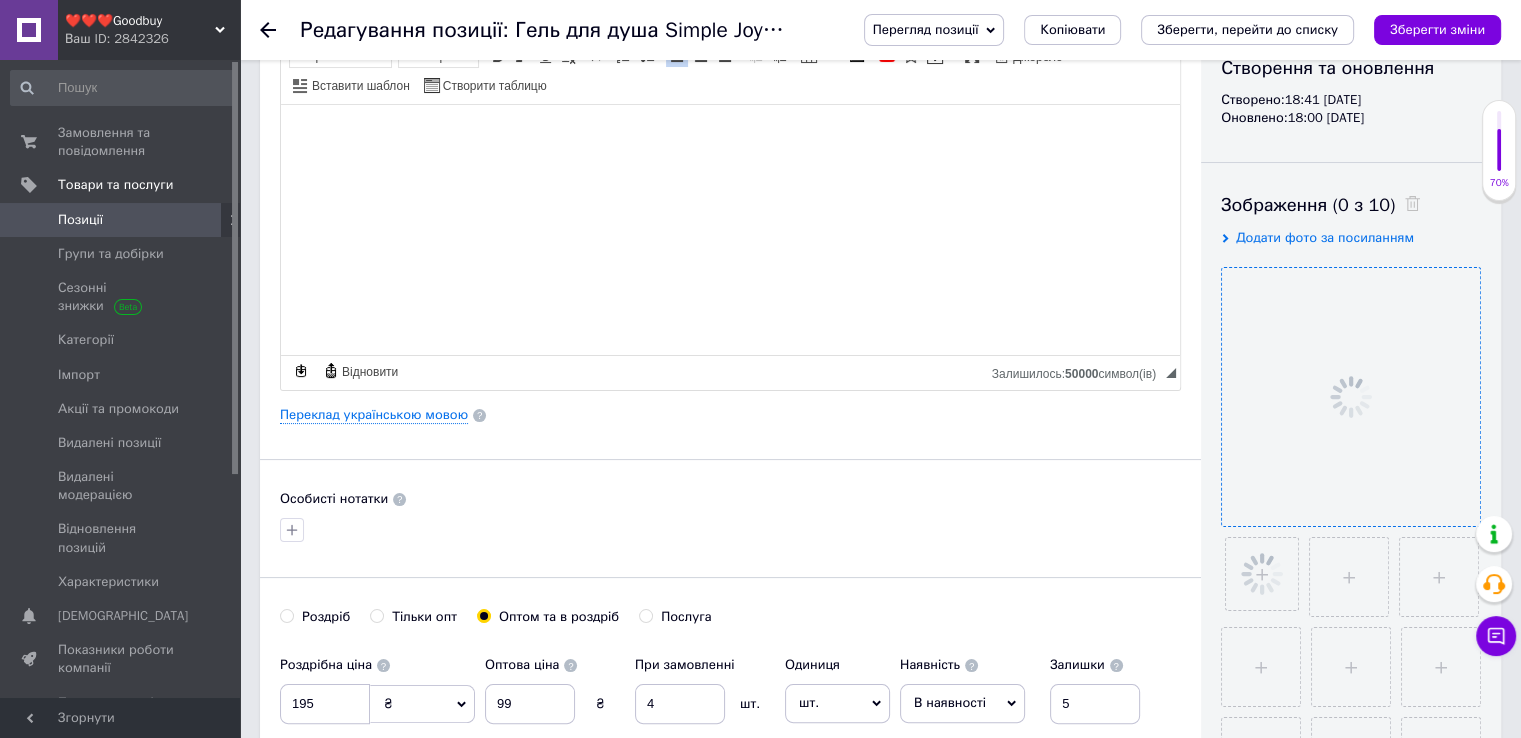 scroll, scrollTop: 300, scrollLeft: 0, axis: vertical 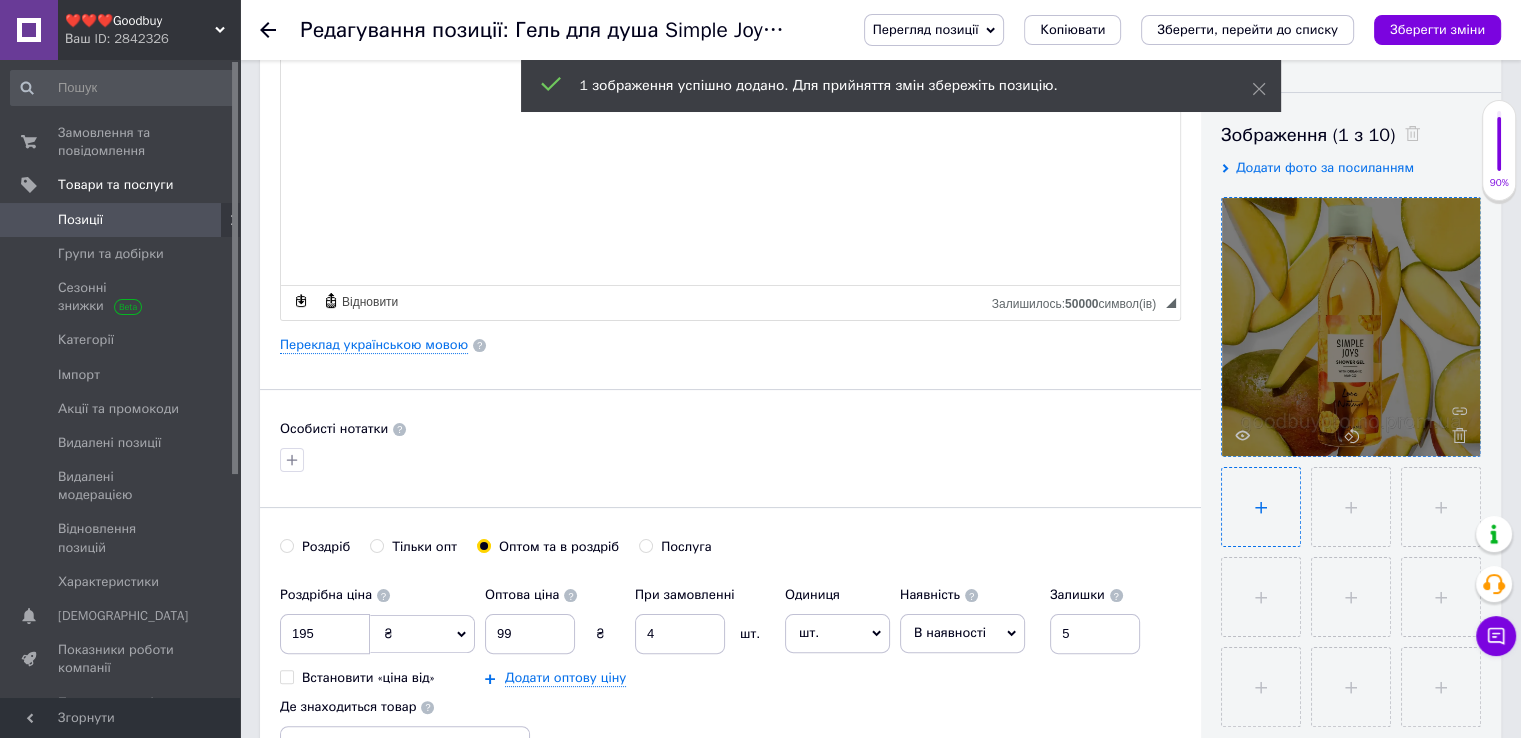 click at bounding box center [1261, 507] 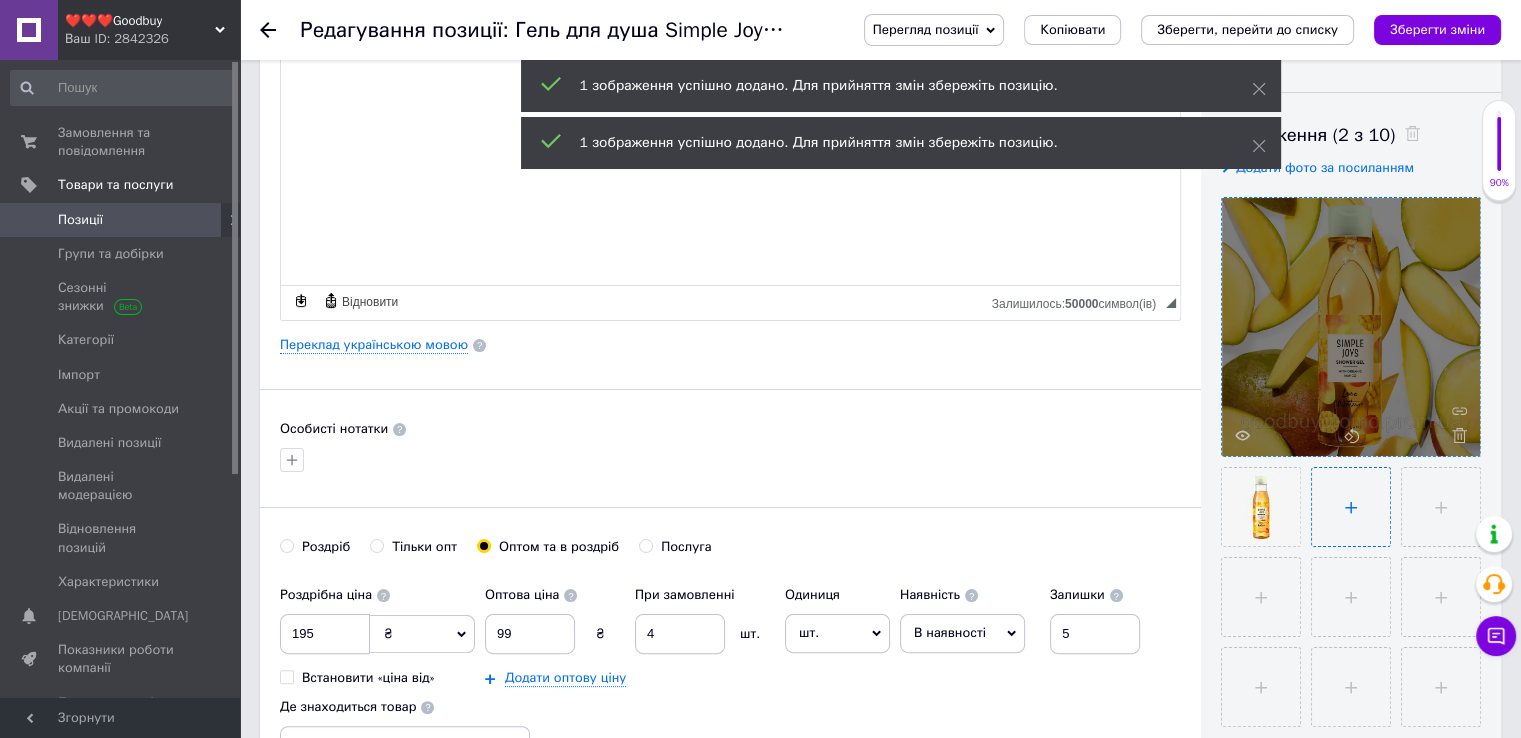 click at bounding box center (1351, 507) 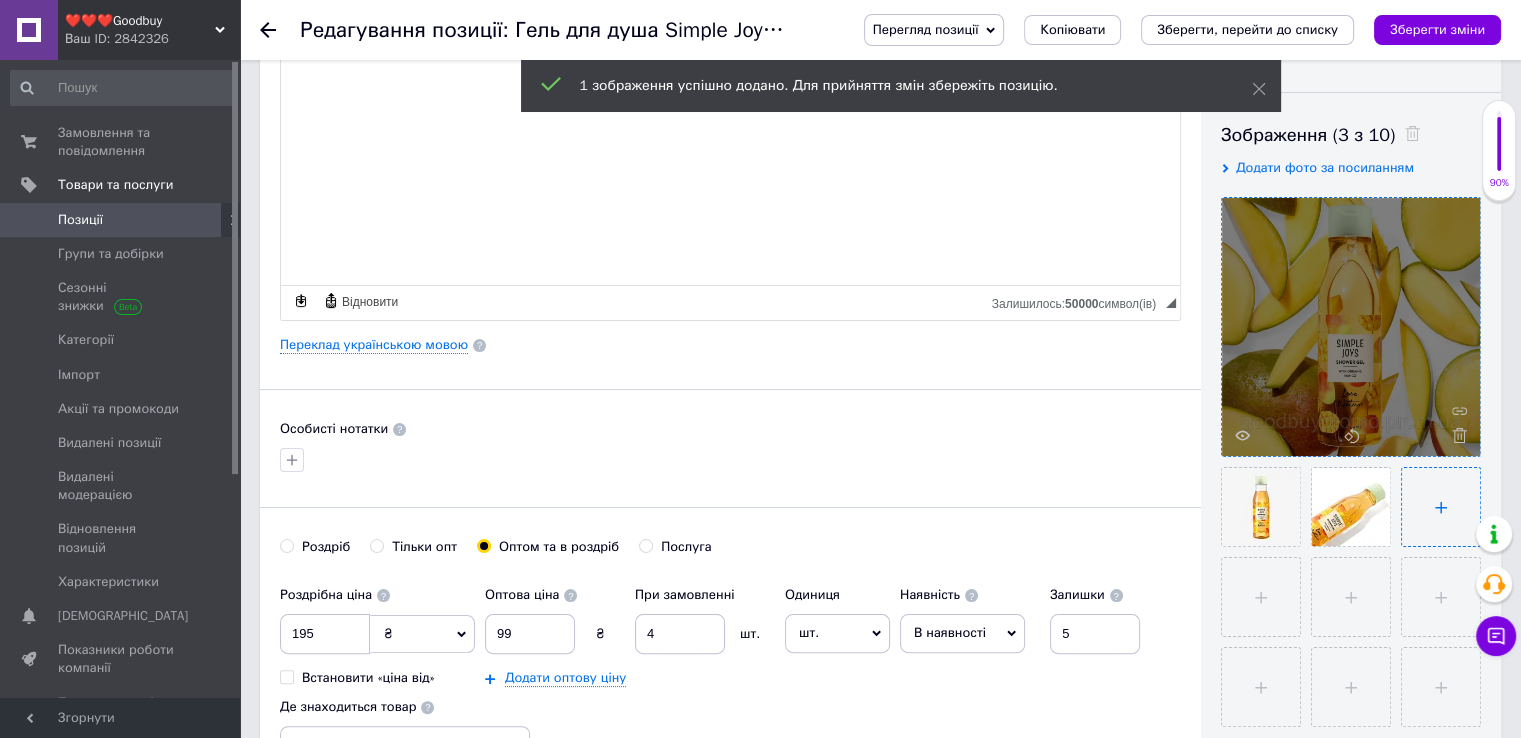 click at bounding box center (1441, 507) 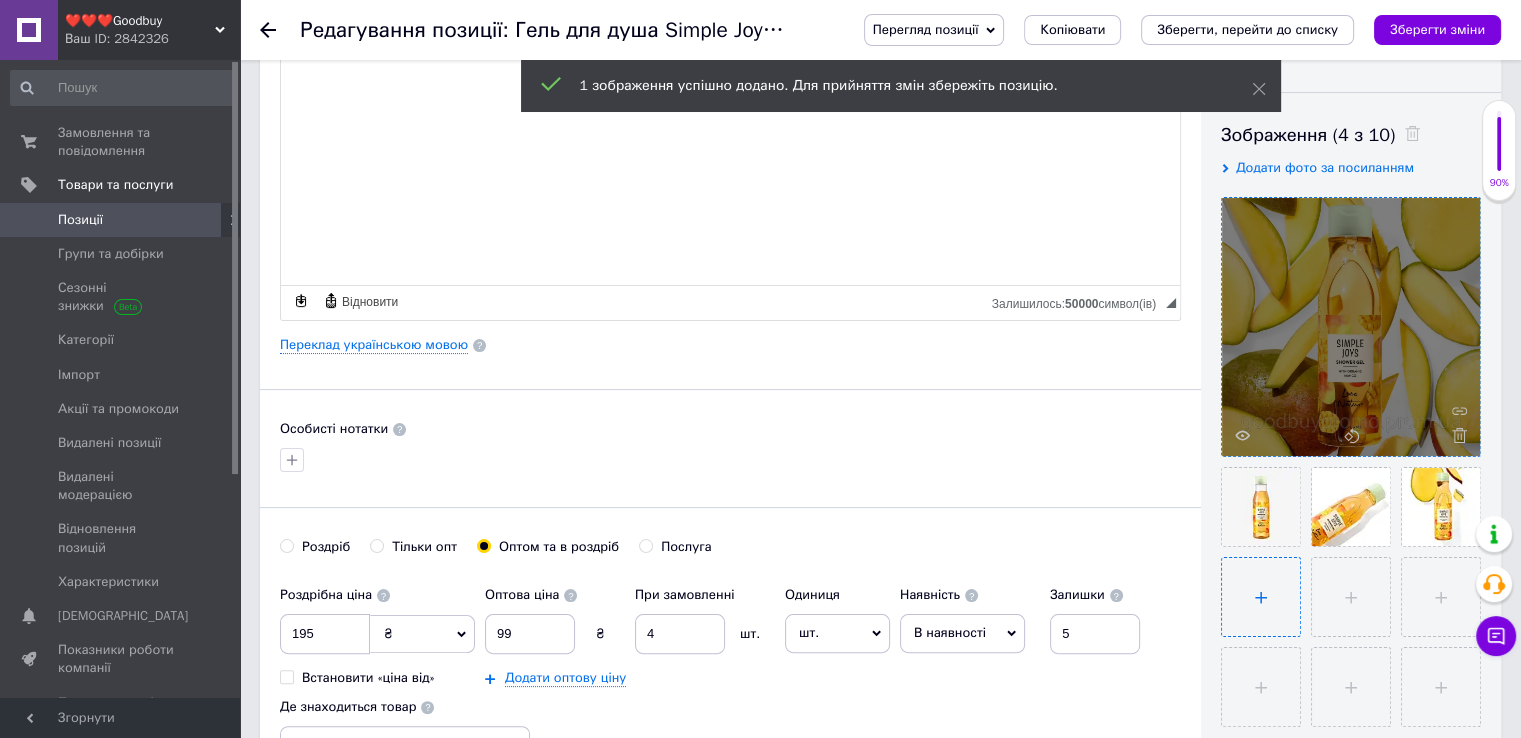 click at bounding box center (1261, 597) 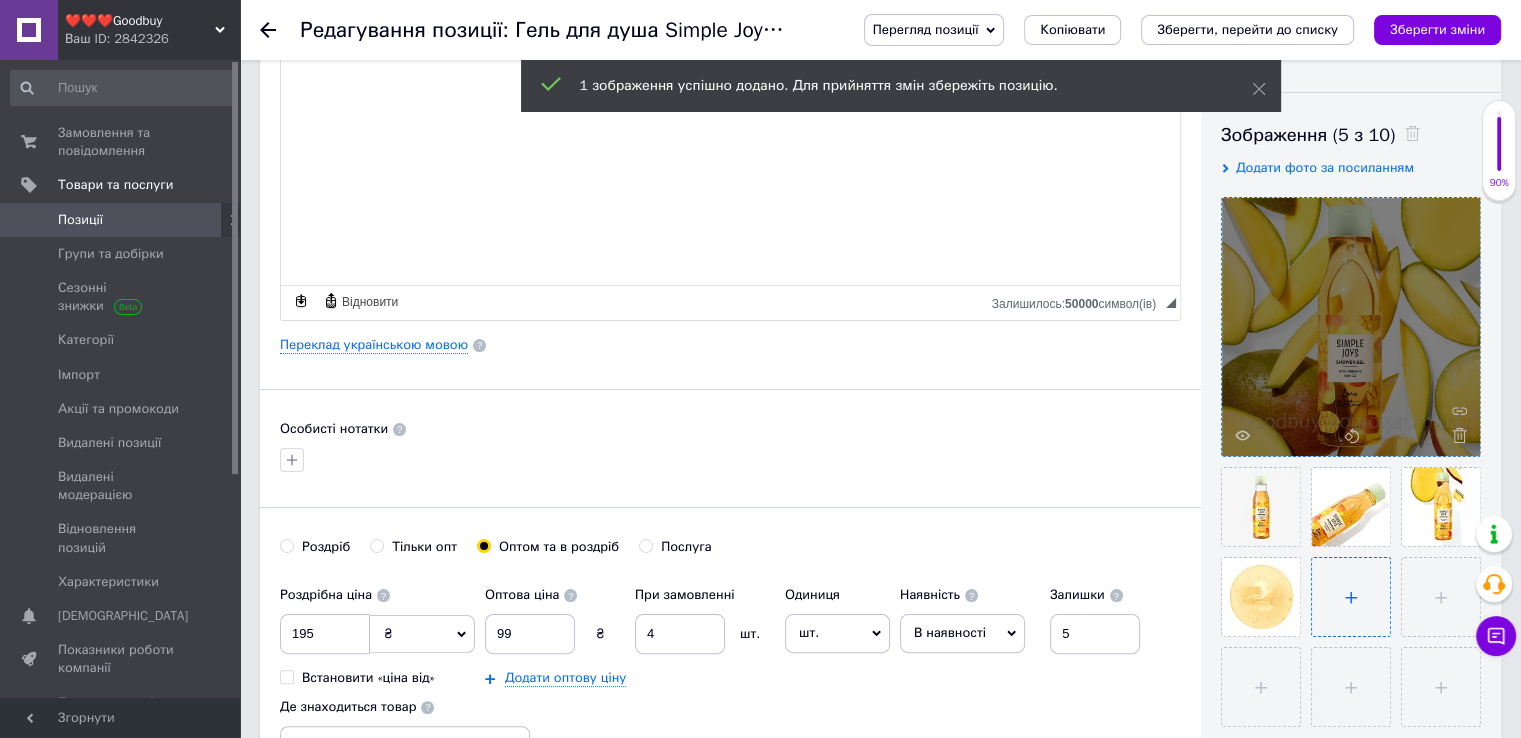 click at bounding box center [1351, 597] 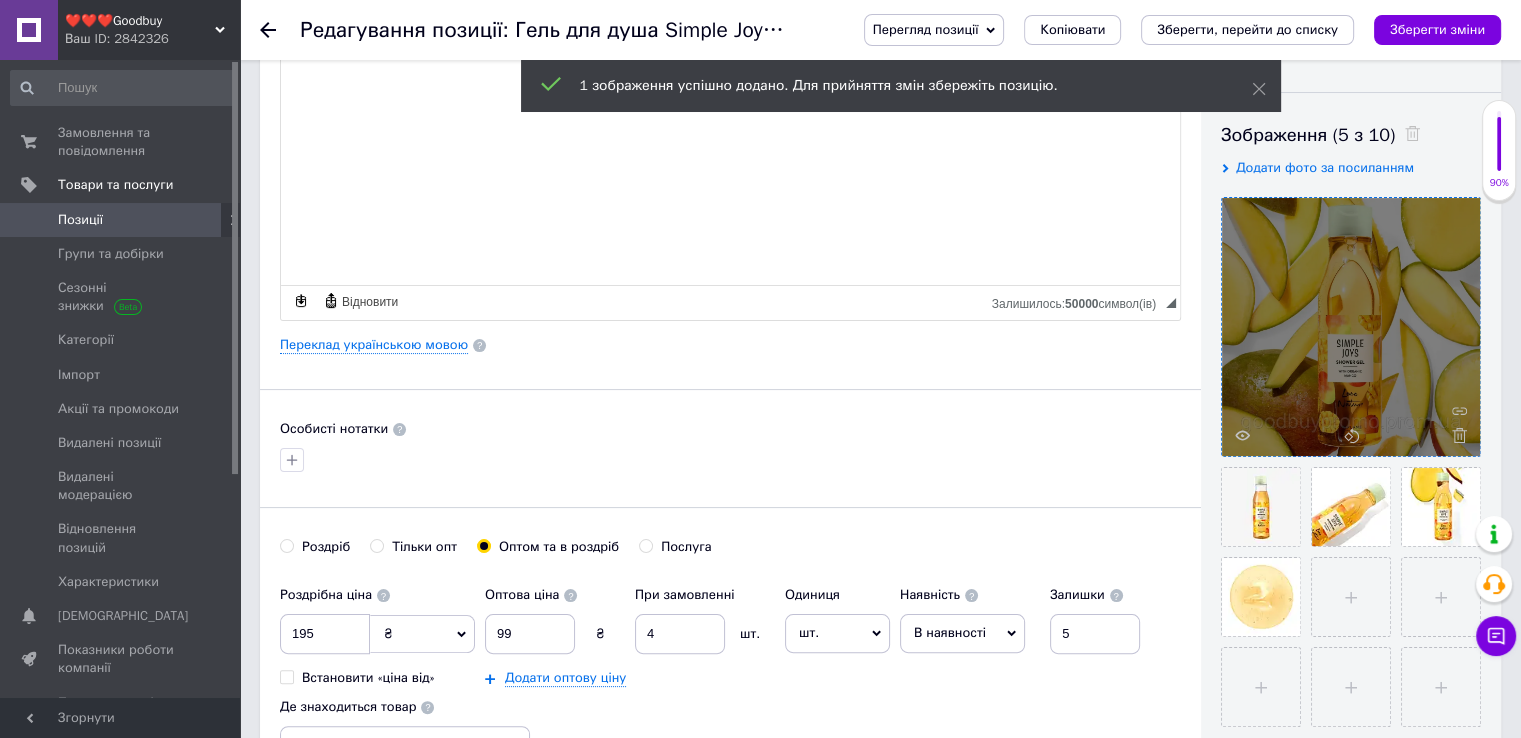 type 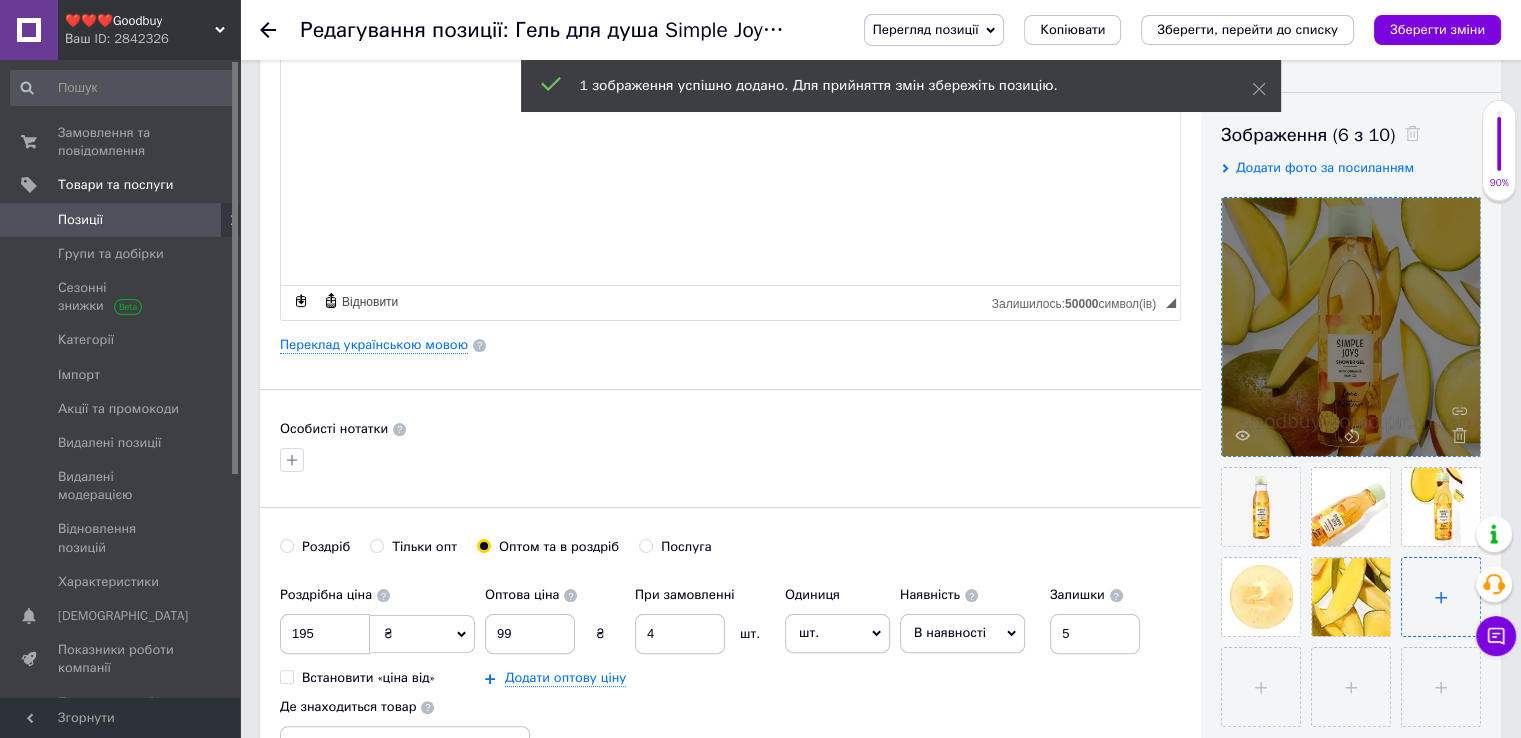 click at bounding box center (1441, 597) 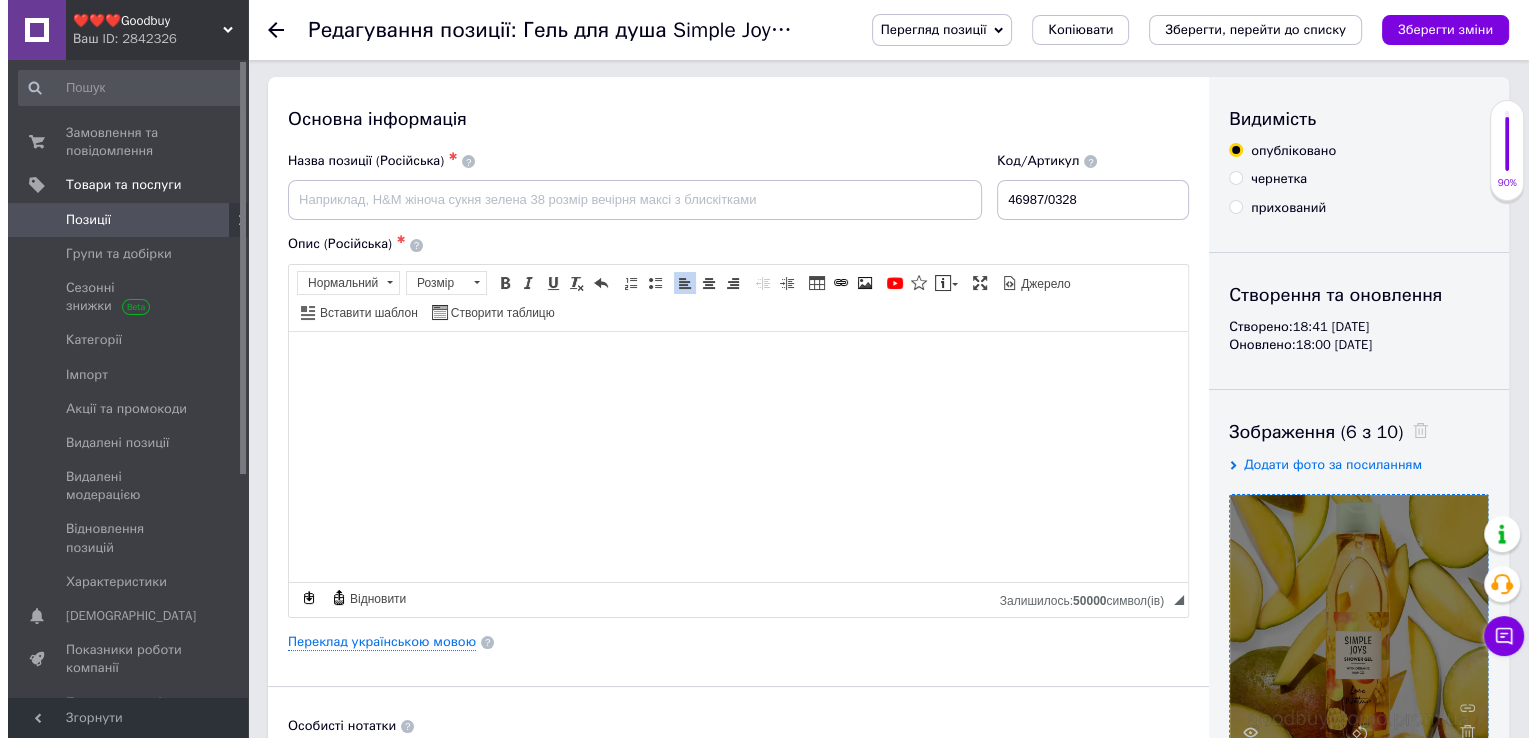 scroll, scrollTop: 0, scrollLeft: 0, axis: both 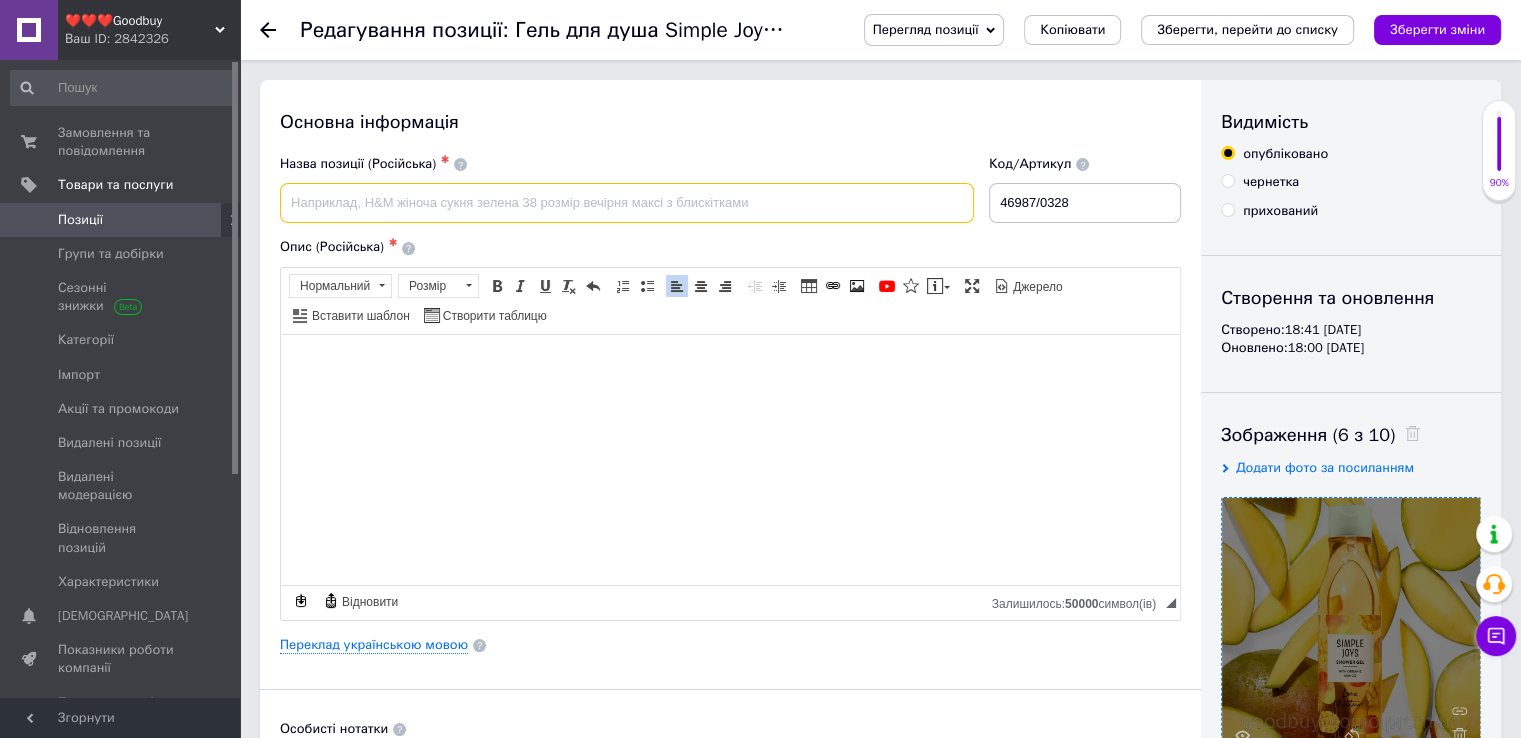 paste on "Гель для душа Simple Joys Love Nature "Organic Mango" 250 мл" 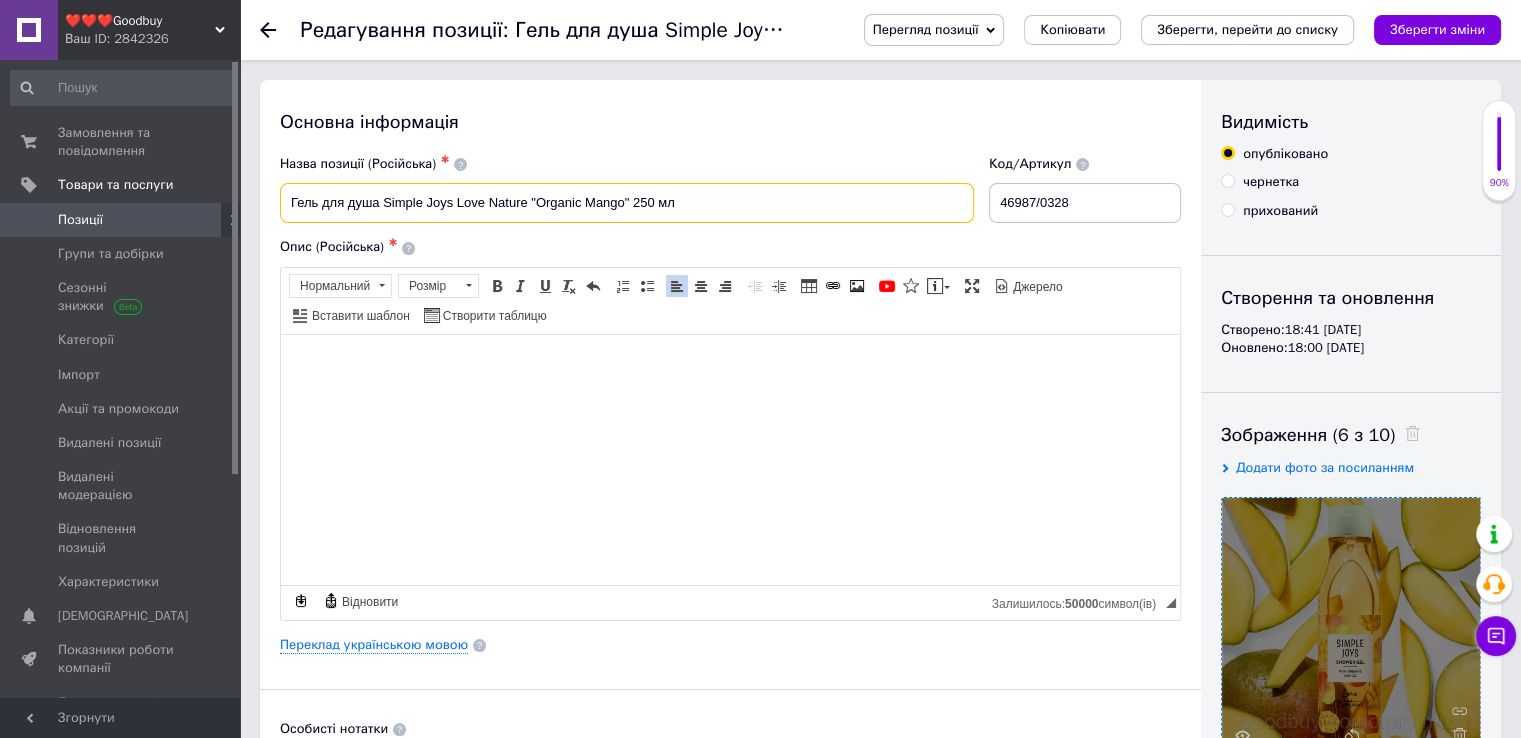 type on "Гель для душа Simple Joys Love Nature "Organic Mango" 250 мл" 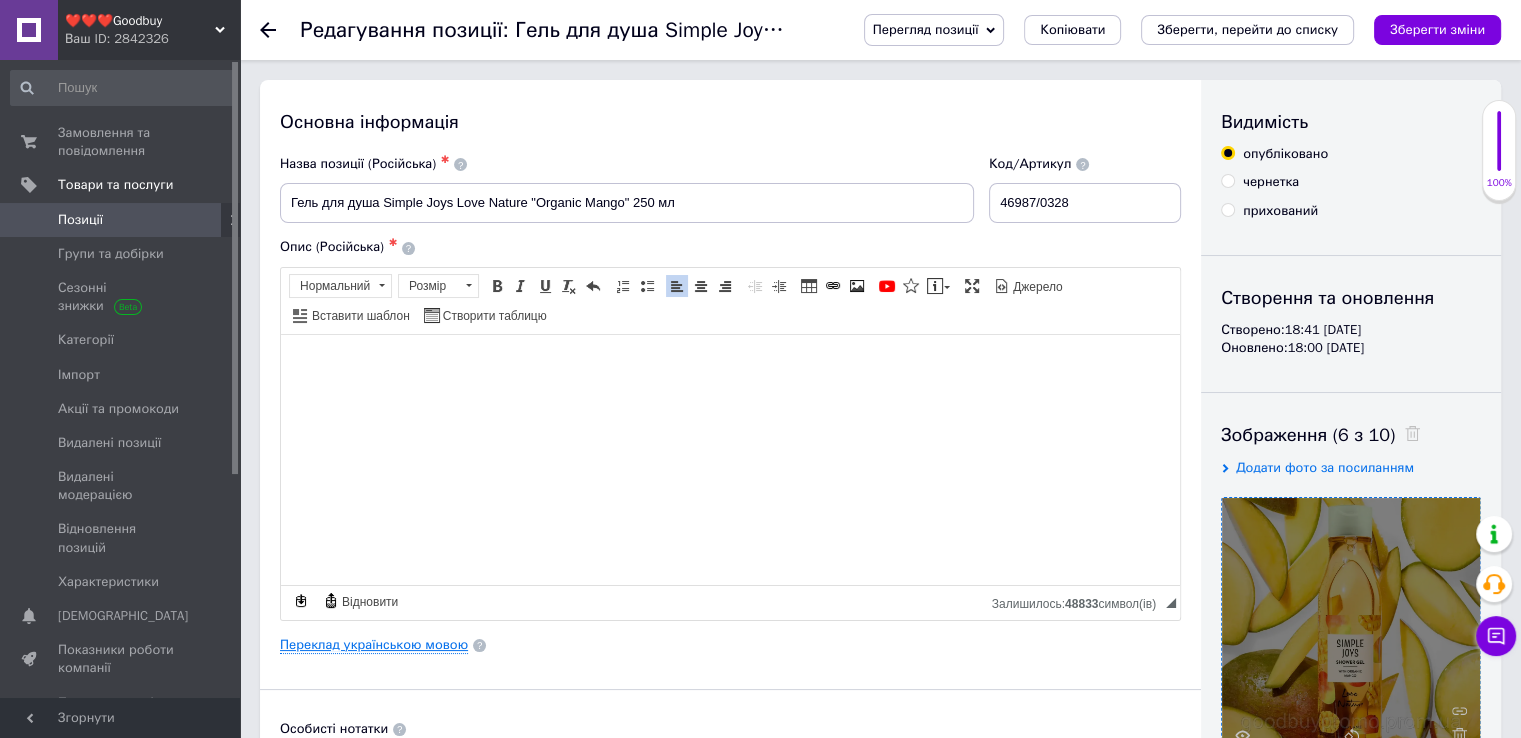 click on "Переклад українською мовою" at bounding box center (374, 645) 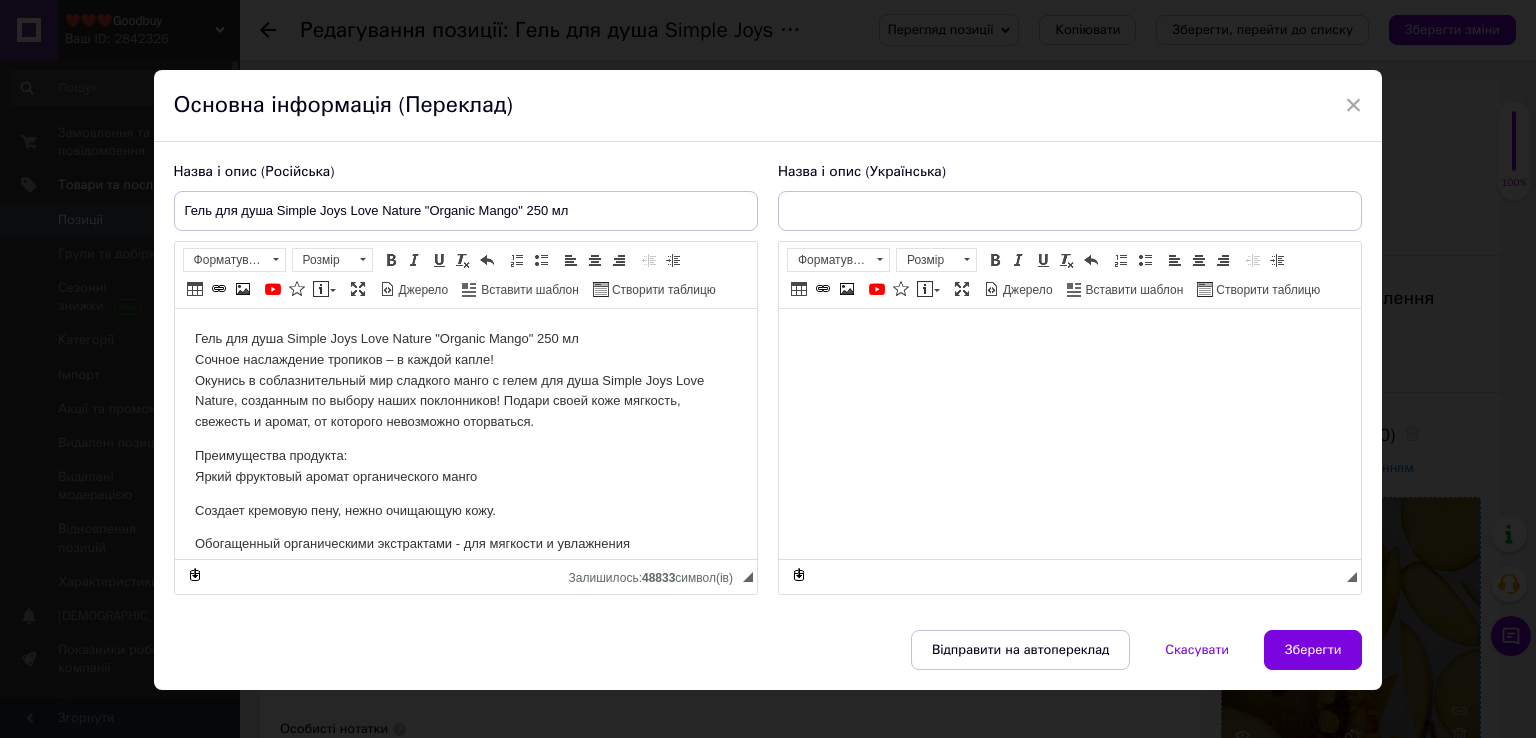 scroll, scrollTop: 0, scrollLeft: 0, axis: both 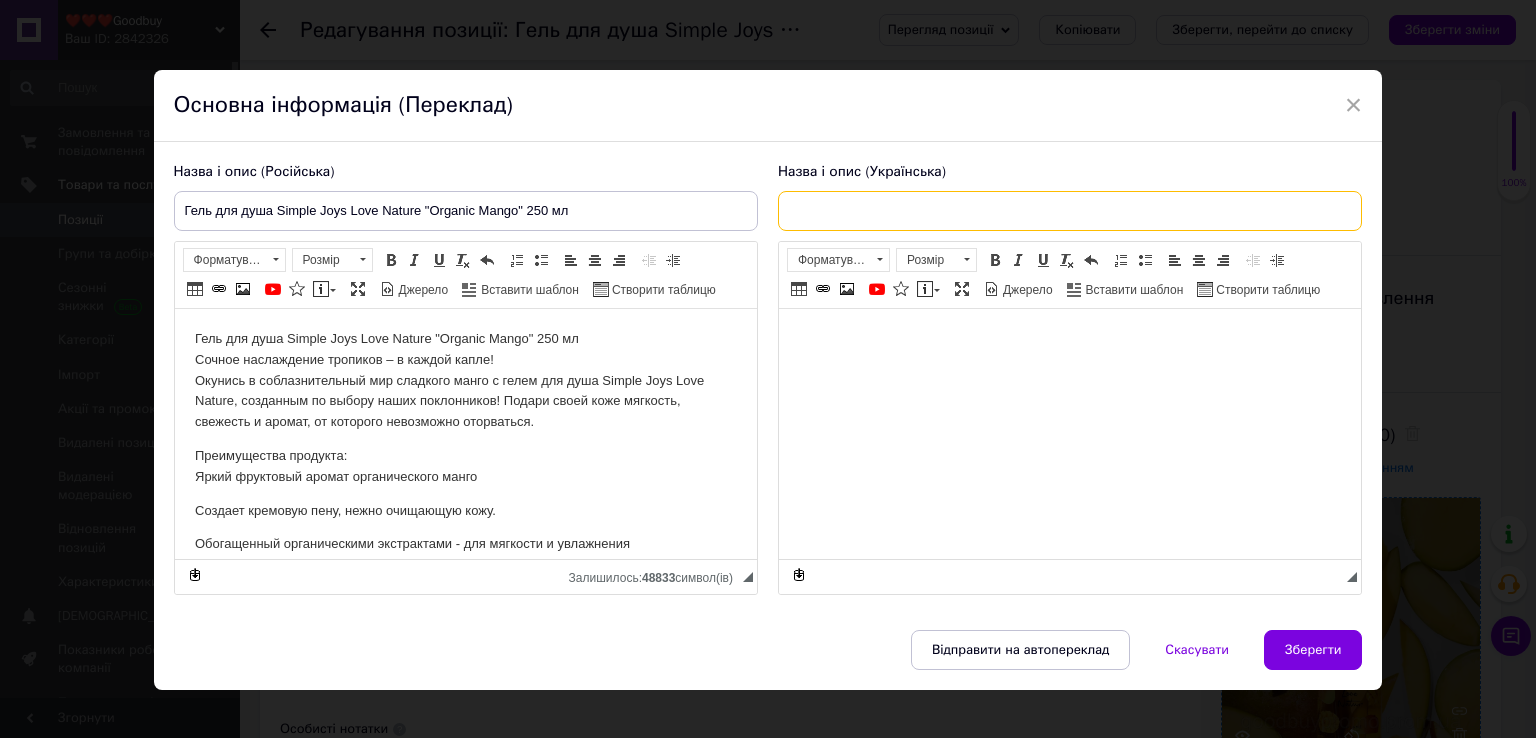 click at bounding box center (1070, 211) 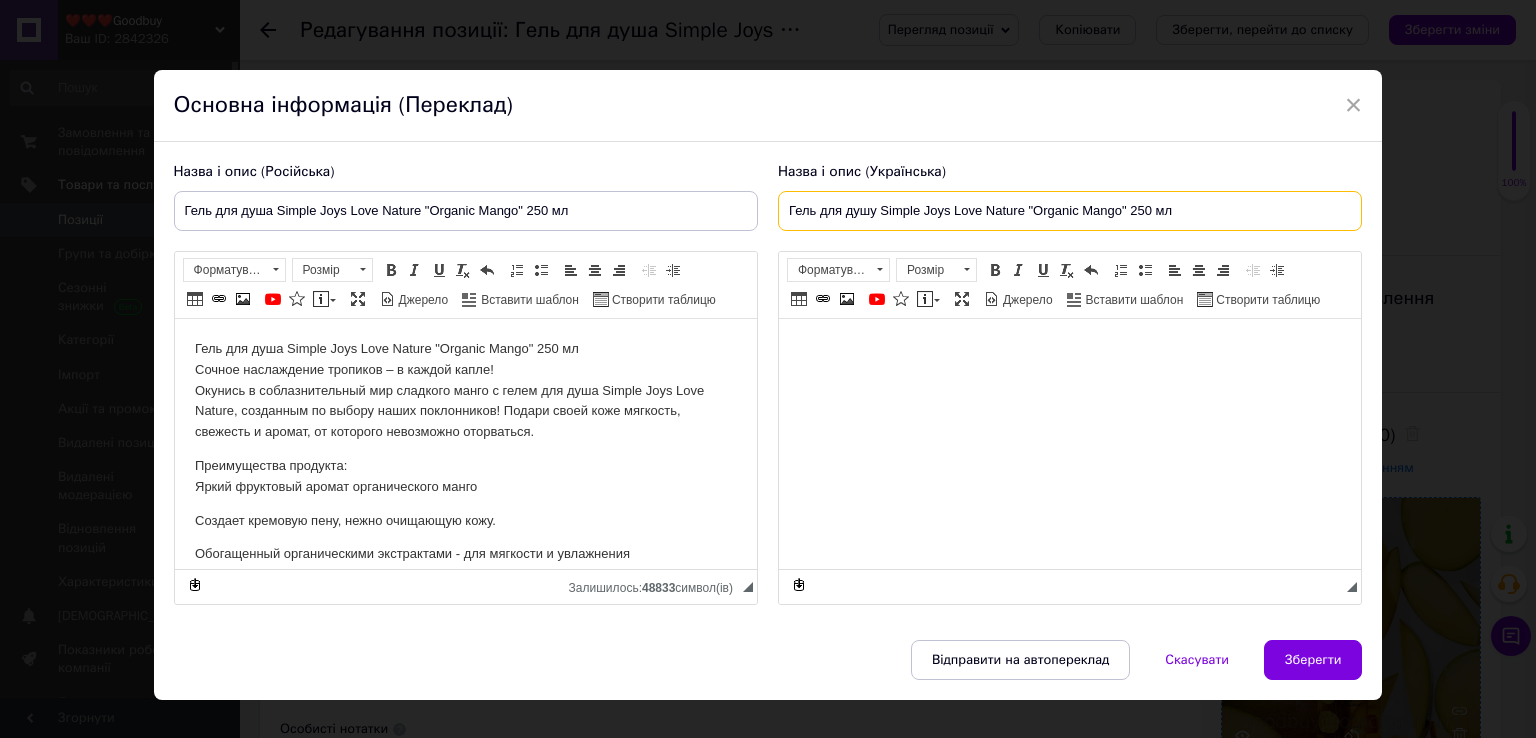 type on "Гель для душу Simple Joys Love Nature "Organic Mango" 250 мл" 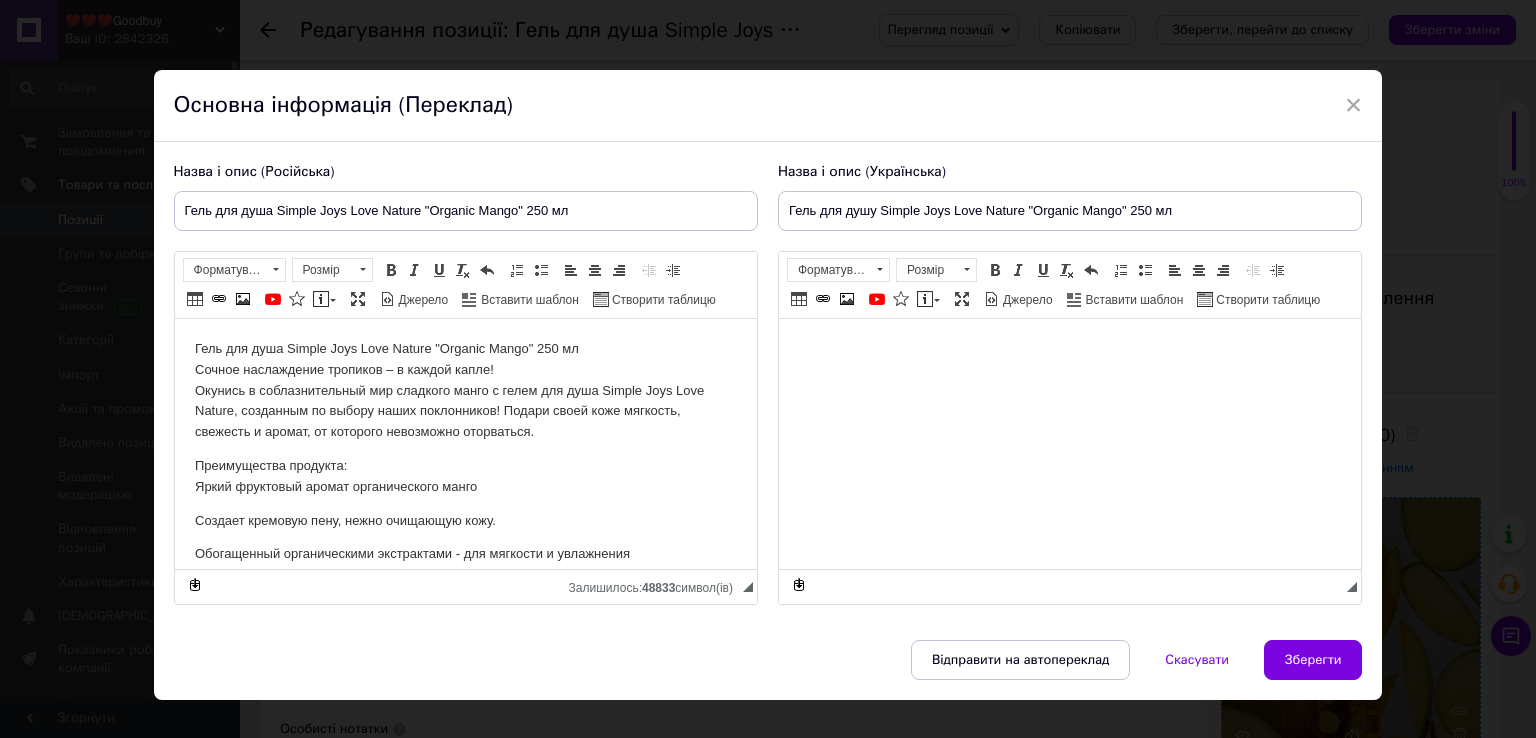 click at bounding box center (1069, 349) 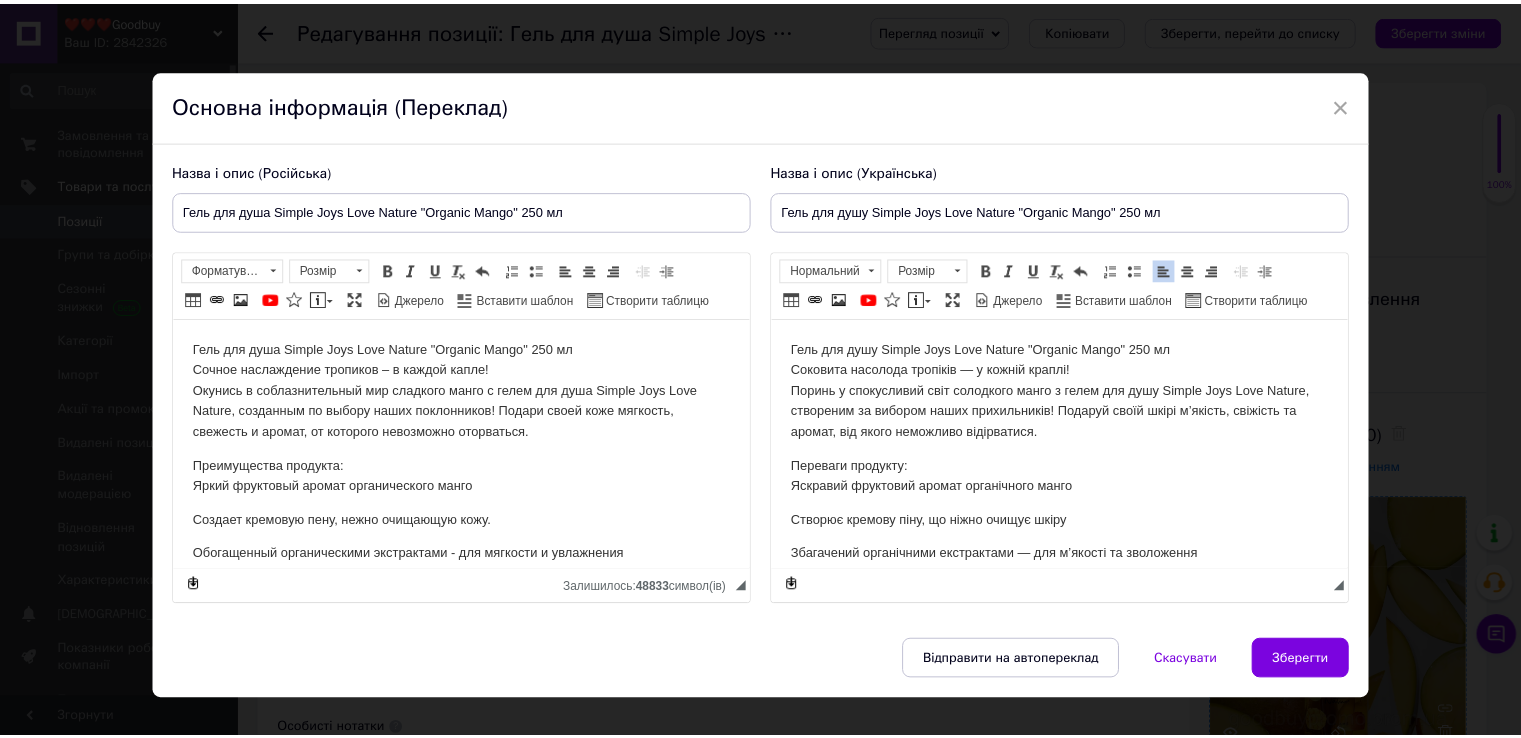 scroll, scrollTop: 562, scrollLeft: 0, axis: vertical 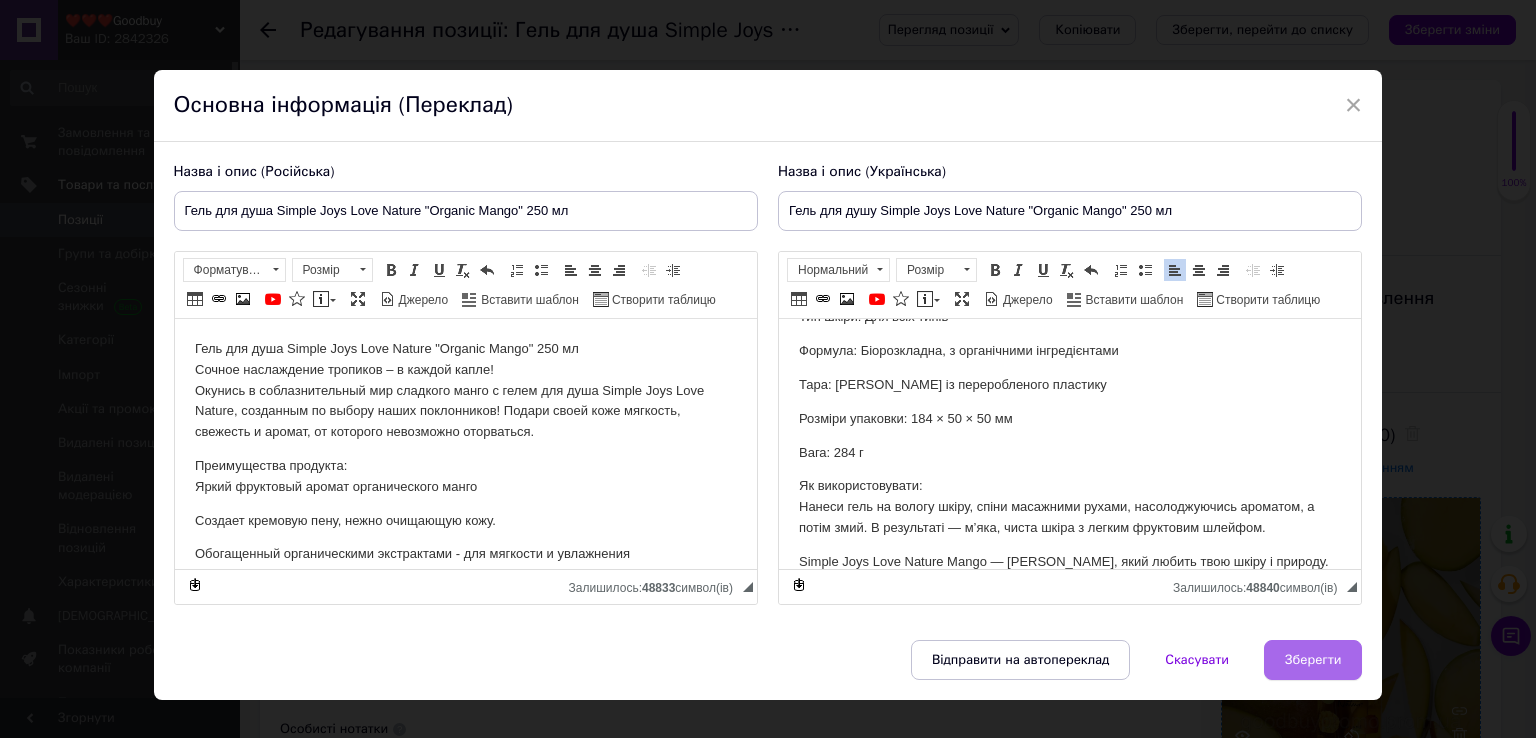 click on "Зберегти" at bounding box center (1313, 660) 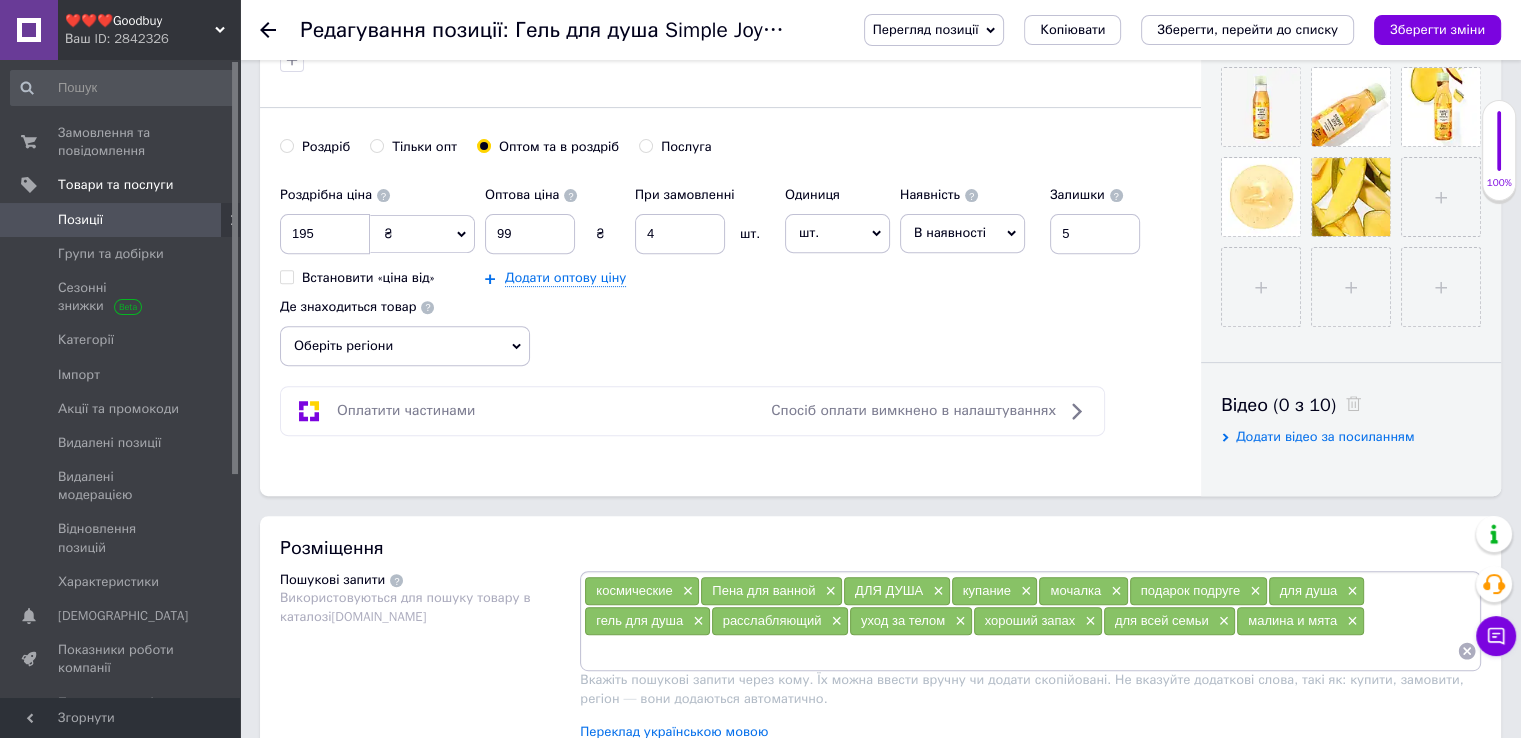 scroll, scrollTop: 800, scrollLeft: 0, axis: vertical 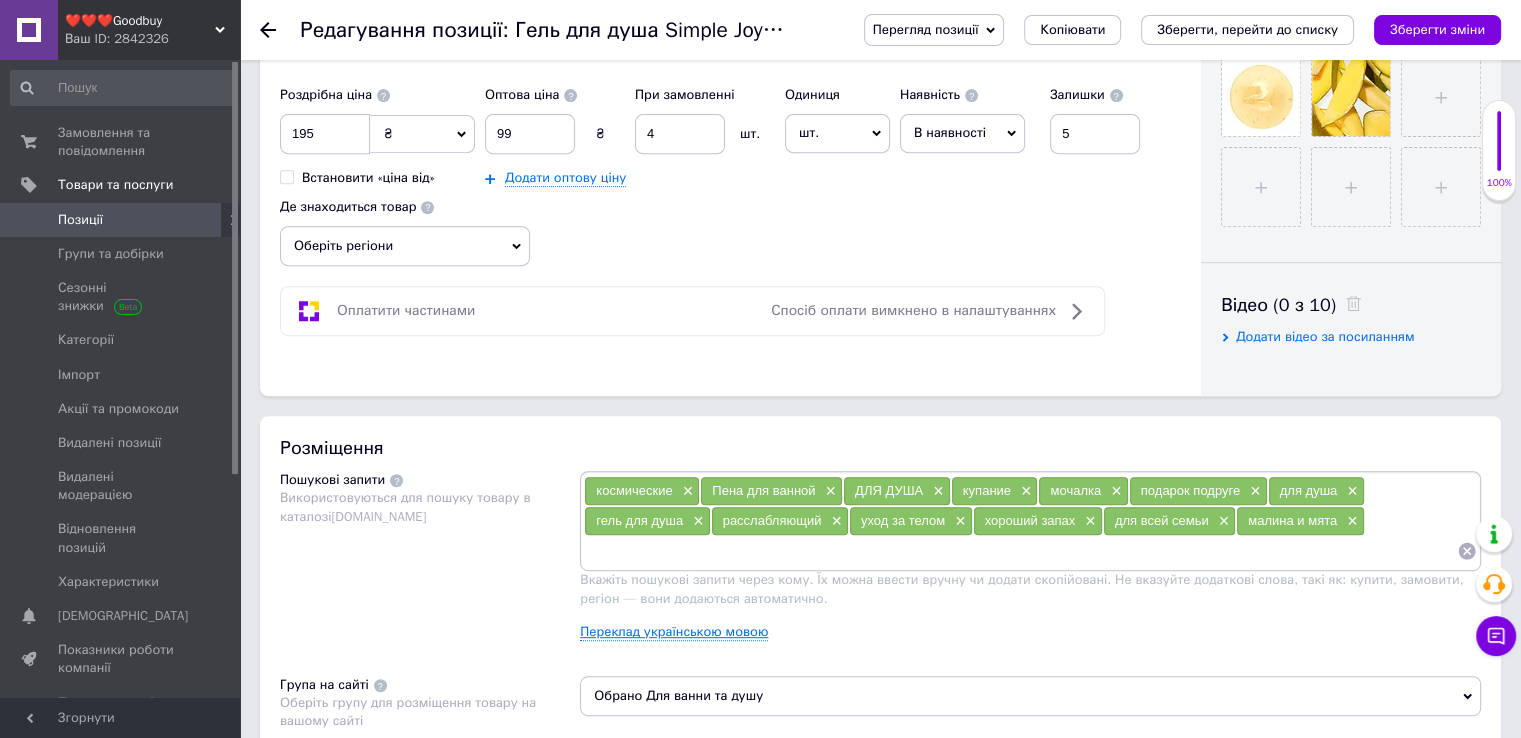 click on "Переклад українською мовою" at bounding box center [674, 632] 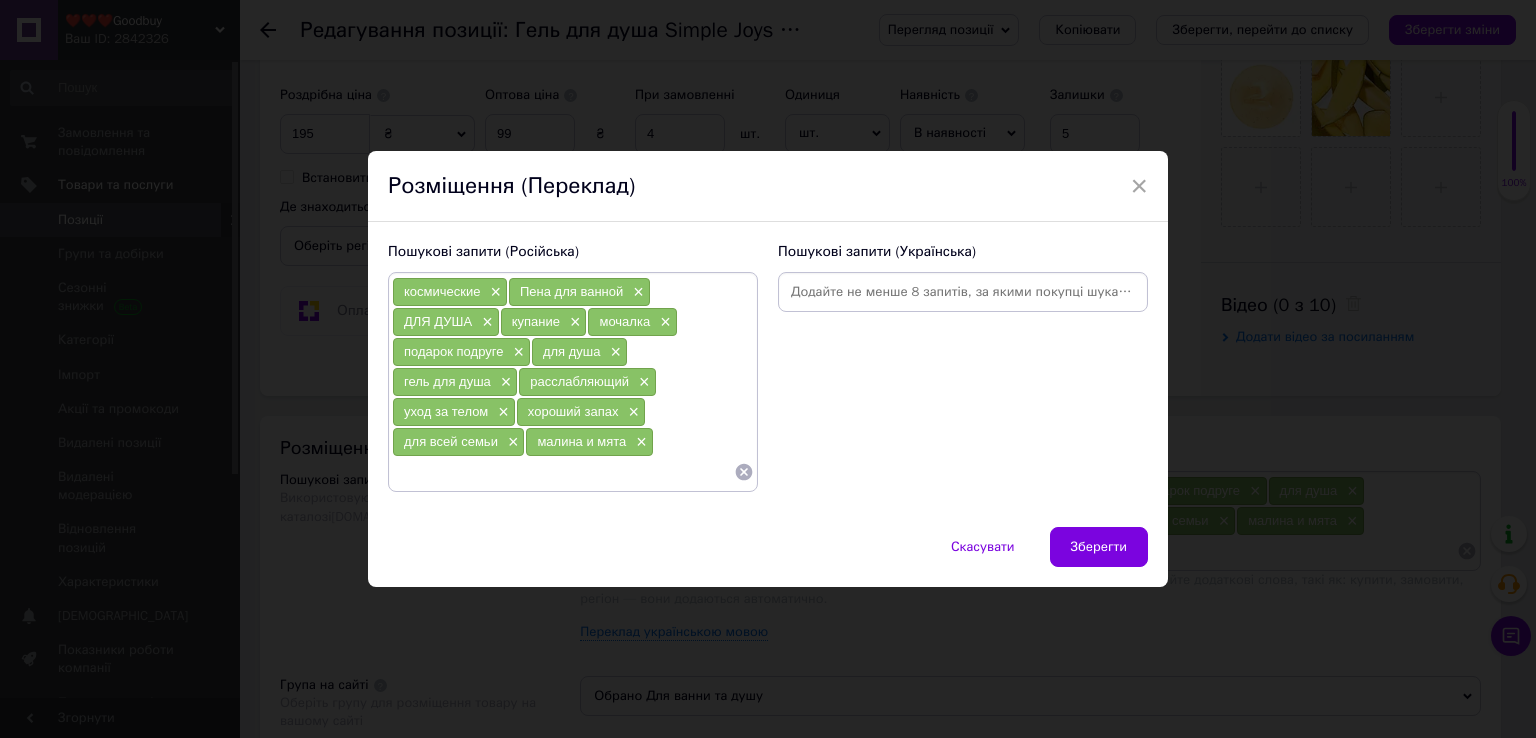 click at bounding box center (963, 292) 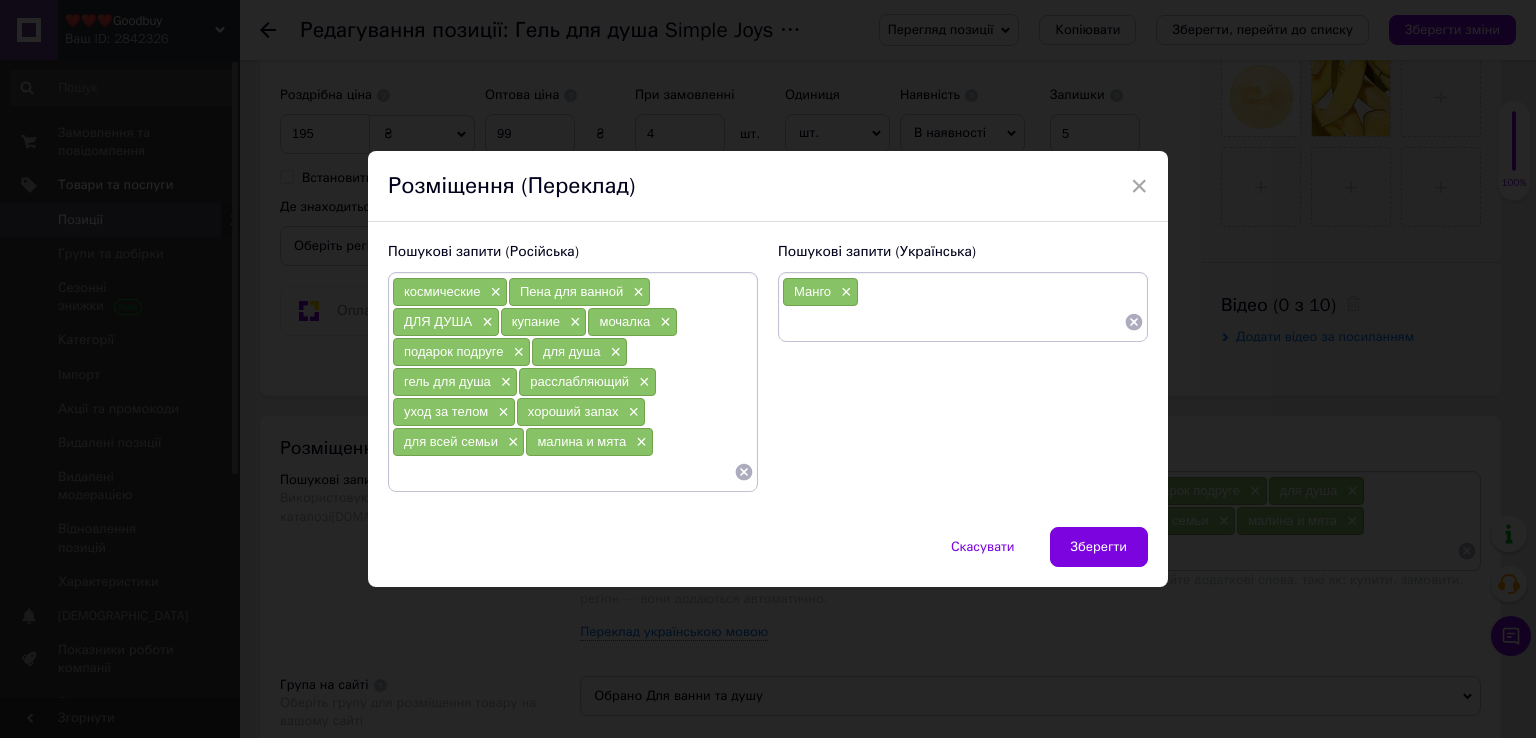 paste on "Гель для душу" 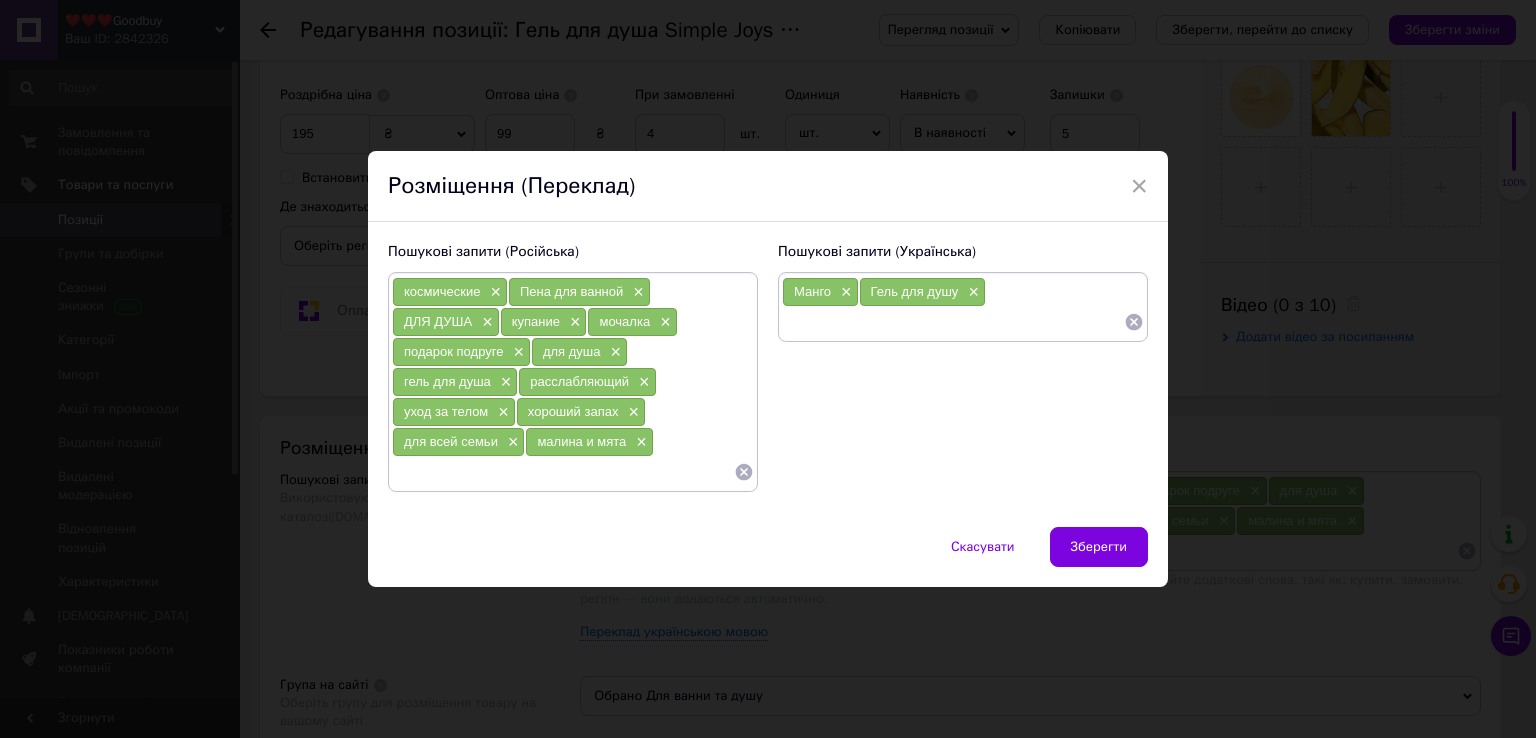 paste on "ароматизація" 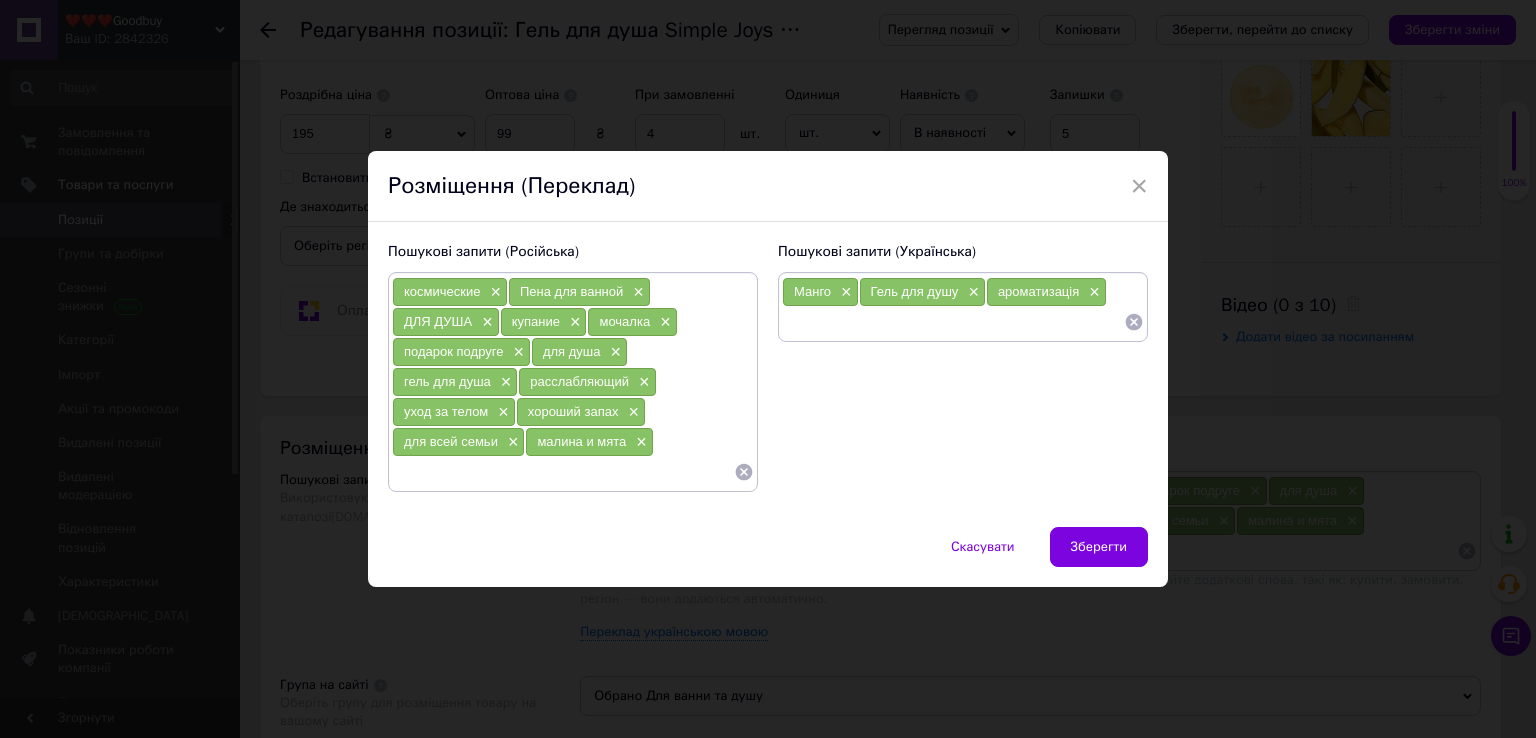paste on "фруктовий аромат" 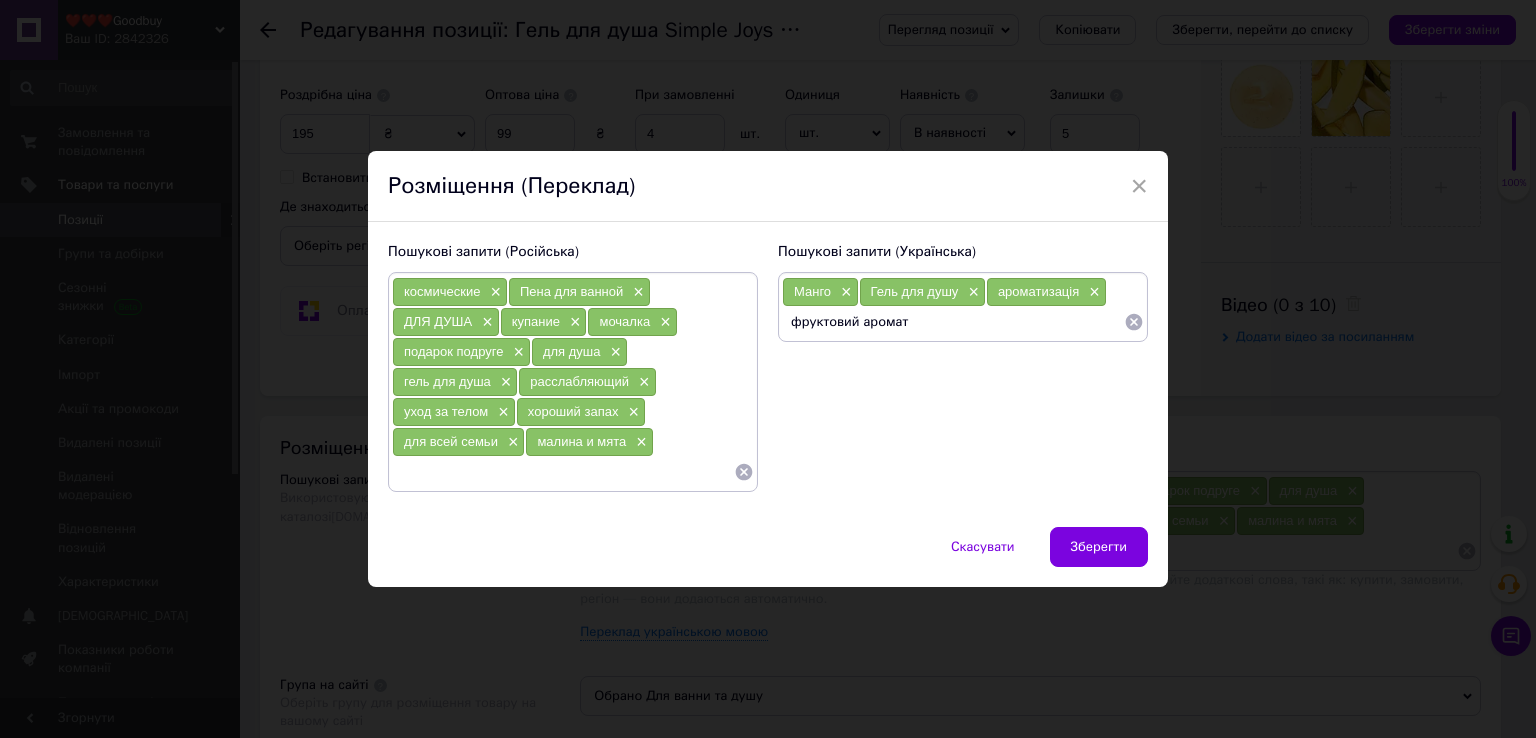type 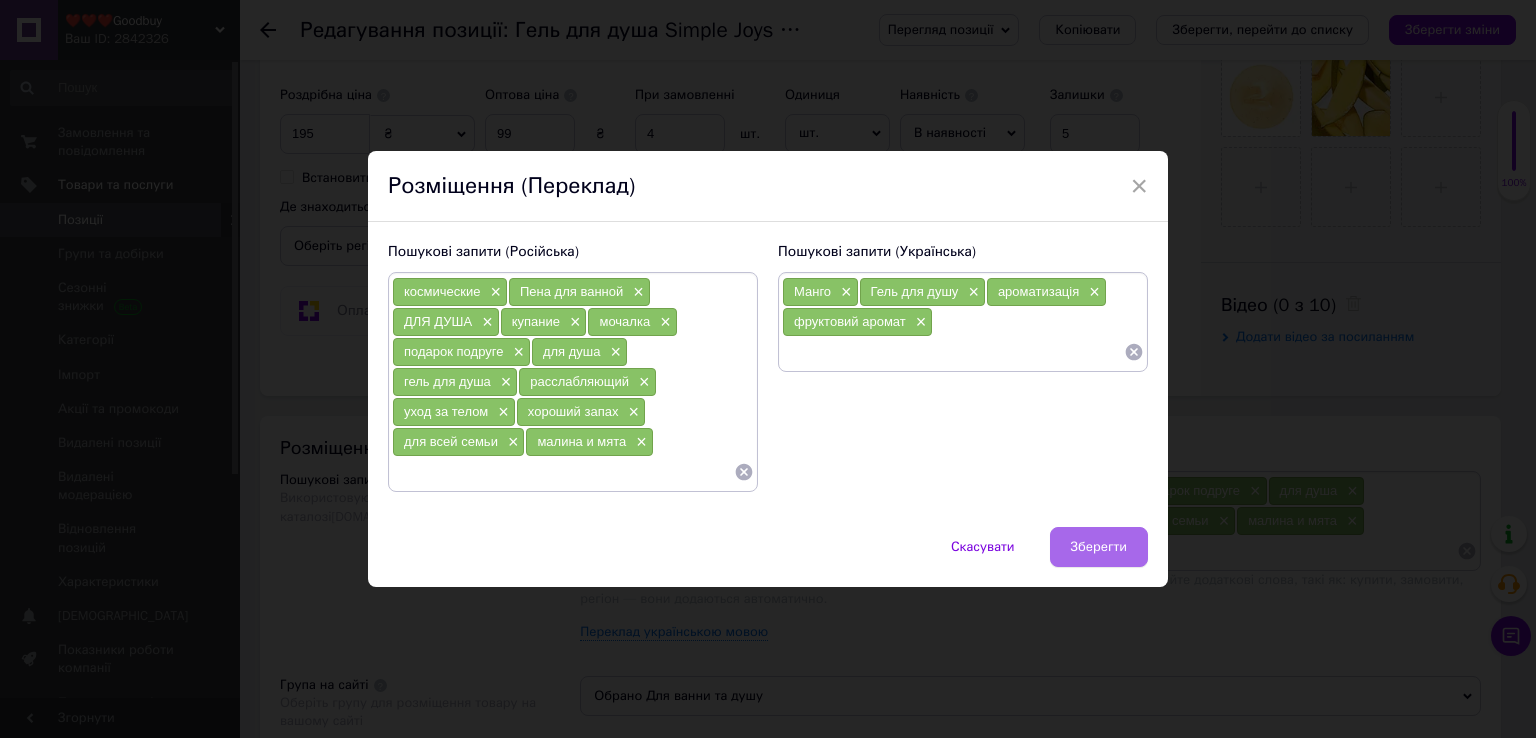 click on "Зберегти" at bounding box center (1099, 547) 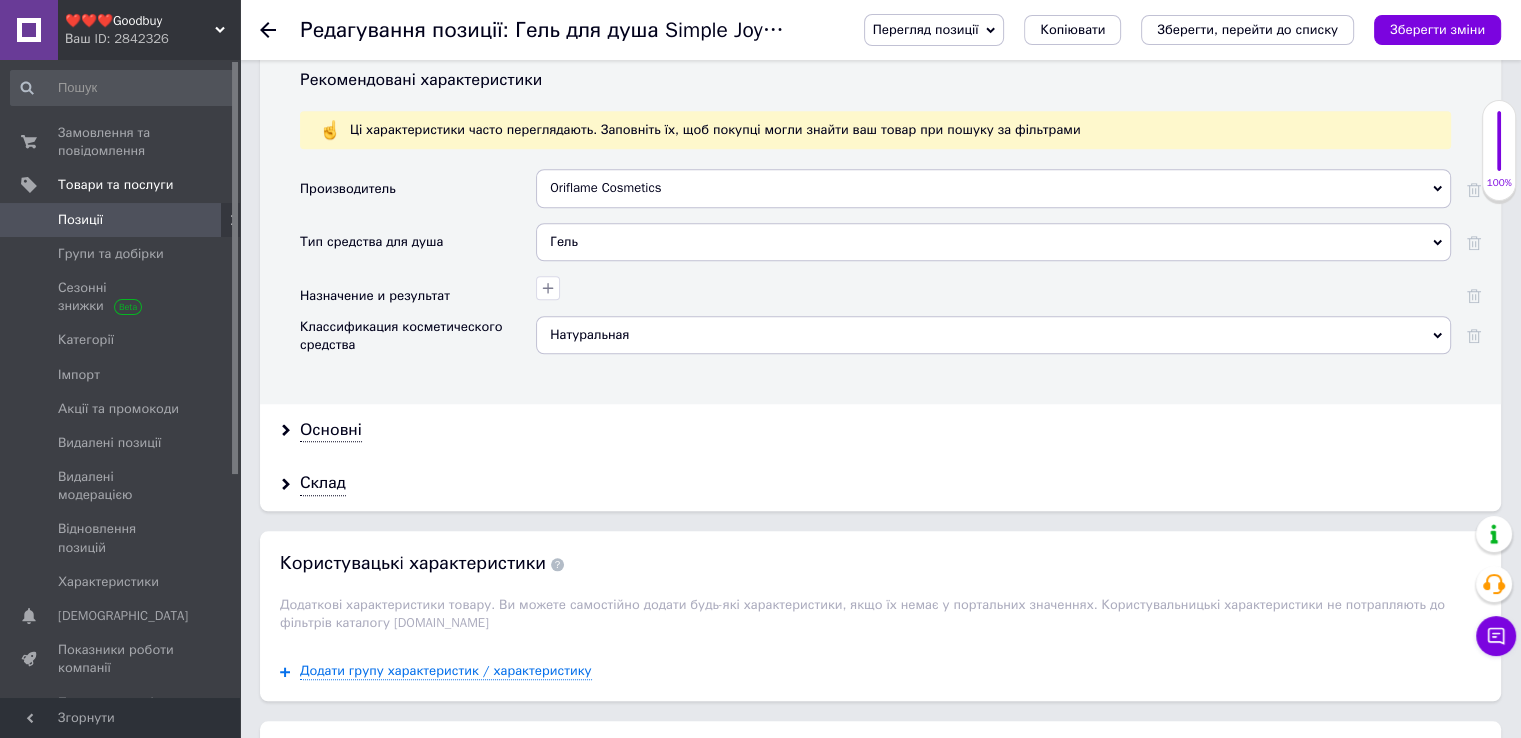 scroll, scrollTop: 1800, scrollLeft: 0, axis: vertical 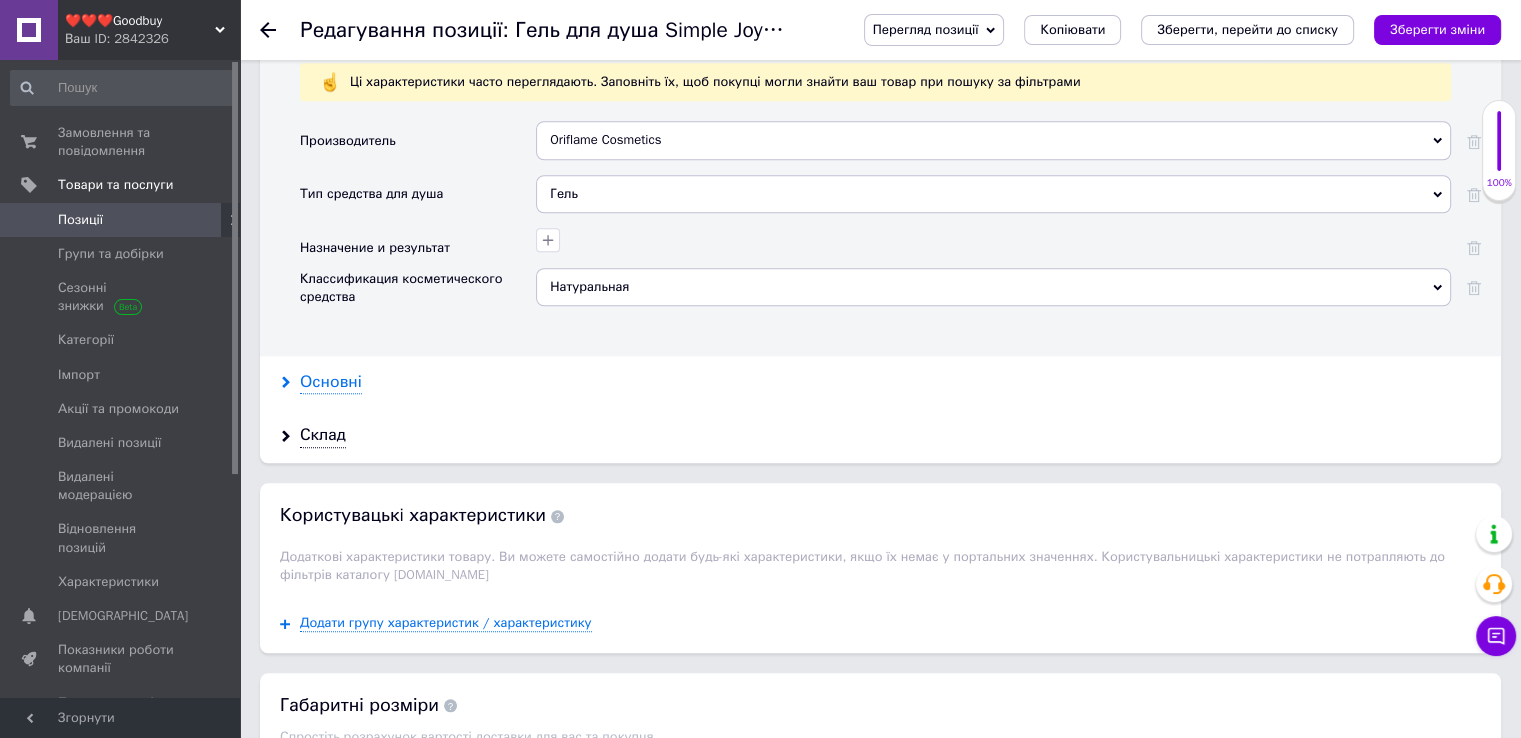 click on "Основні" at bounding box center [331, 382] 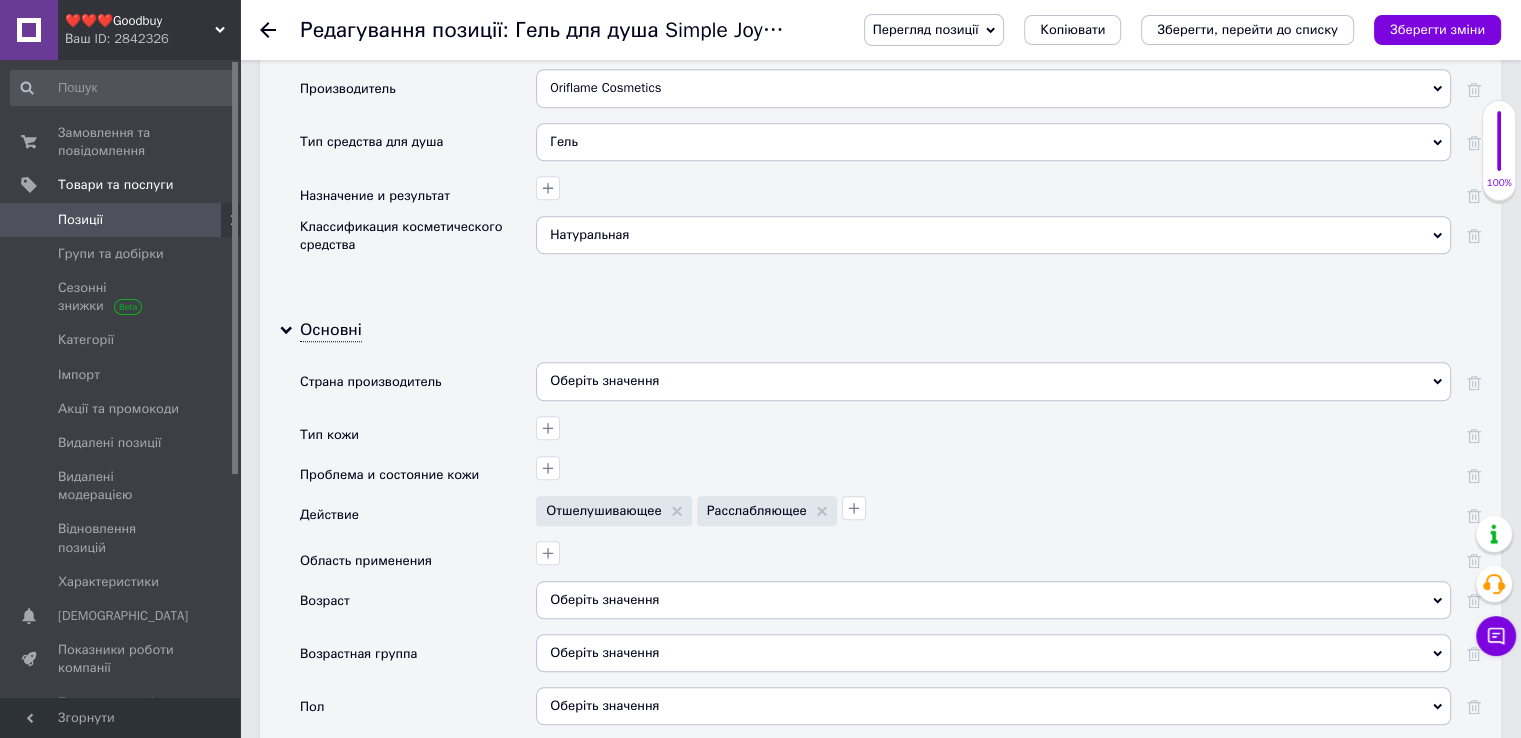 scroll, scrollTop: 1900, scrollLeft: 0, axis: vertical 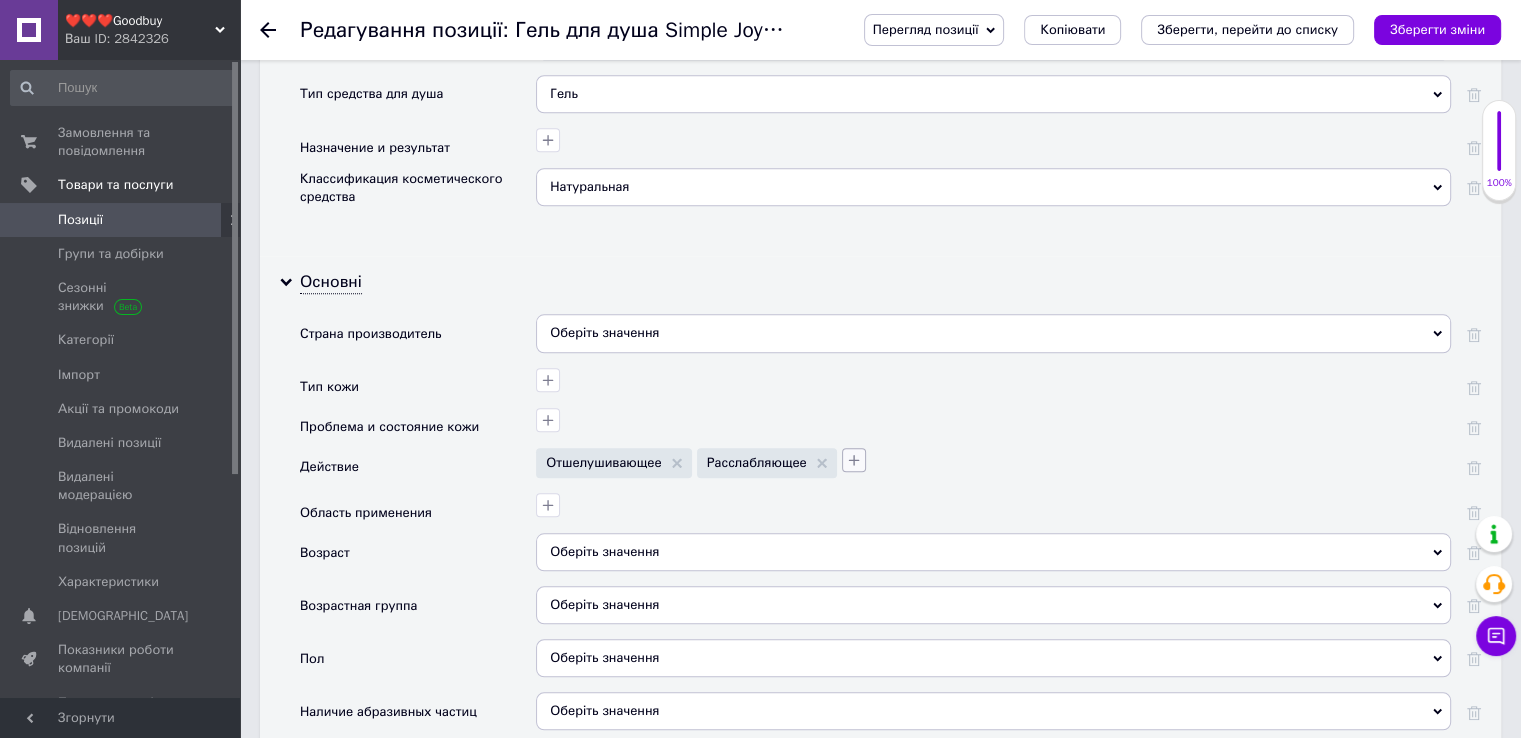 click 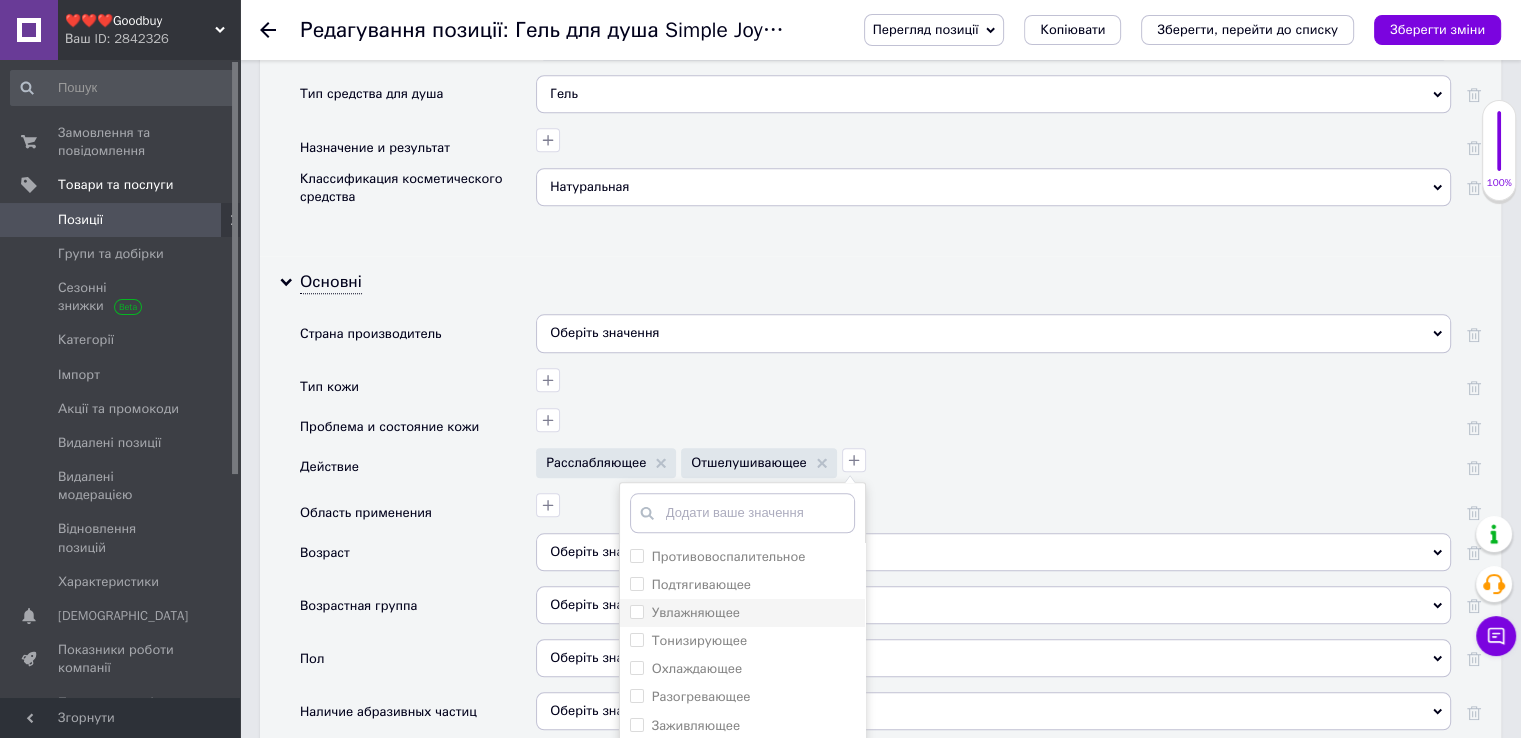 click on "Увлажняющее" at bounding box center [636, 611] 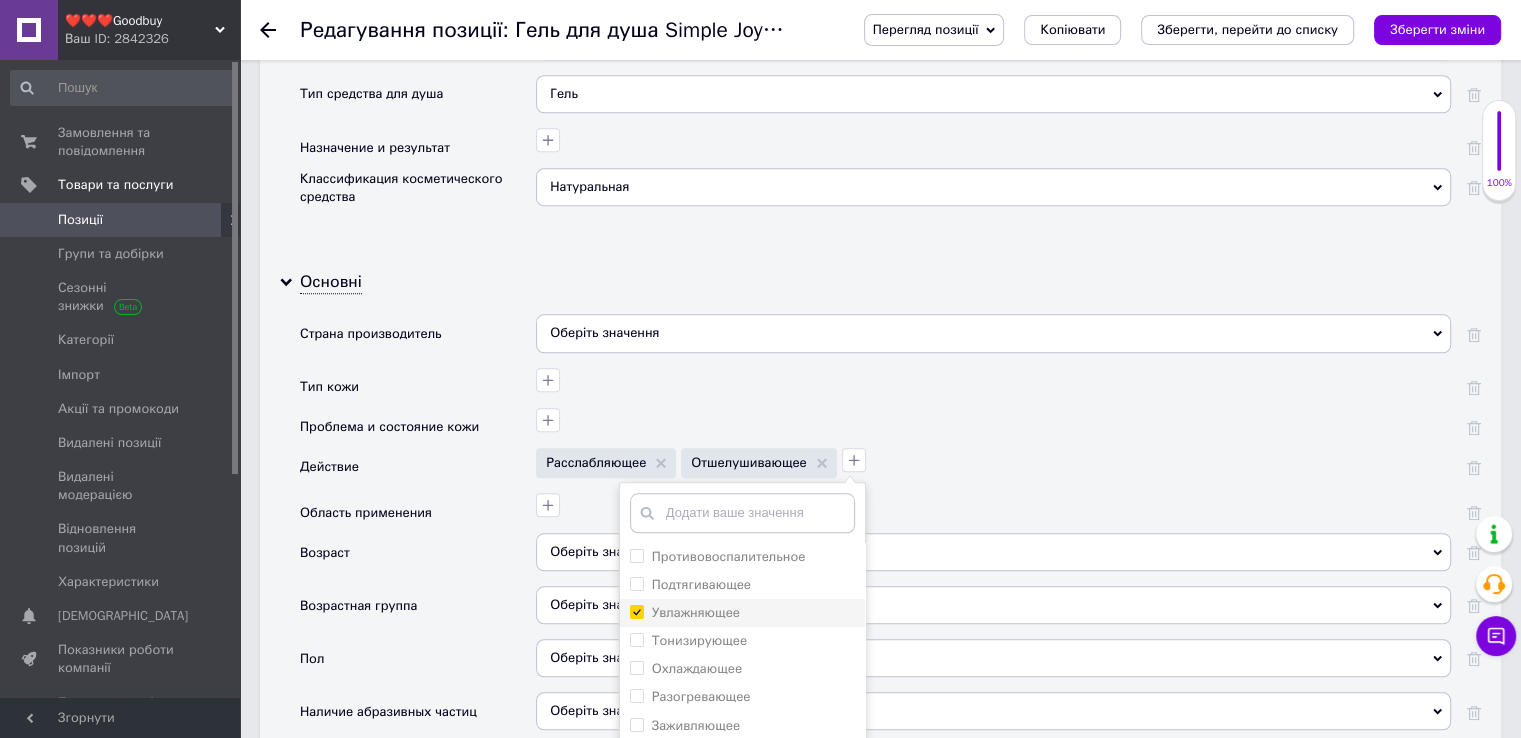 checkbox on "true" 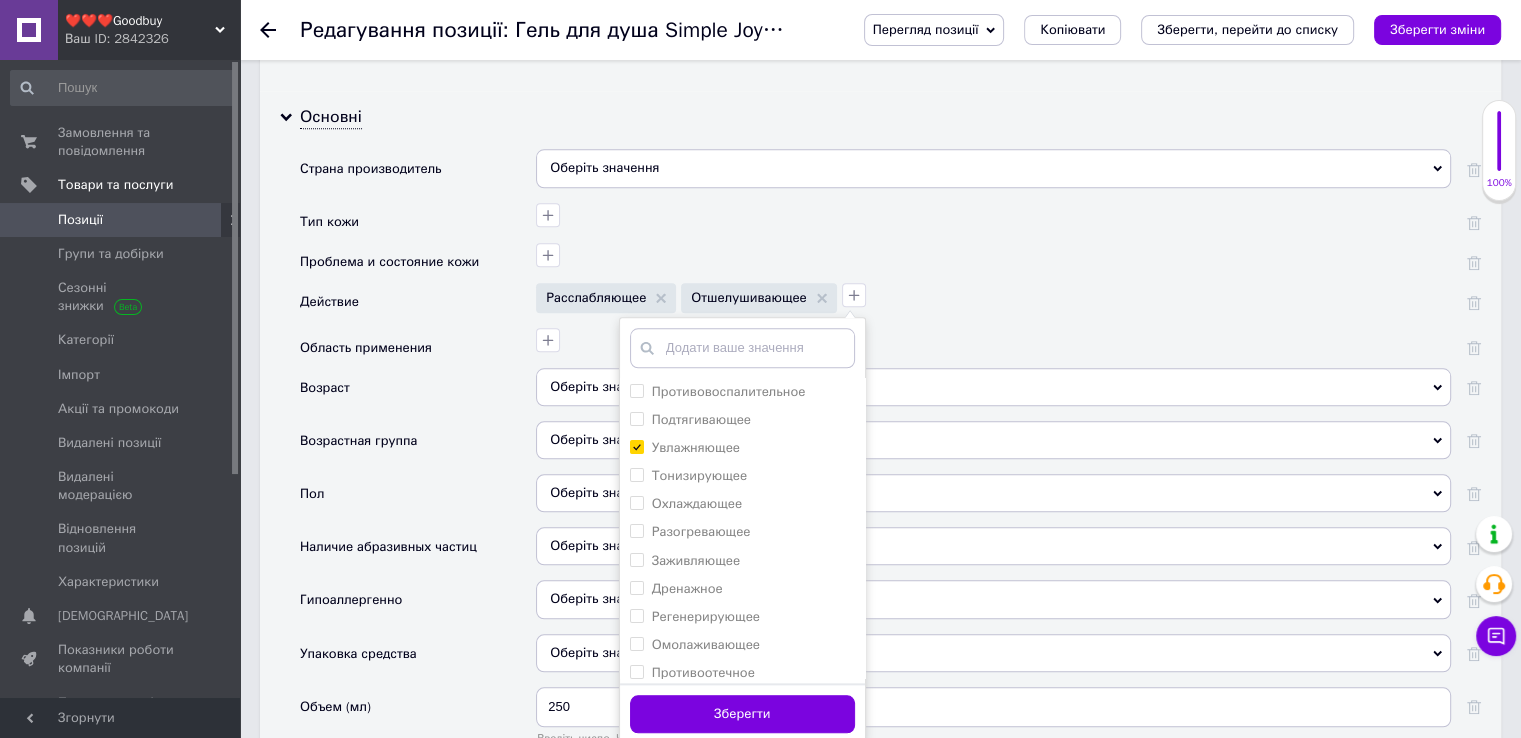 scroll, scrollTop: 2100, scrollLeft: 0, axis: vertical 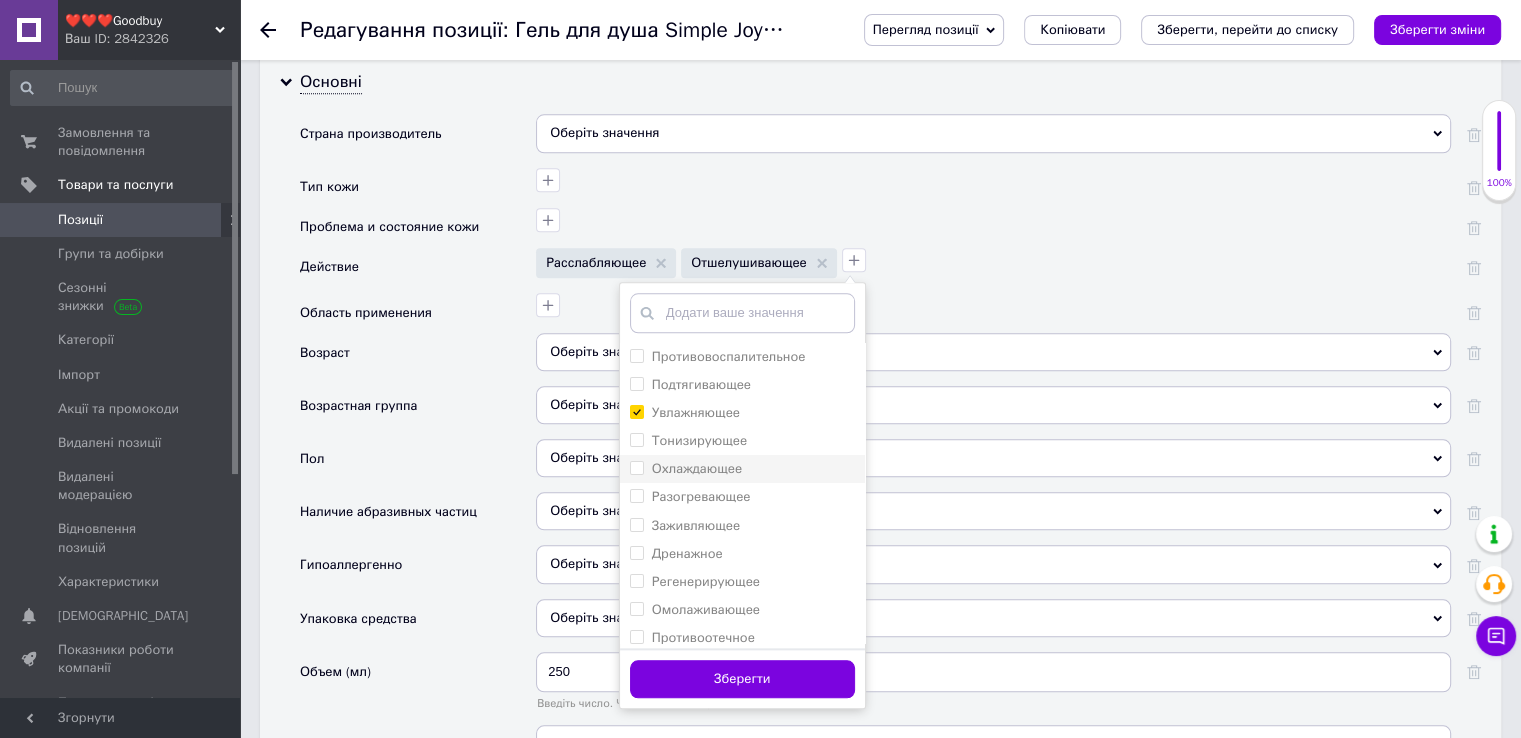 click on "Охлаждающее" at bounding box center (636, 467) 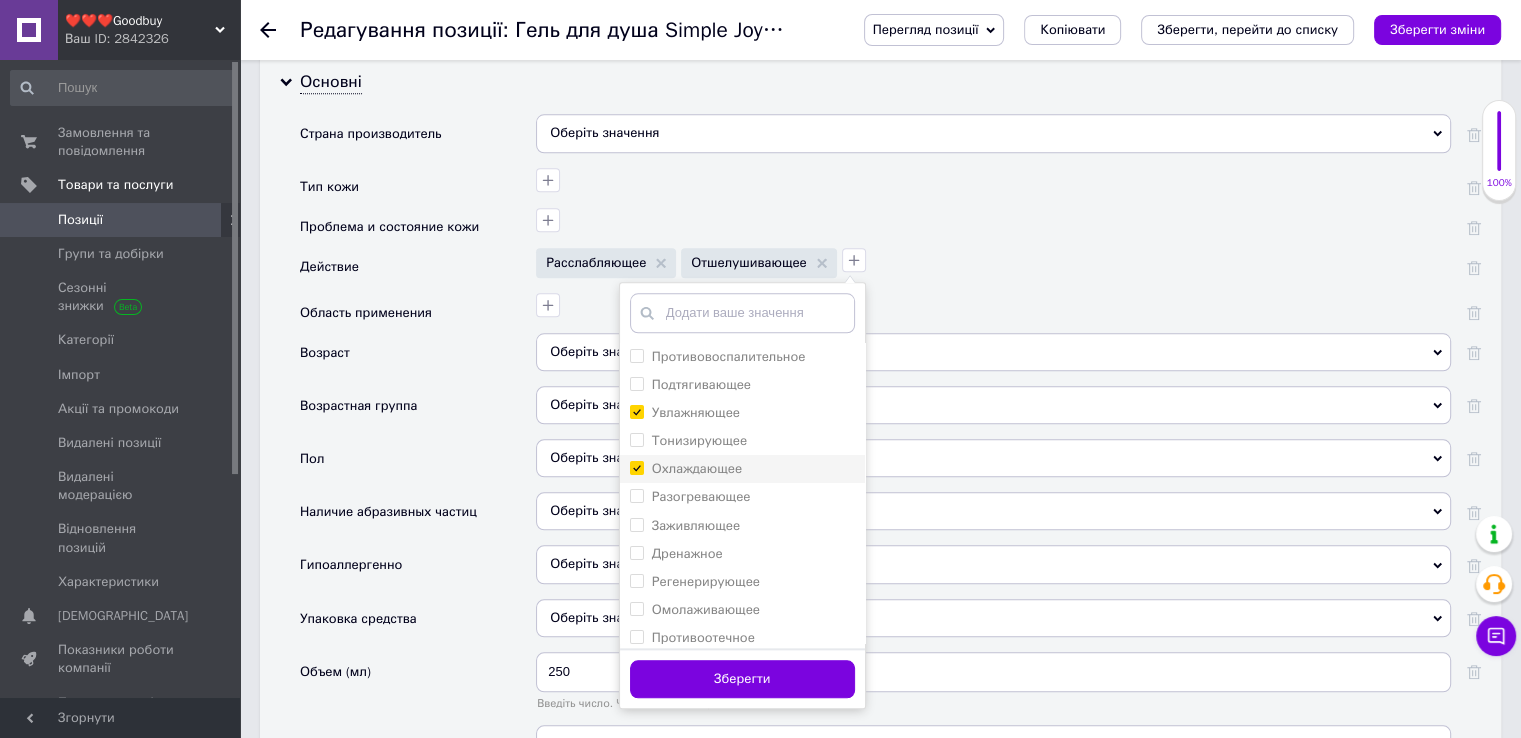 checkbox on "true" 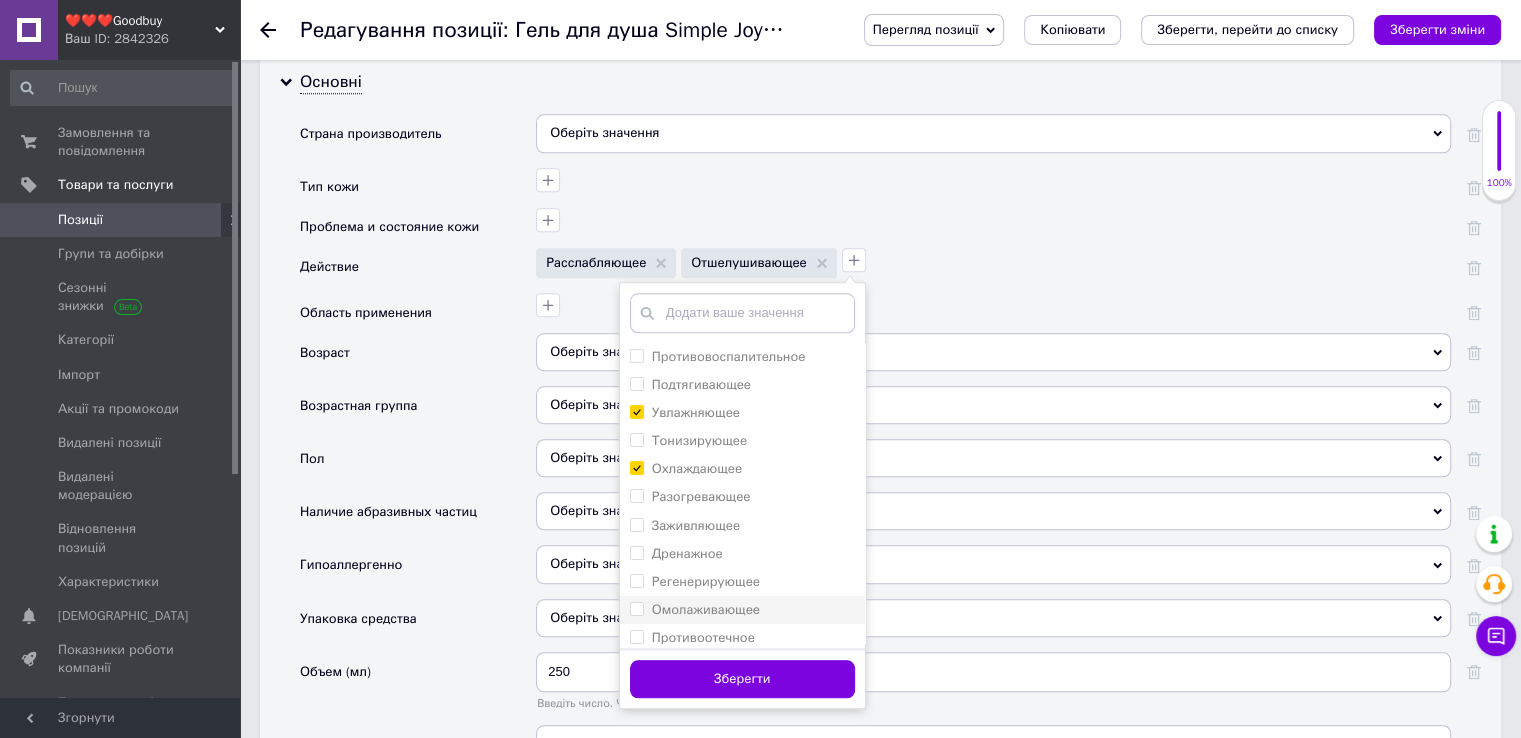 click on "Омолаживающее" at bounding box center (636, 608) 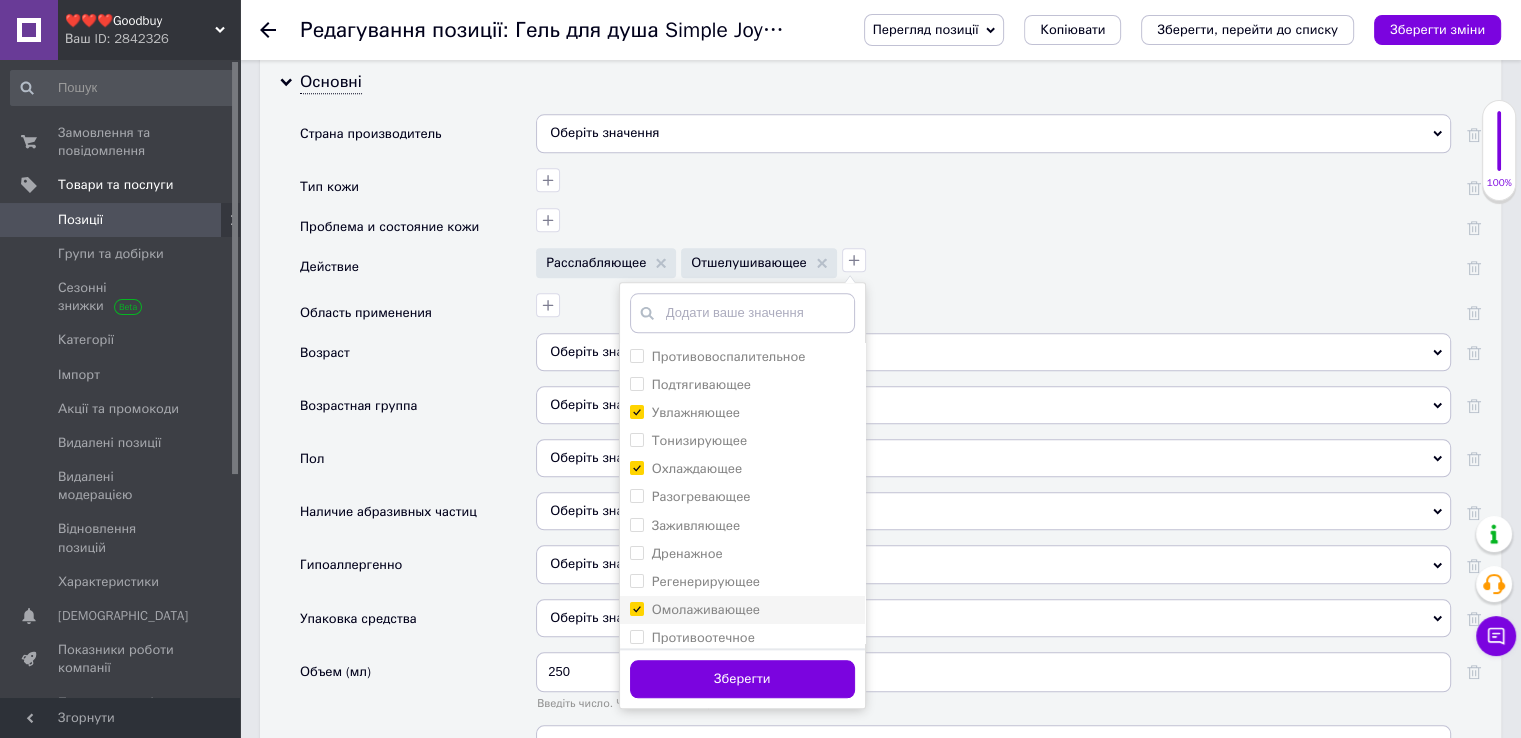checkbox on "true" 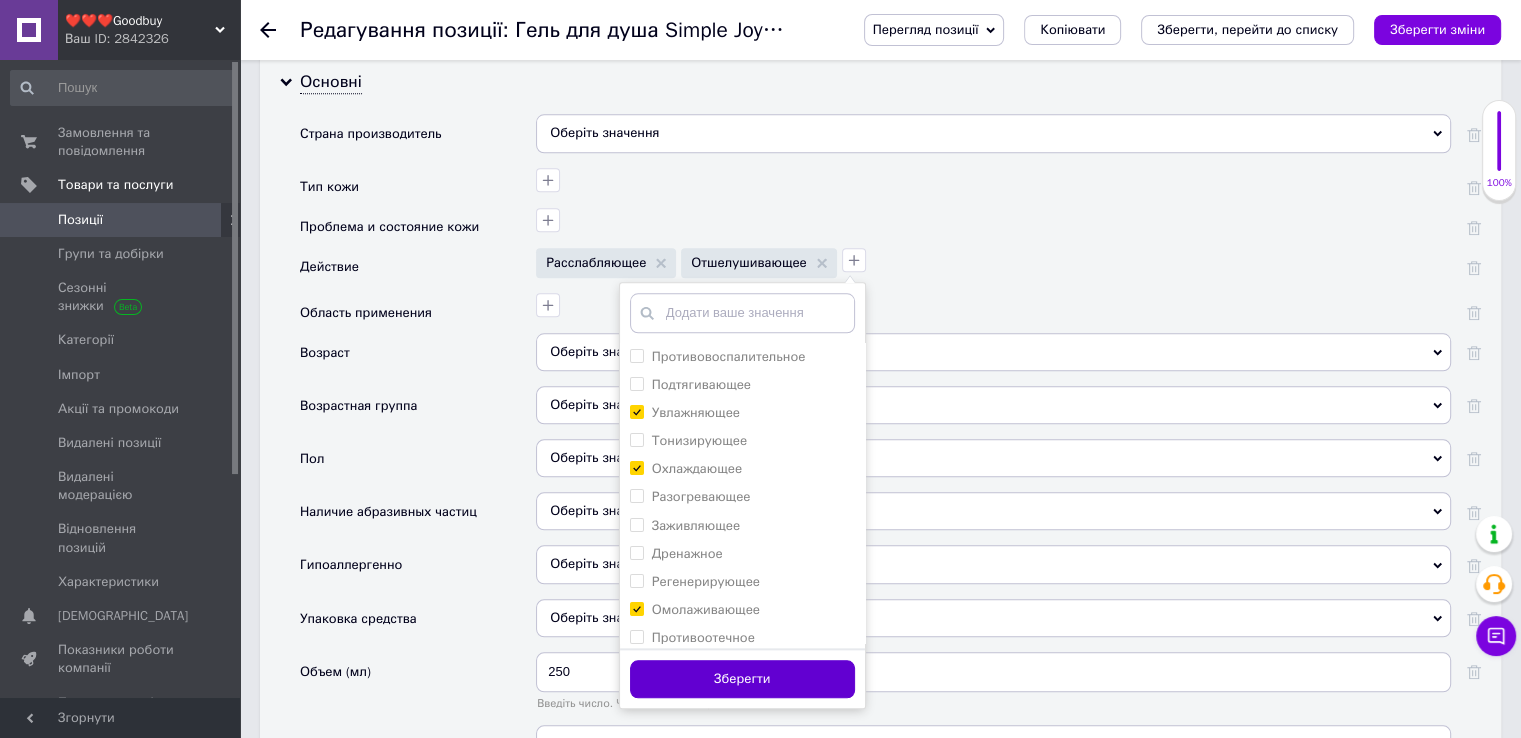 click on "Зберегти" at bounding box center [742, 679] 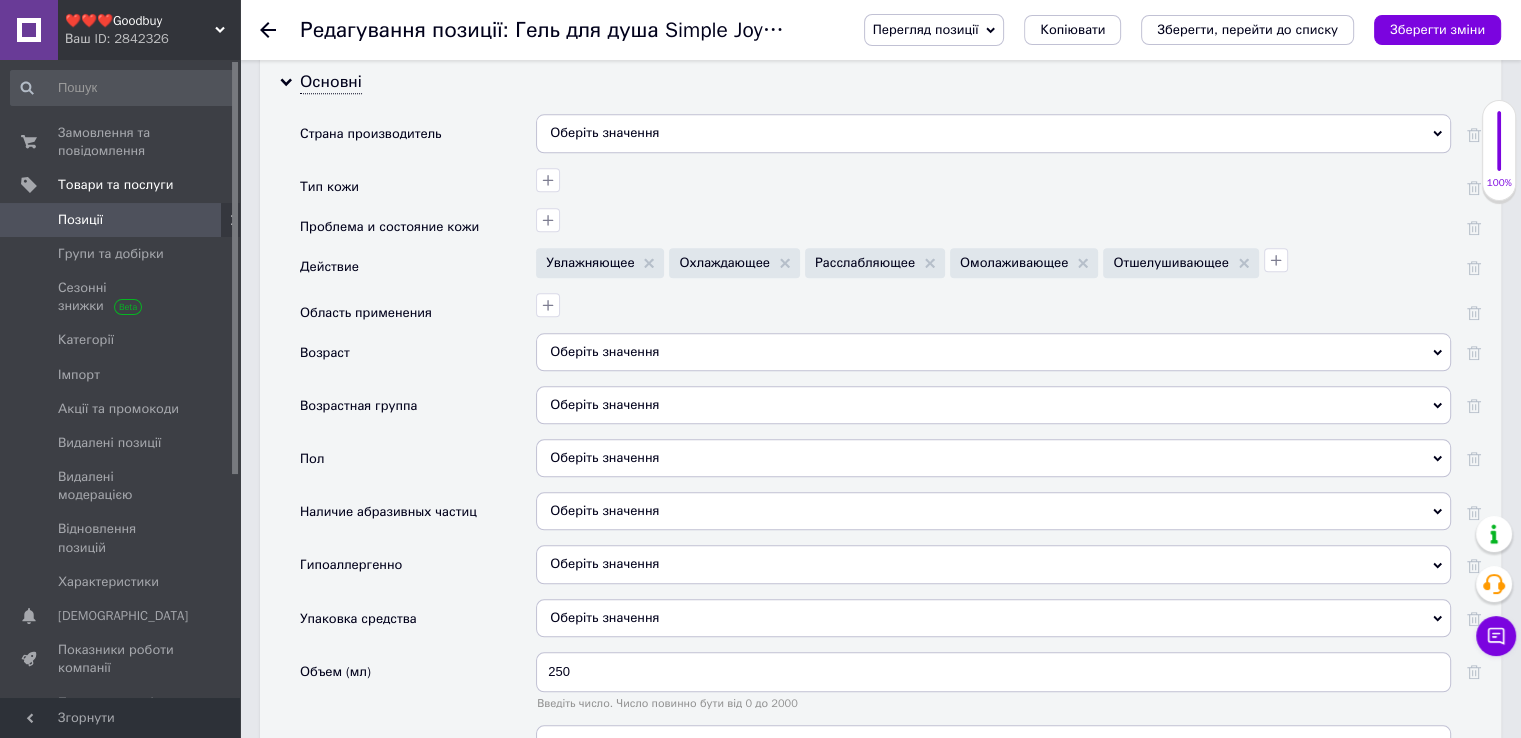 click on "Оберіть значення" at bounding box center (993, 352) 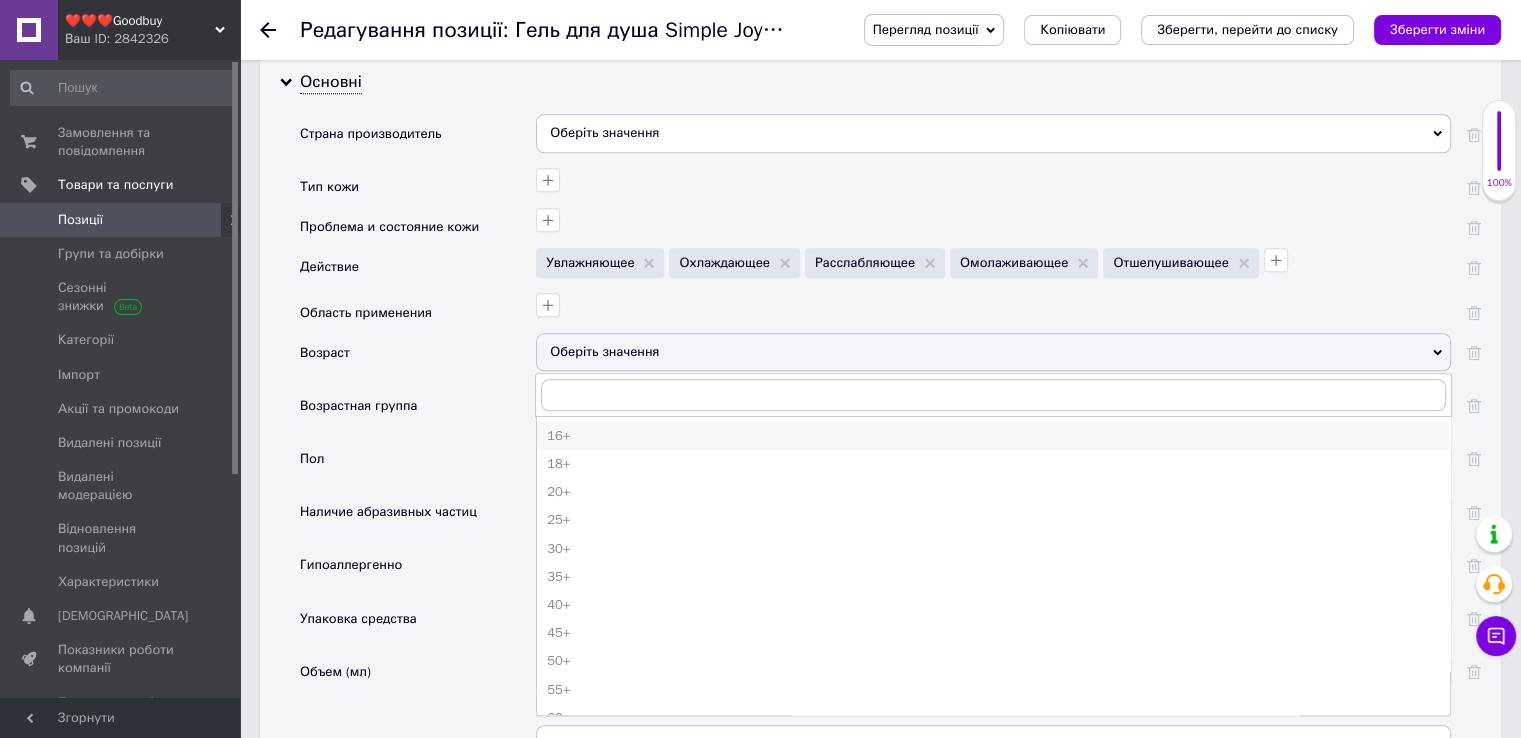 click on "16+" at bounding box center [993, 436] 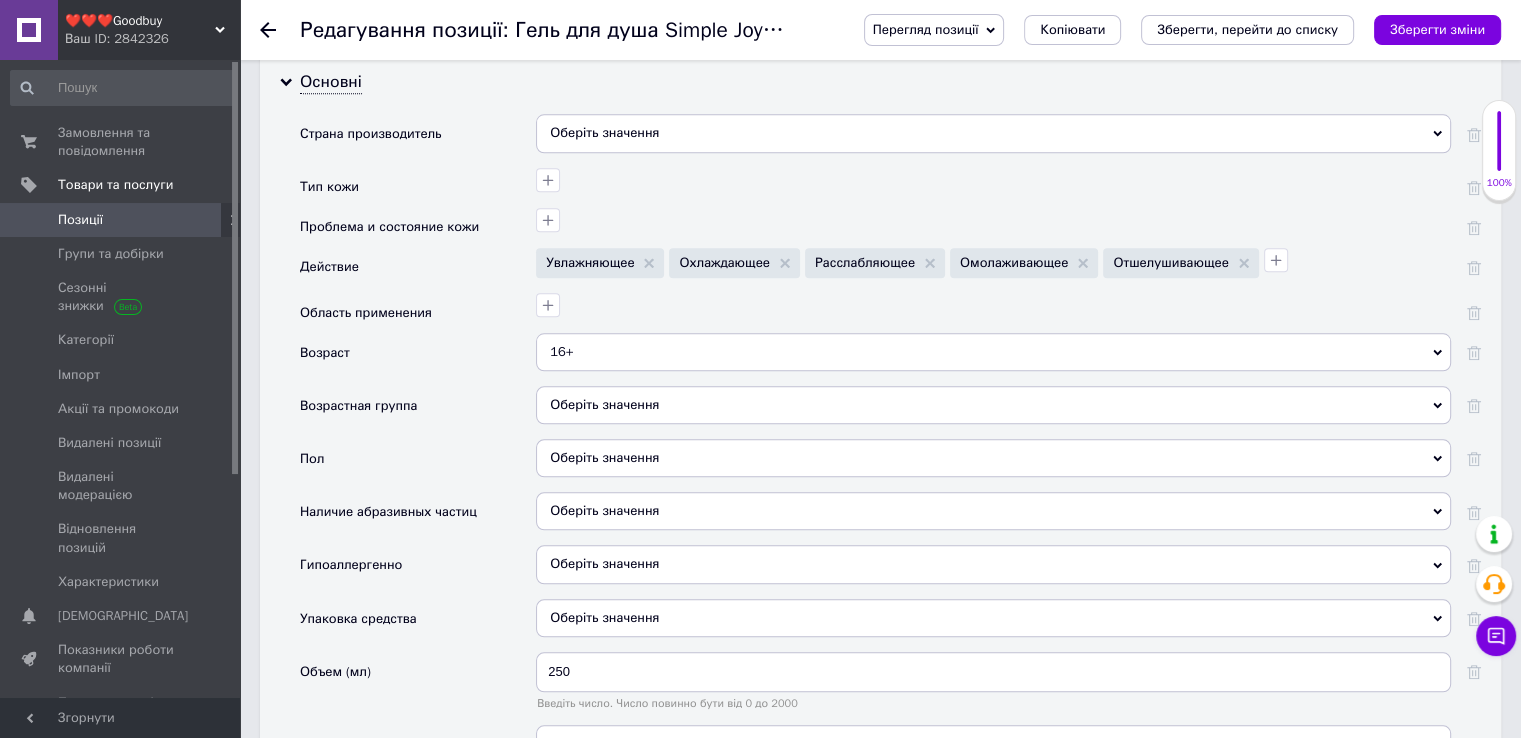 click on "Оберіть значення" at bounding box center (993, 405) 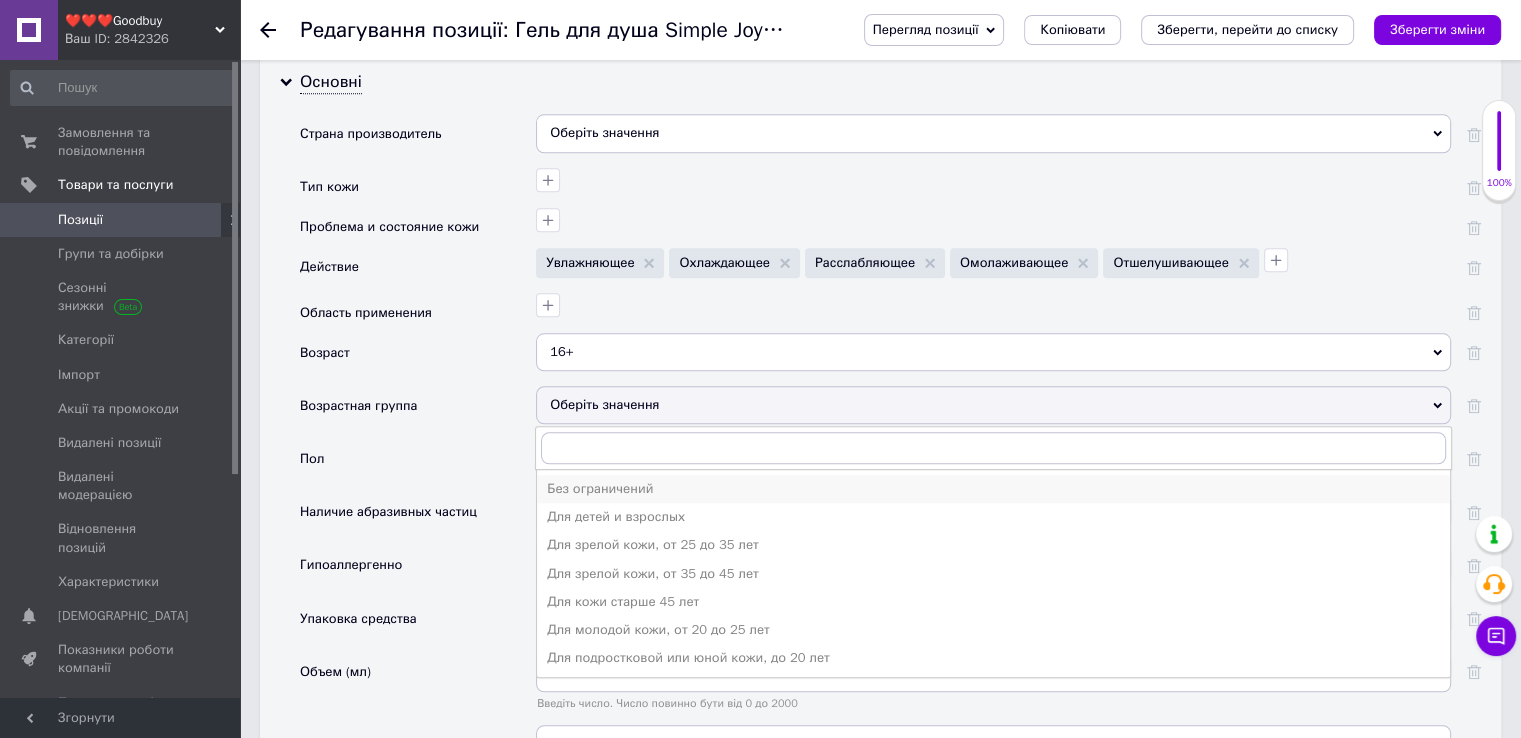 click on "Без ограничений" at bounding box center [993, 489] 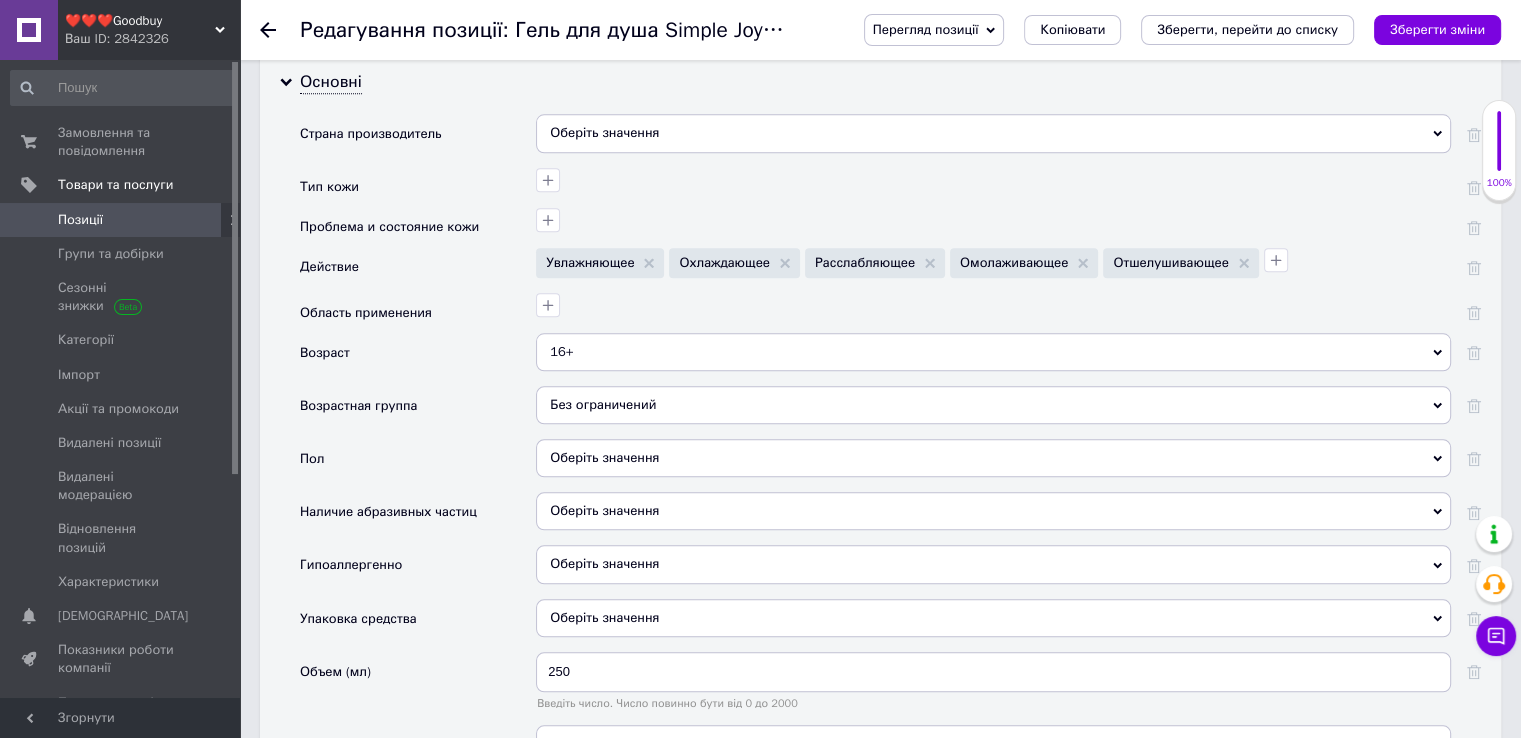 click on "Оберіть значення" at bounding box center [993, 458] 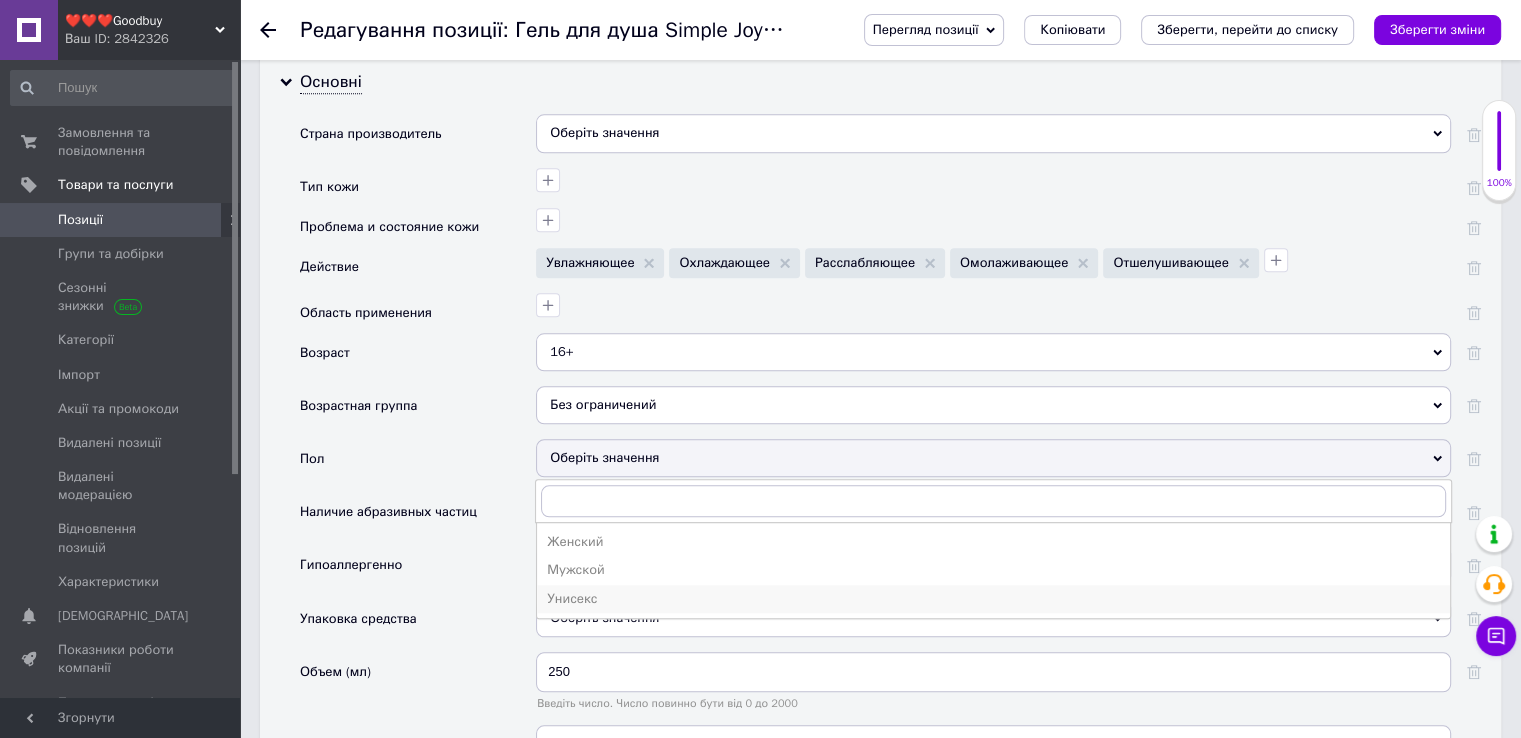 click on "Унисекс" at bounding box center (993, 599) 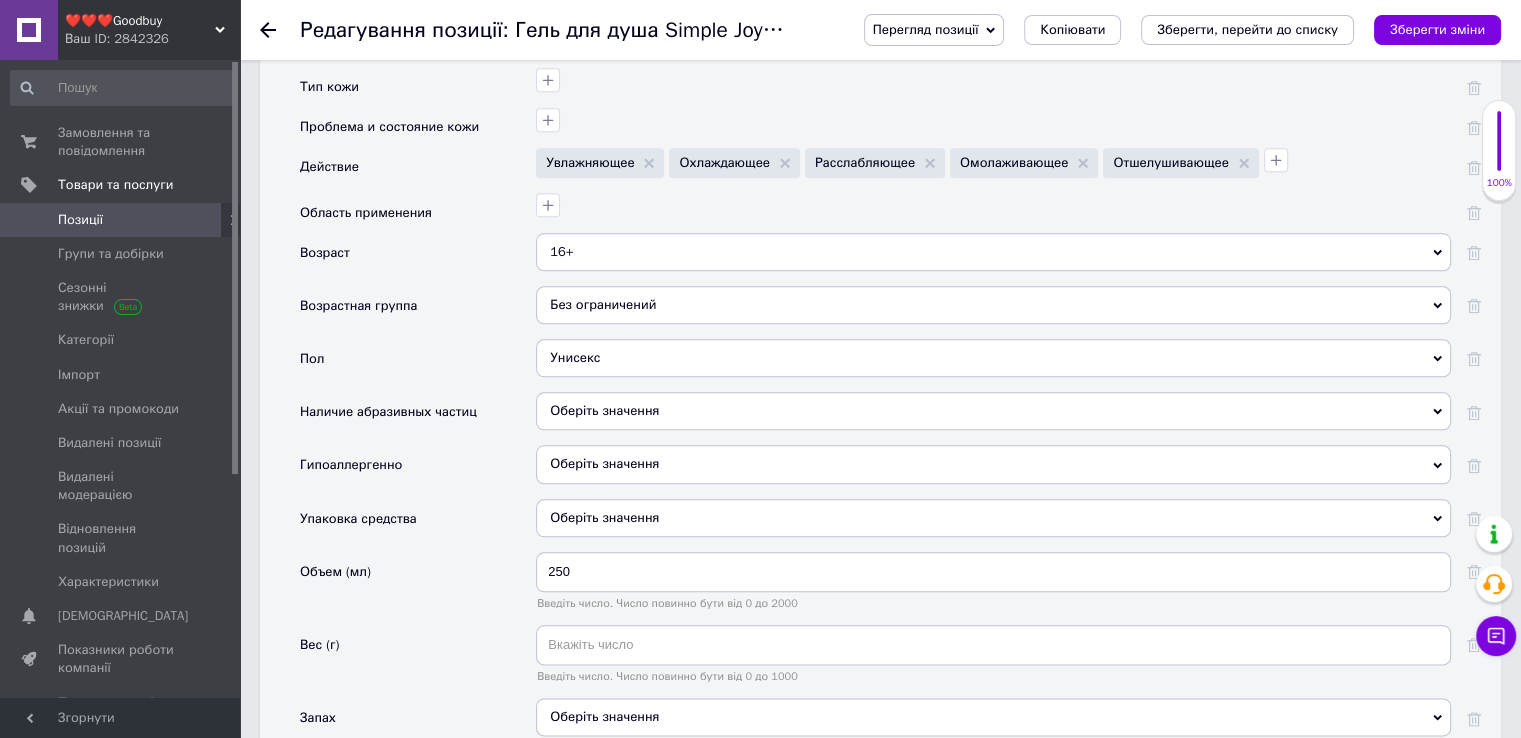 scroll, scrollTop: 2300, scrollLeft: 0, axis: vertical 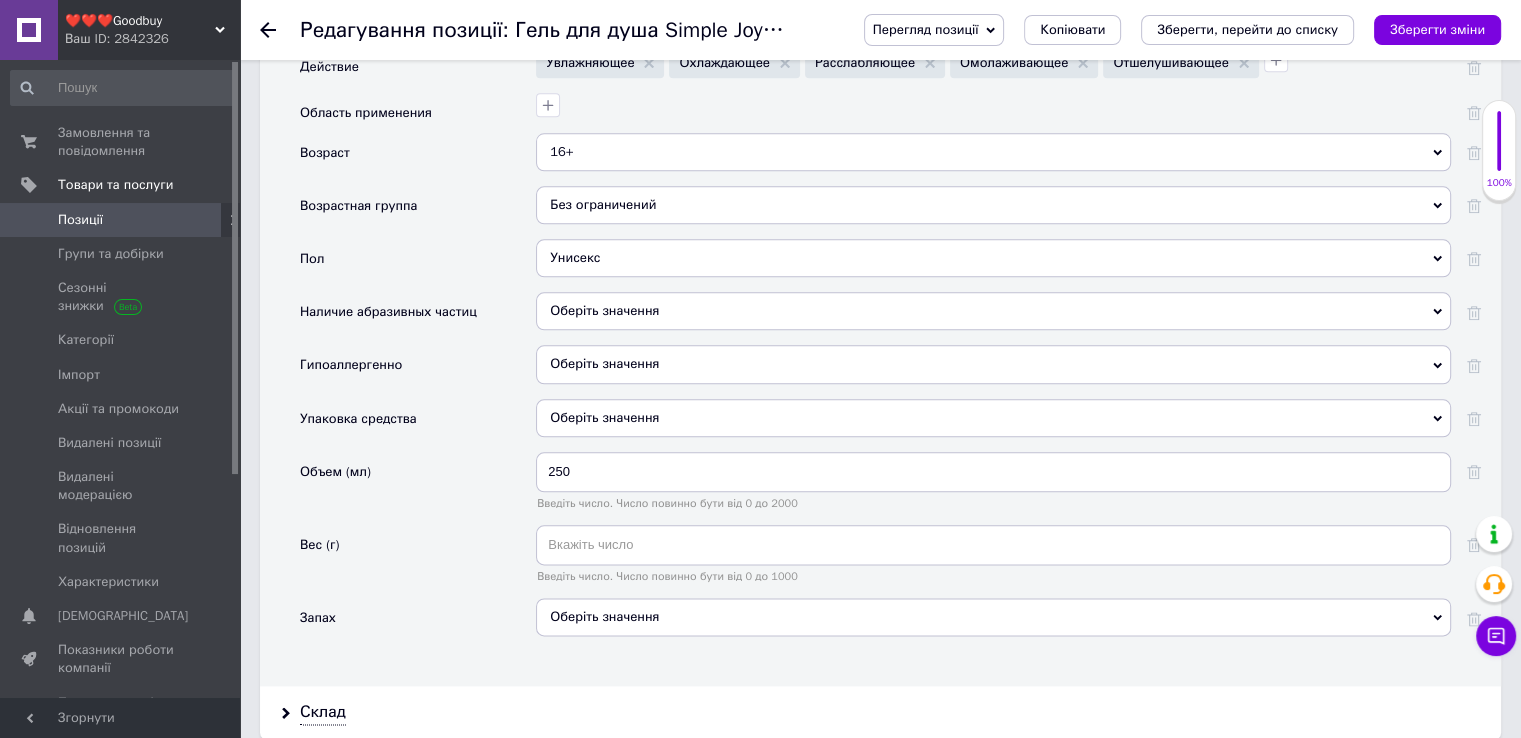 click on "Оберіть значення" at bounding box center [993, 418] 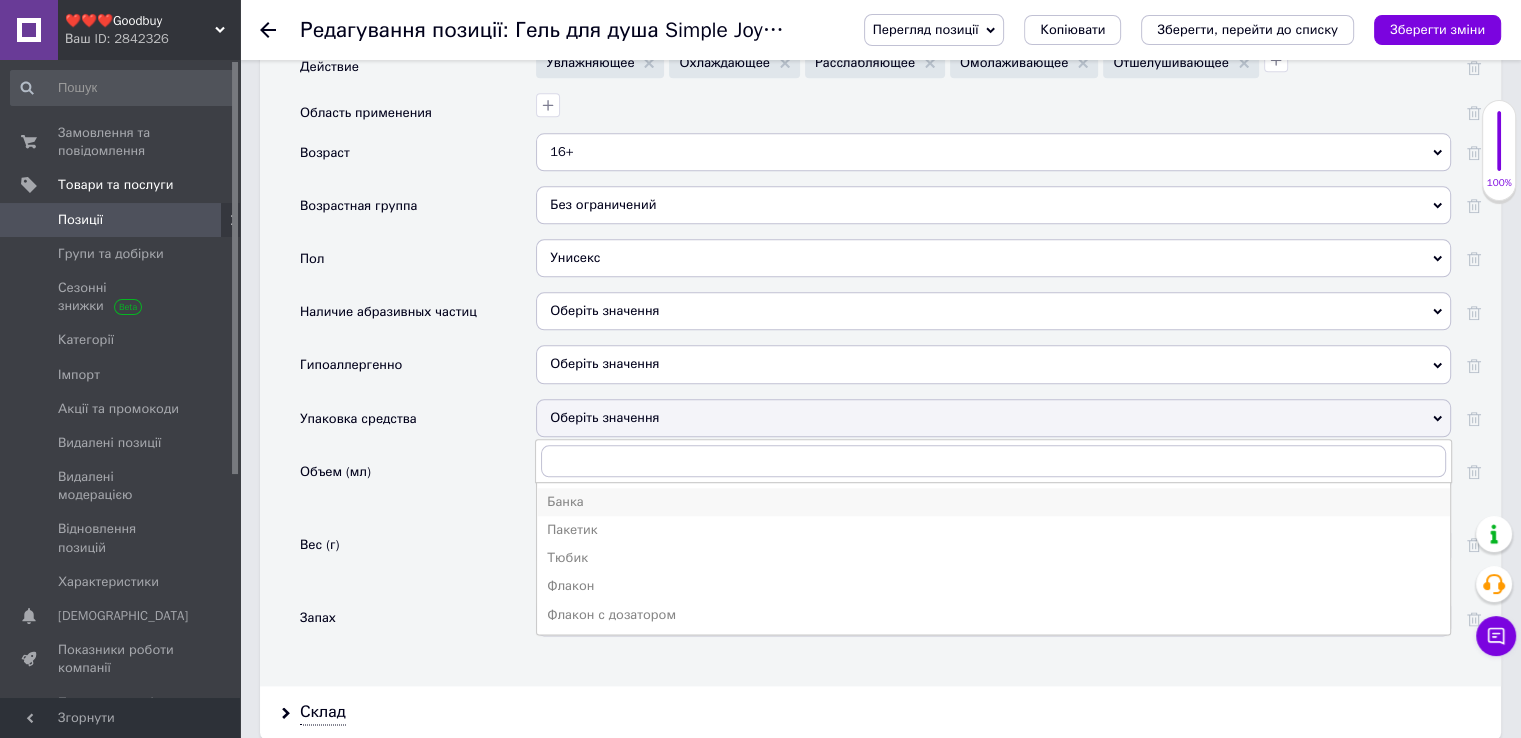click on "Банка" at bounding box center [993, 502] 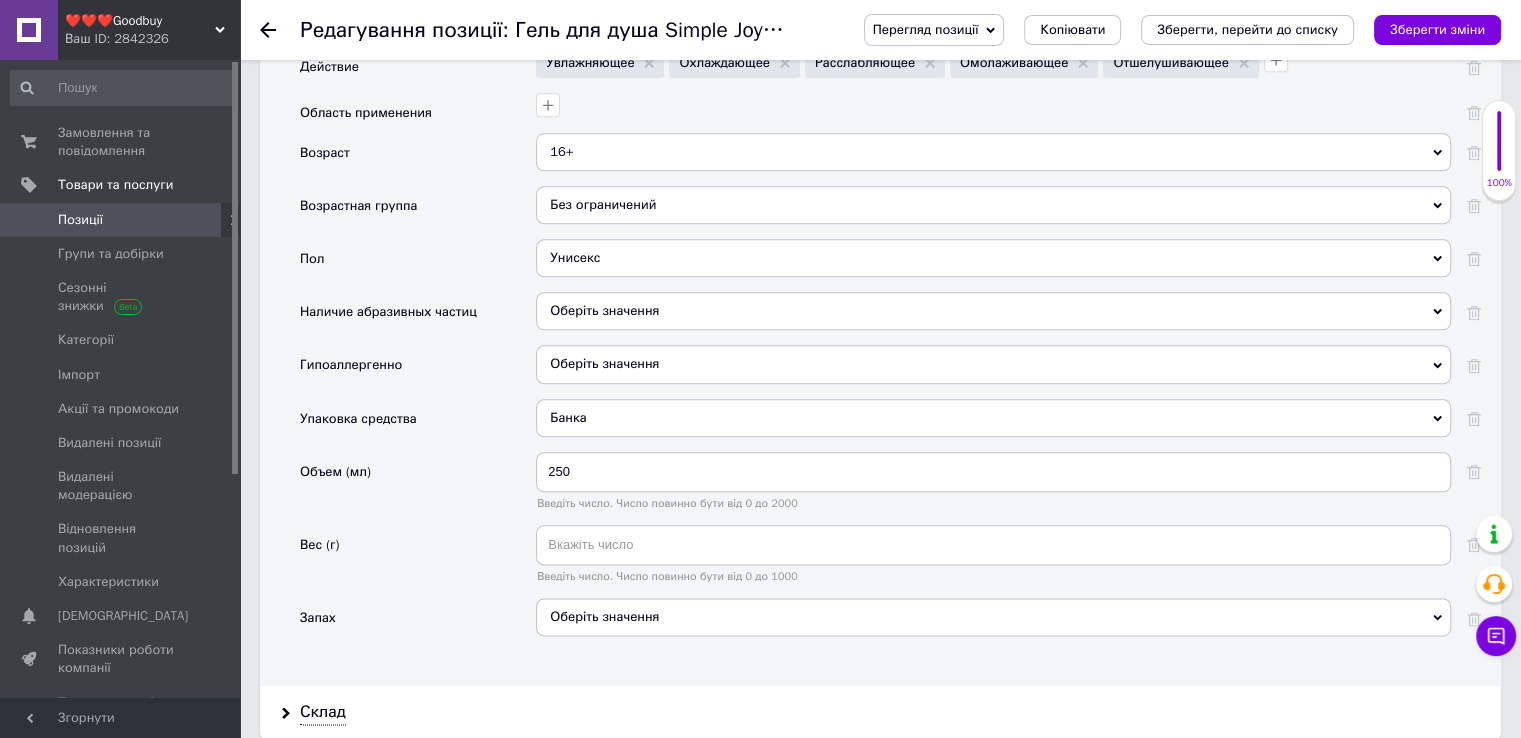 scroll, scrollTop: 2400, scrollLeft: 0, axis: vertical 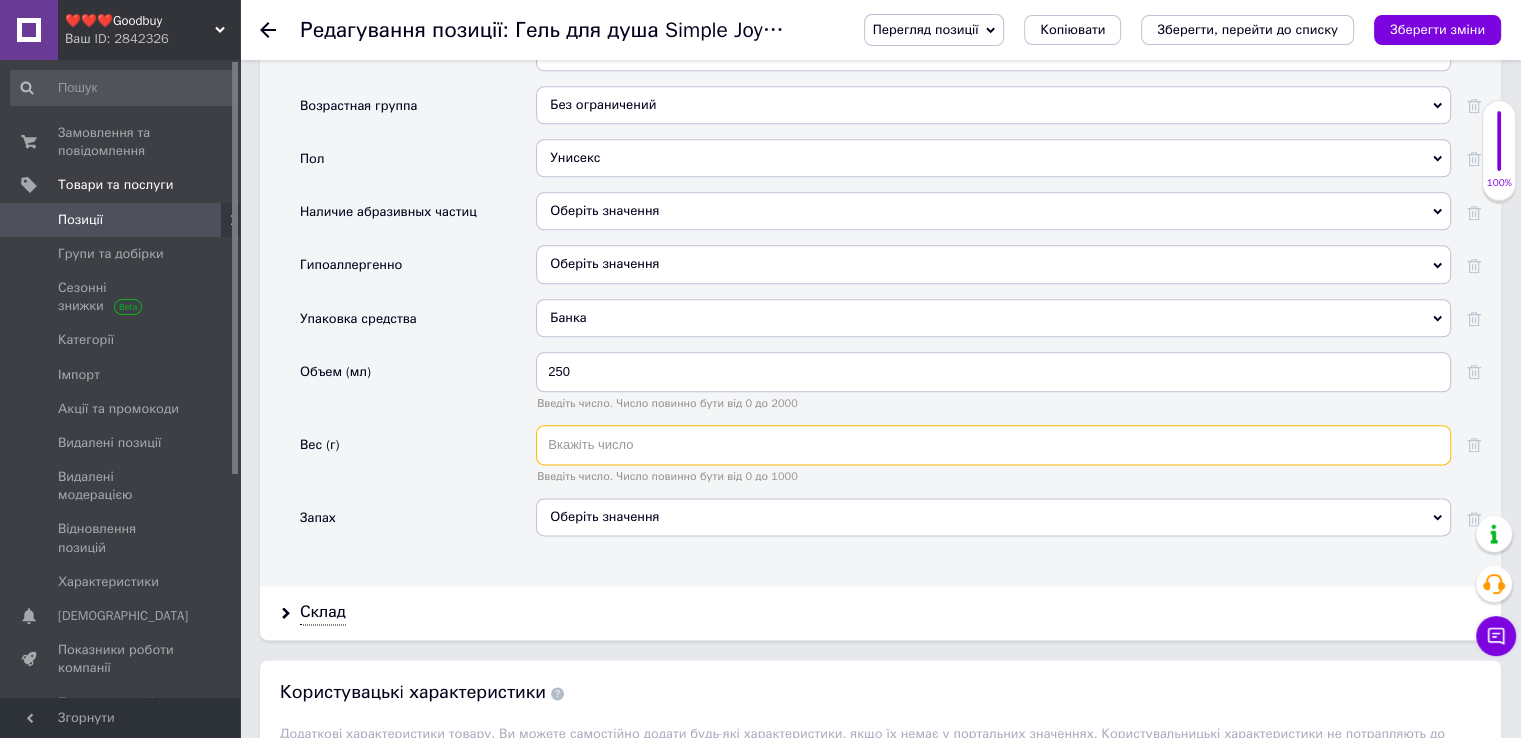 drag, startPoint x: 615, startPoint y: 433, endPoint x: 595, endPoint y: 445, distance: 23.323807 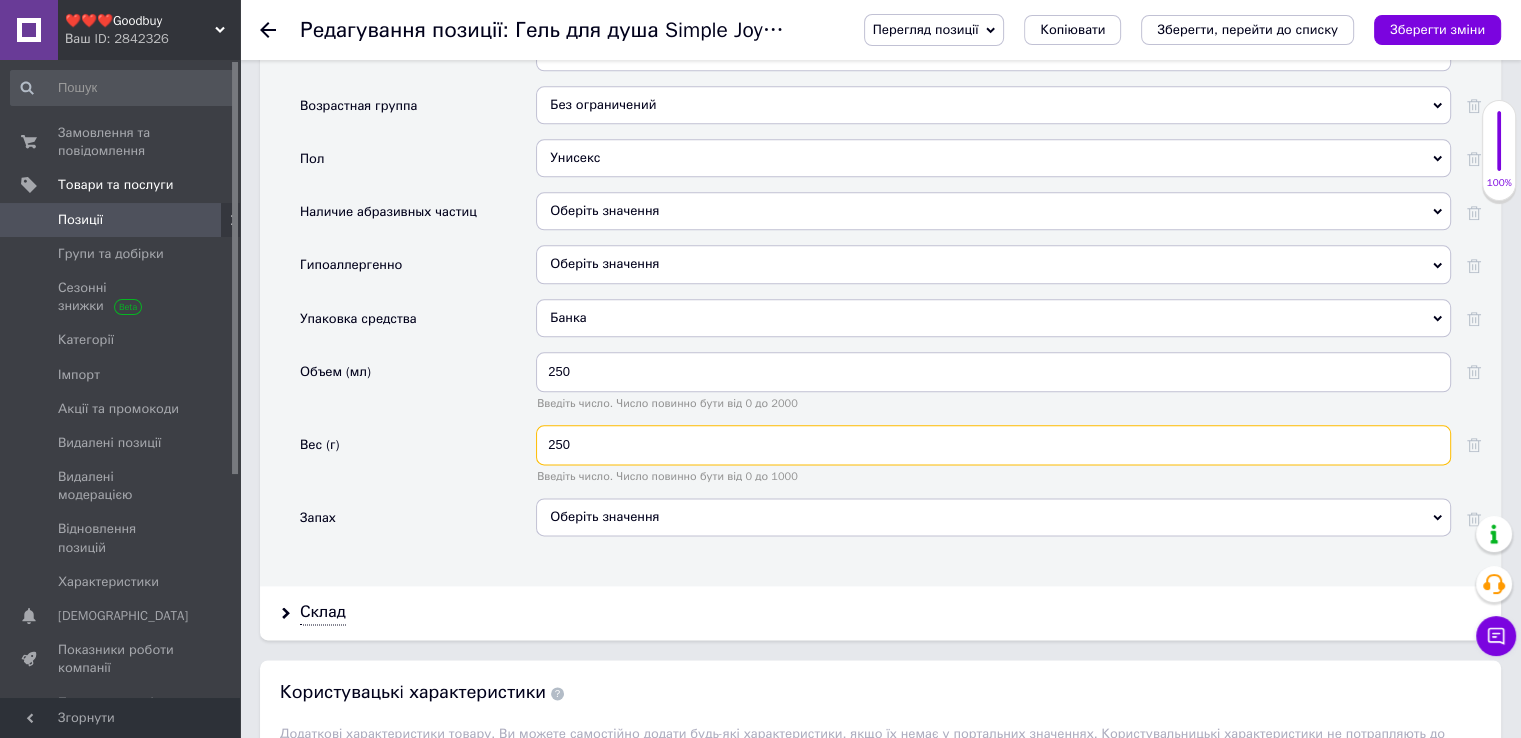 type on "250" 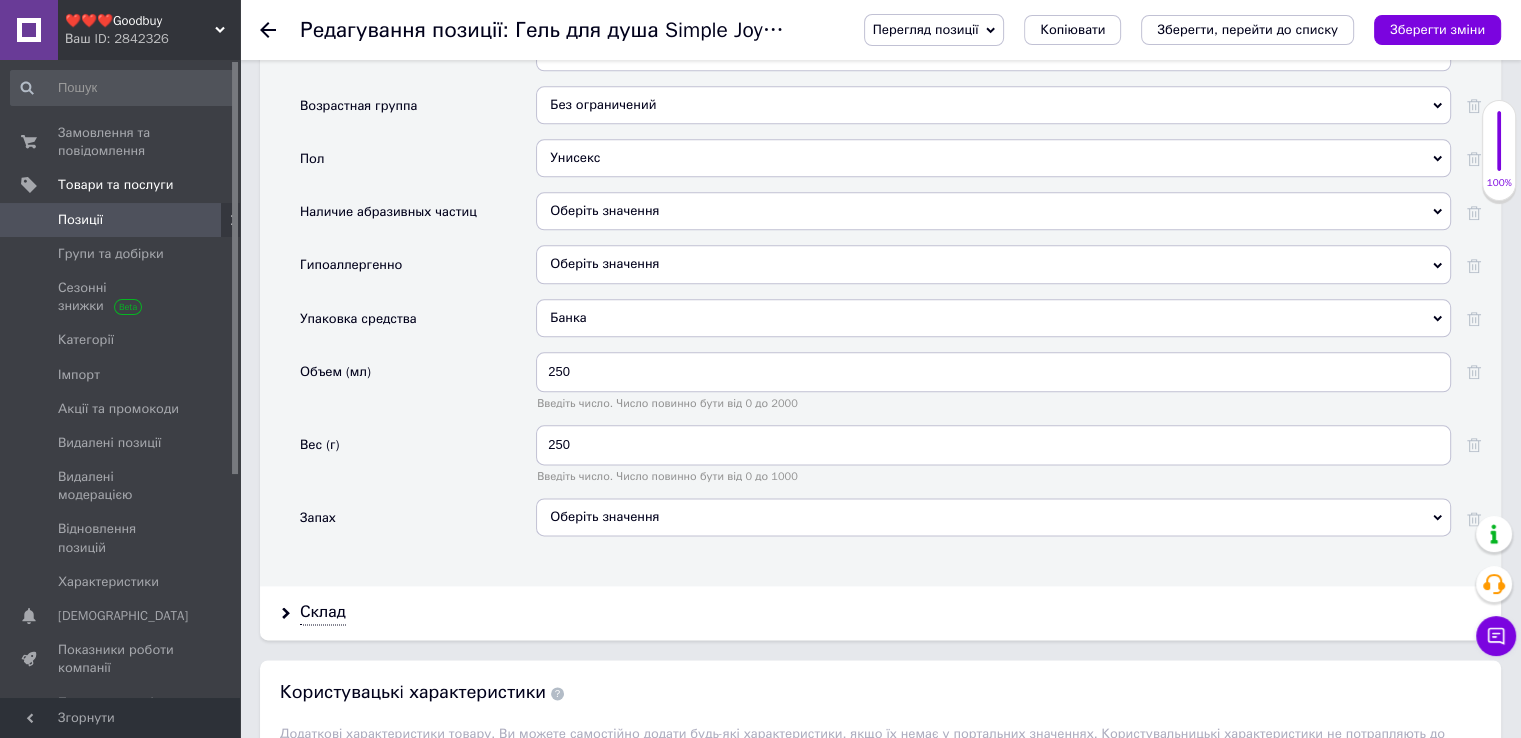 click on "Оберіть значення" at bounding box center (993, 517) 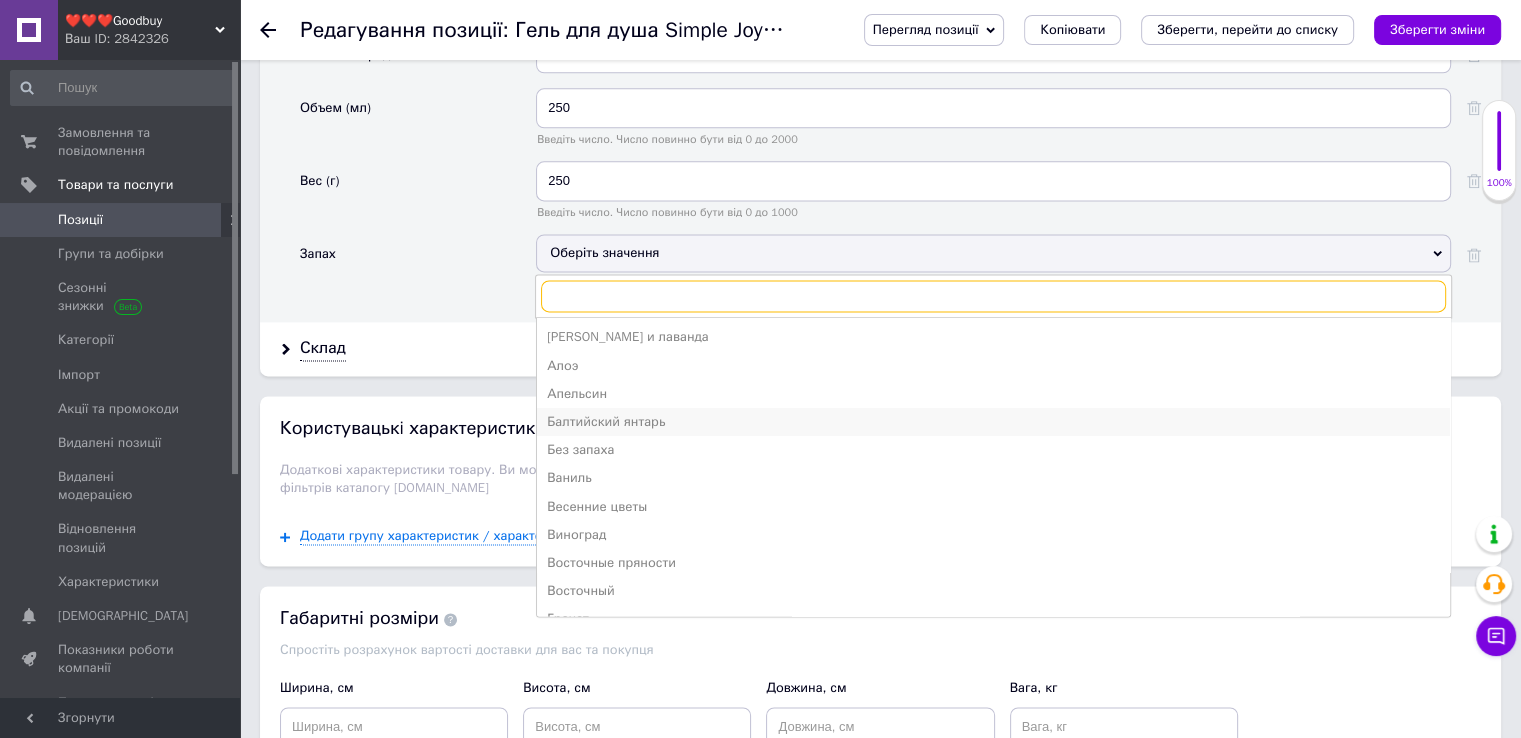 scroll, scrollTop: 2700, scrollLeft: 0, axis: vertical 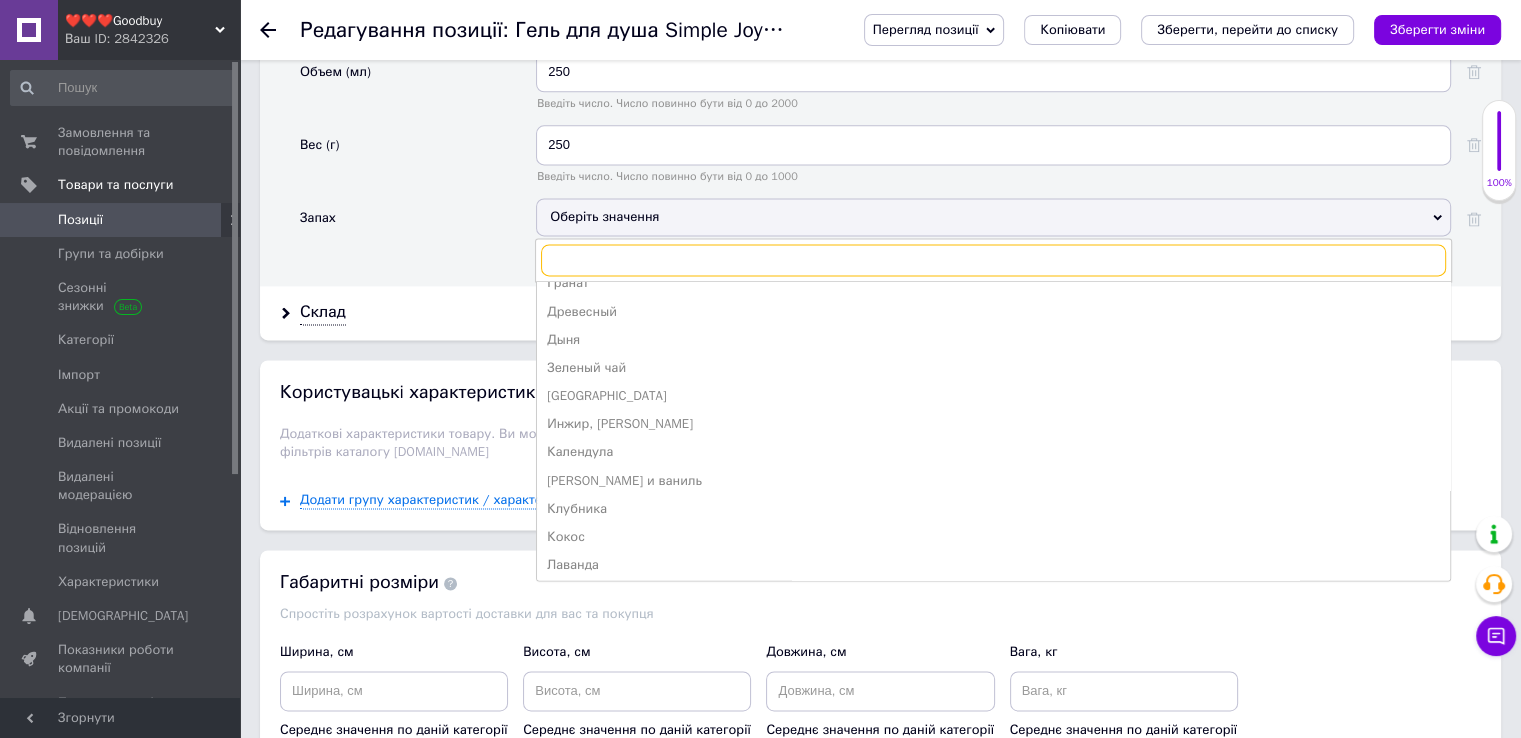 click at bounding box center (993, 260) 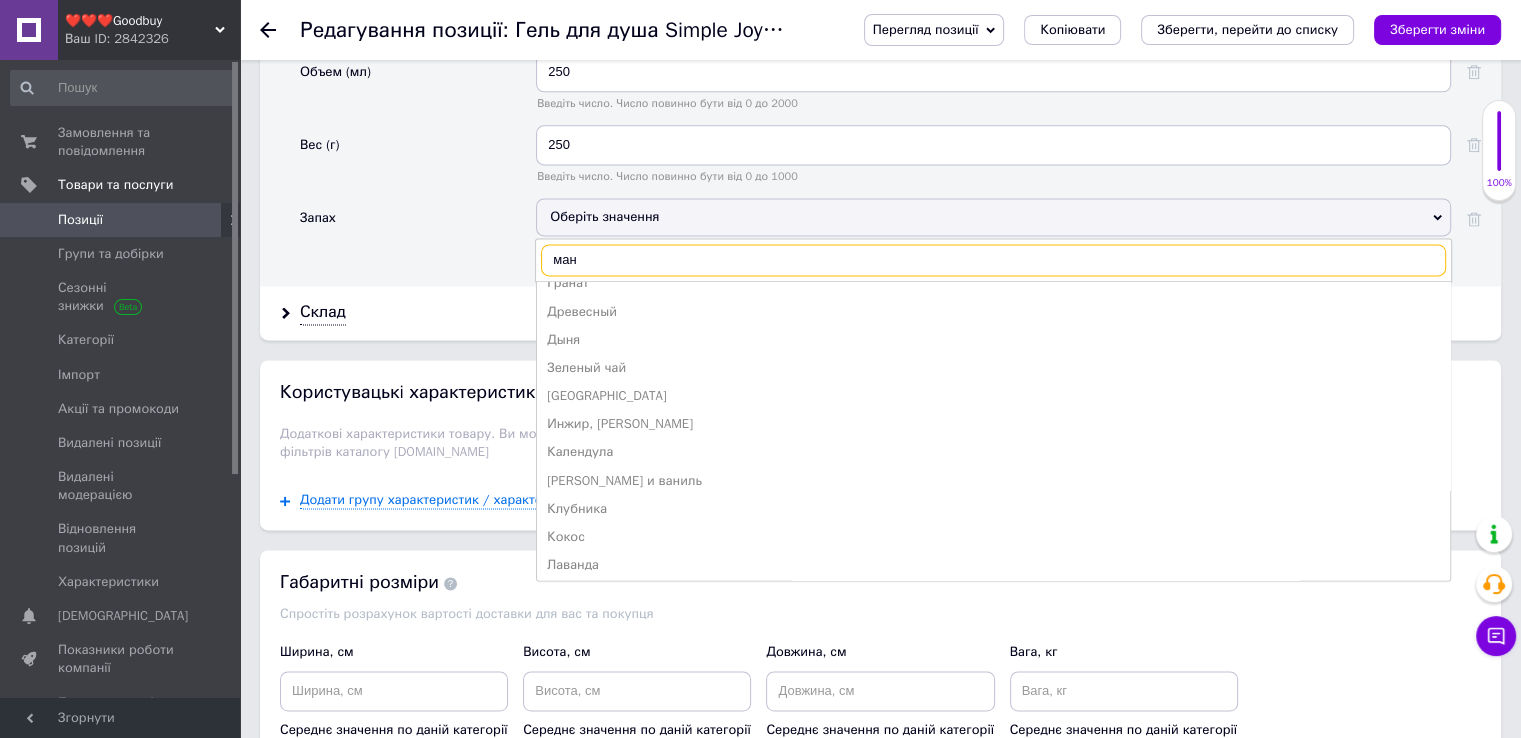 scroll, scrollTop: 0, scrollLeft: 0, axis: both 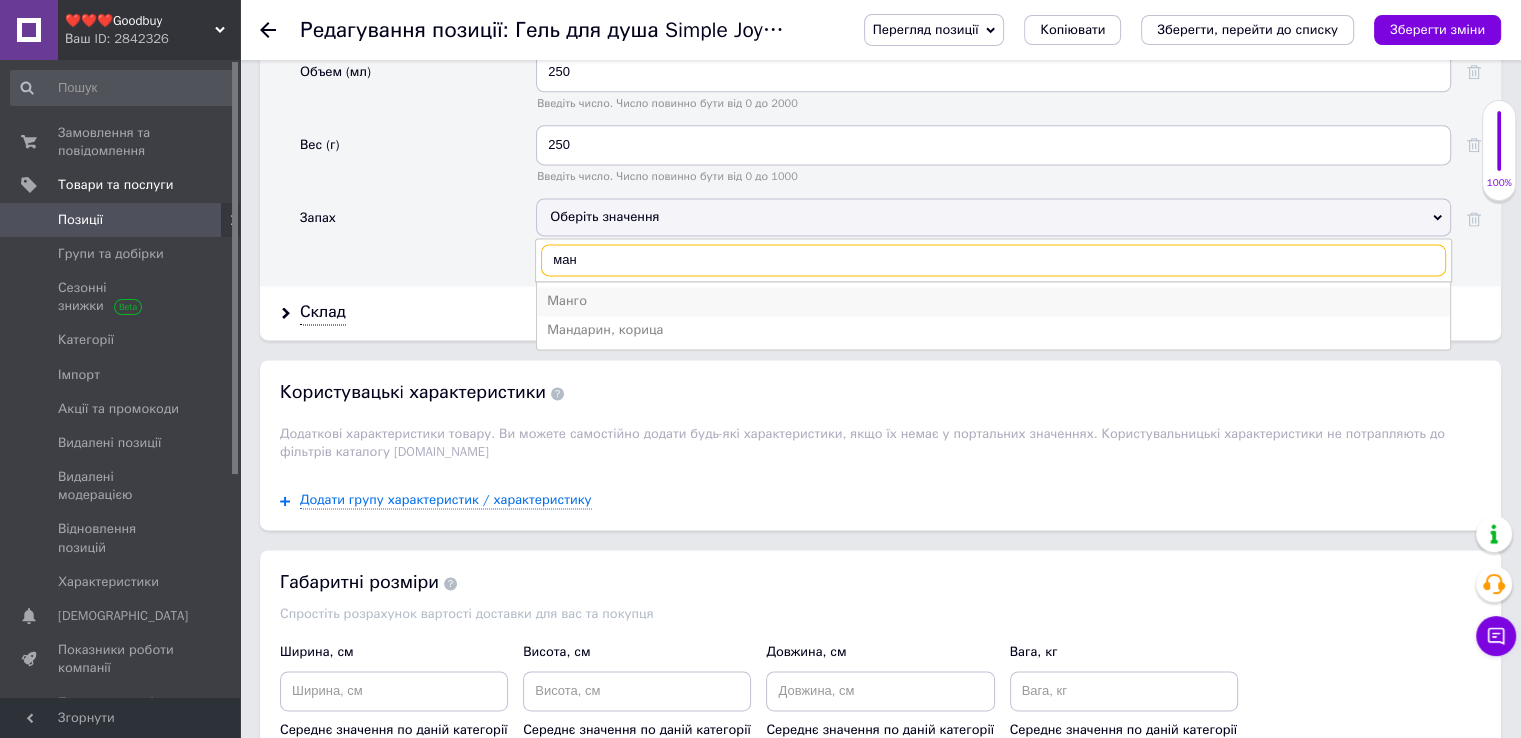 type on "ман" 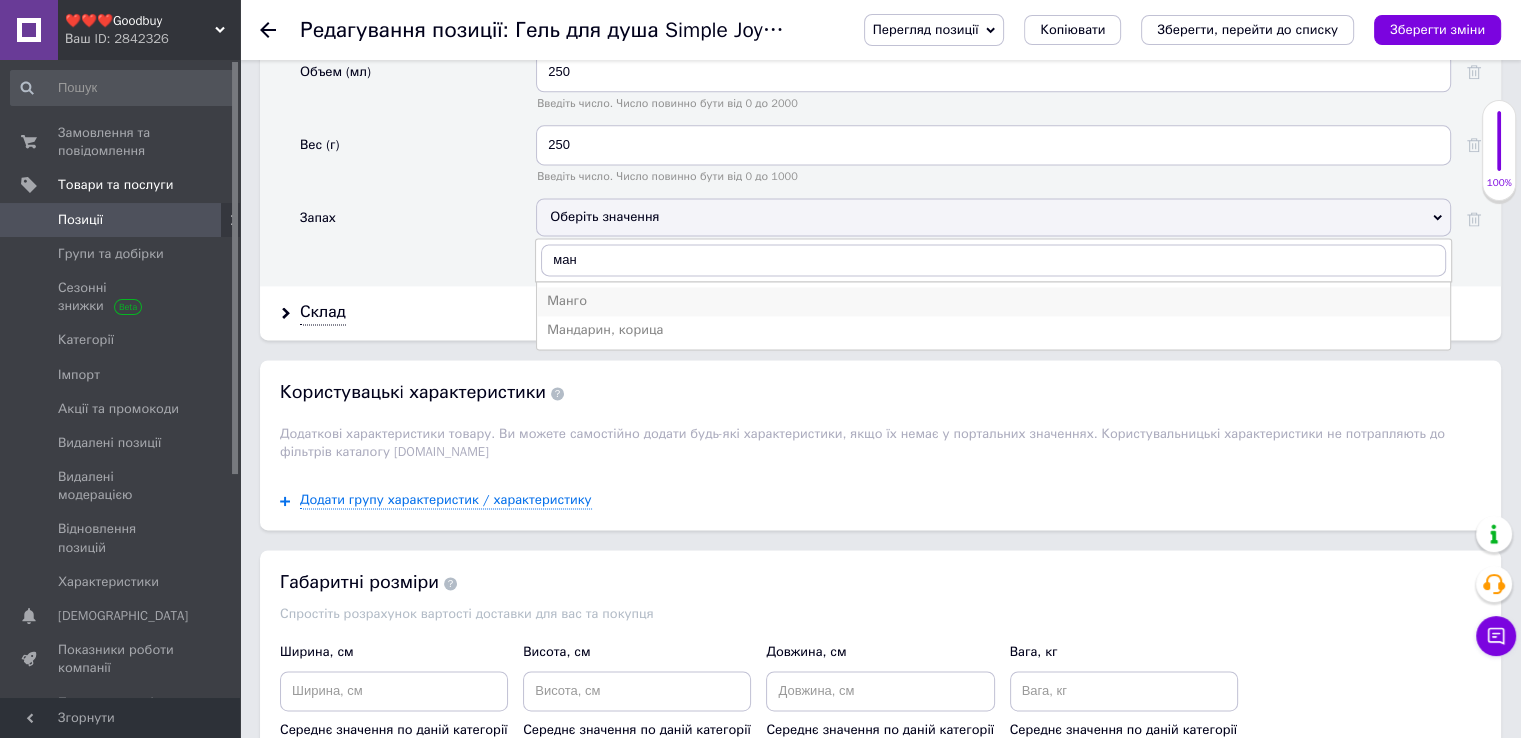 click on "Манго" at bounding box center (993, 301) 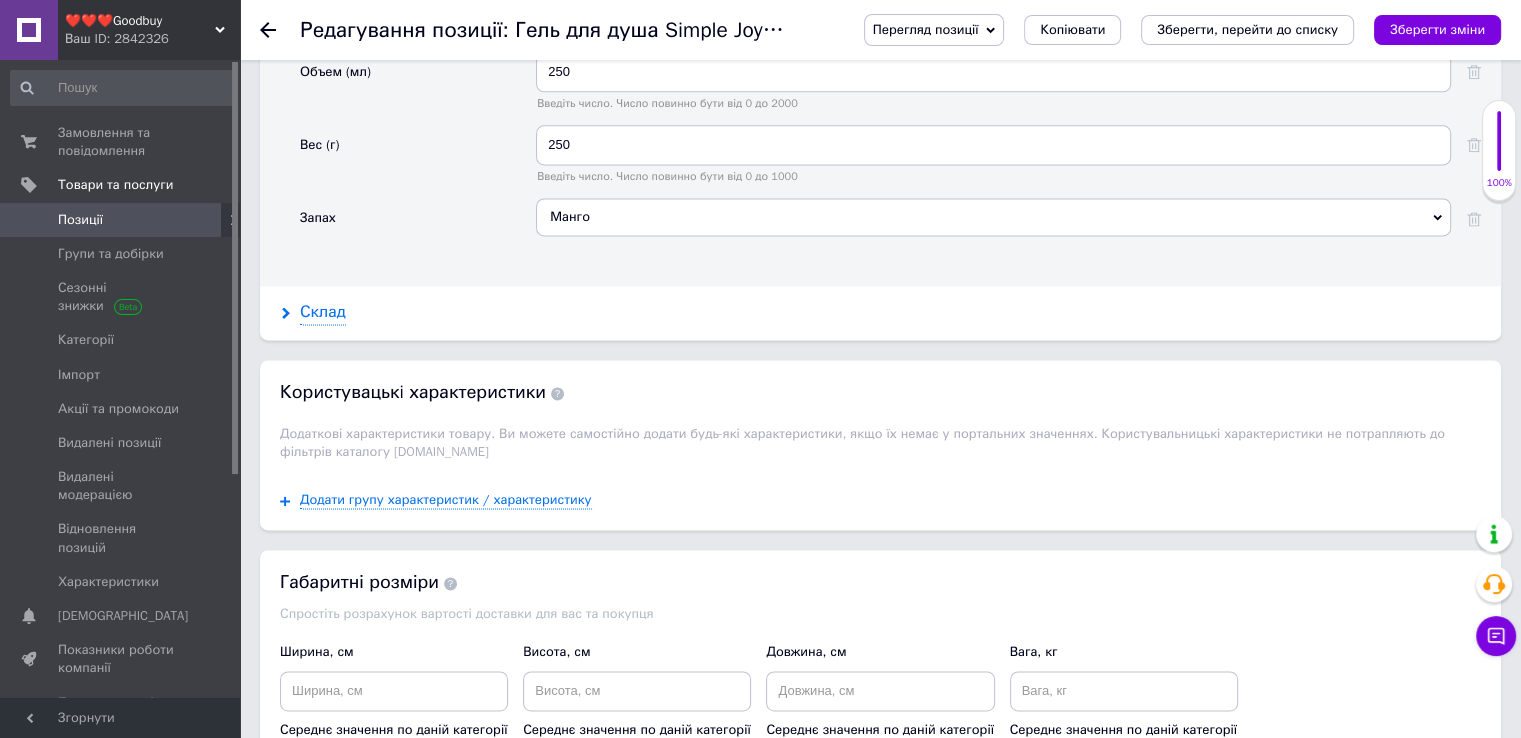 click on "Склад" at bounding box center [323, 312] 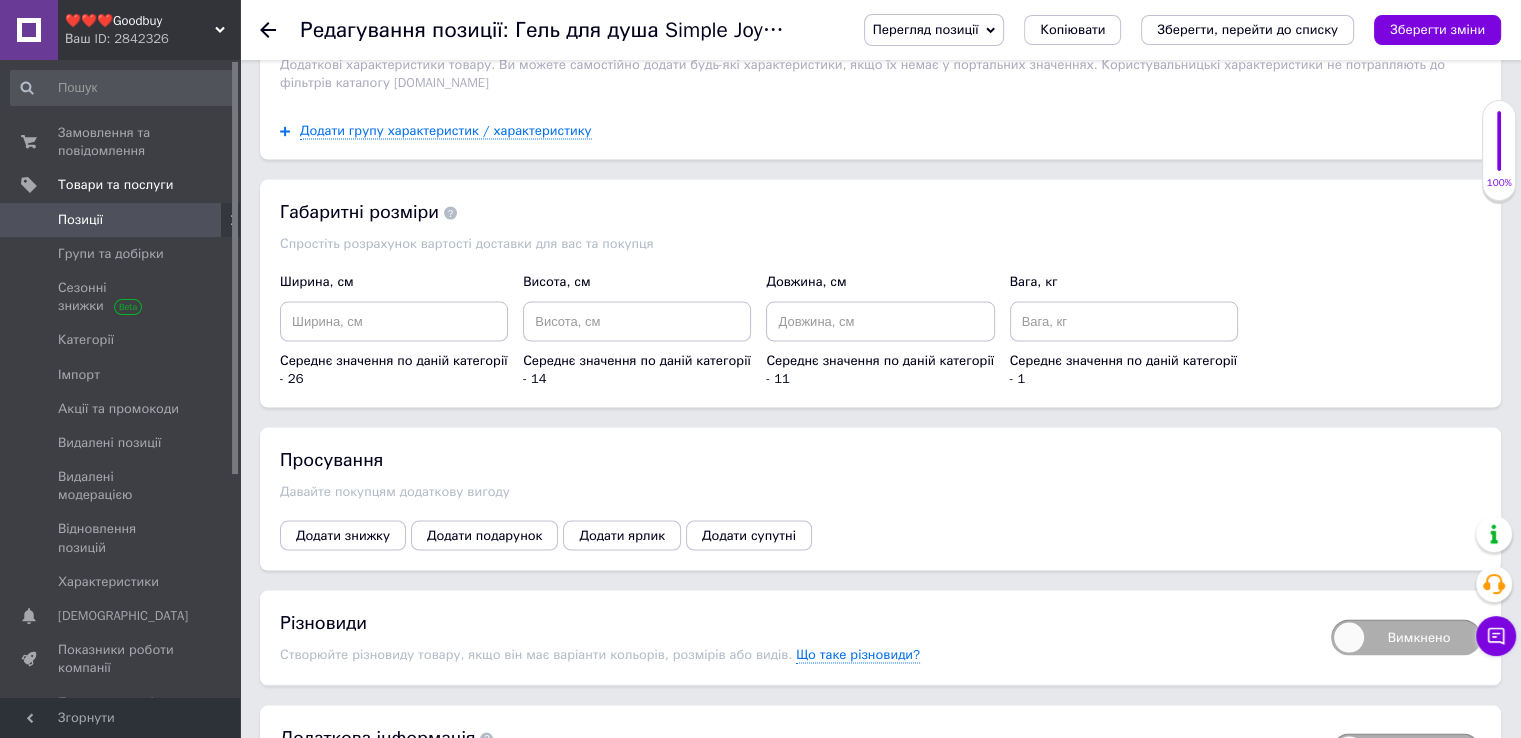 scroll, scrollTop: 3900, scrollLeft: 0, axis: vertical 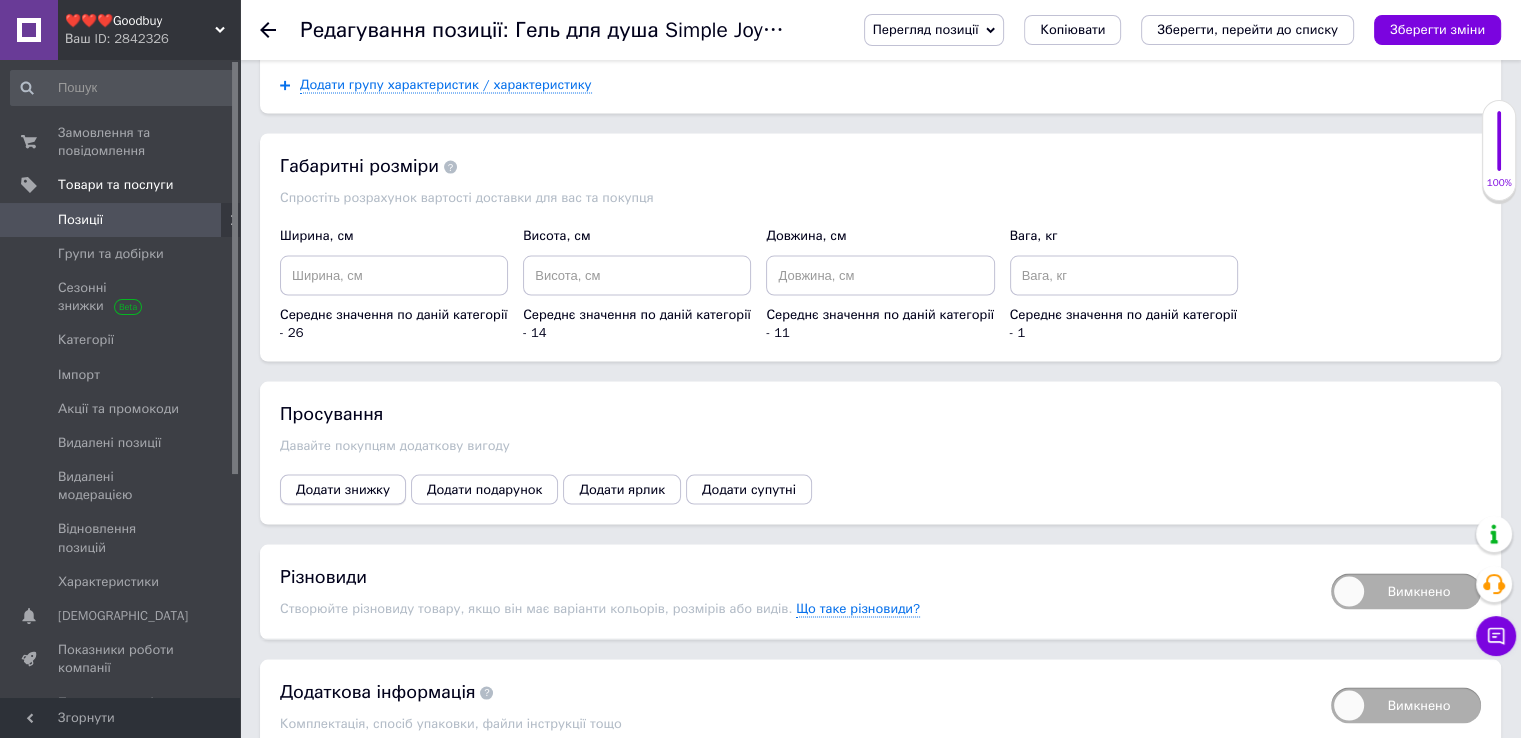 click on "Додати знижку" at bounding box center [343, 490] 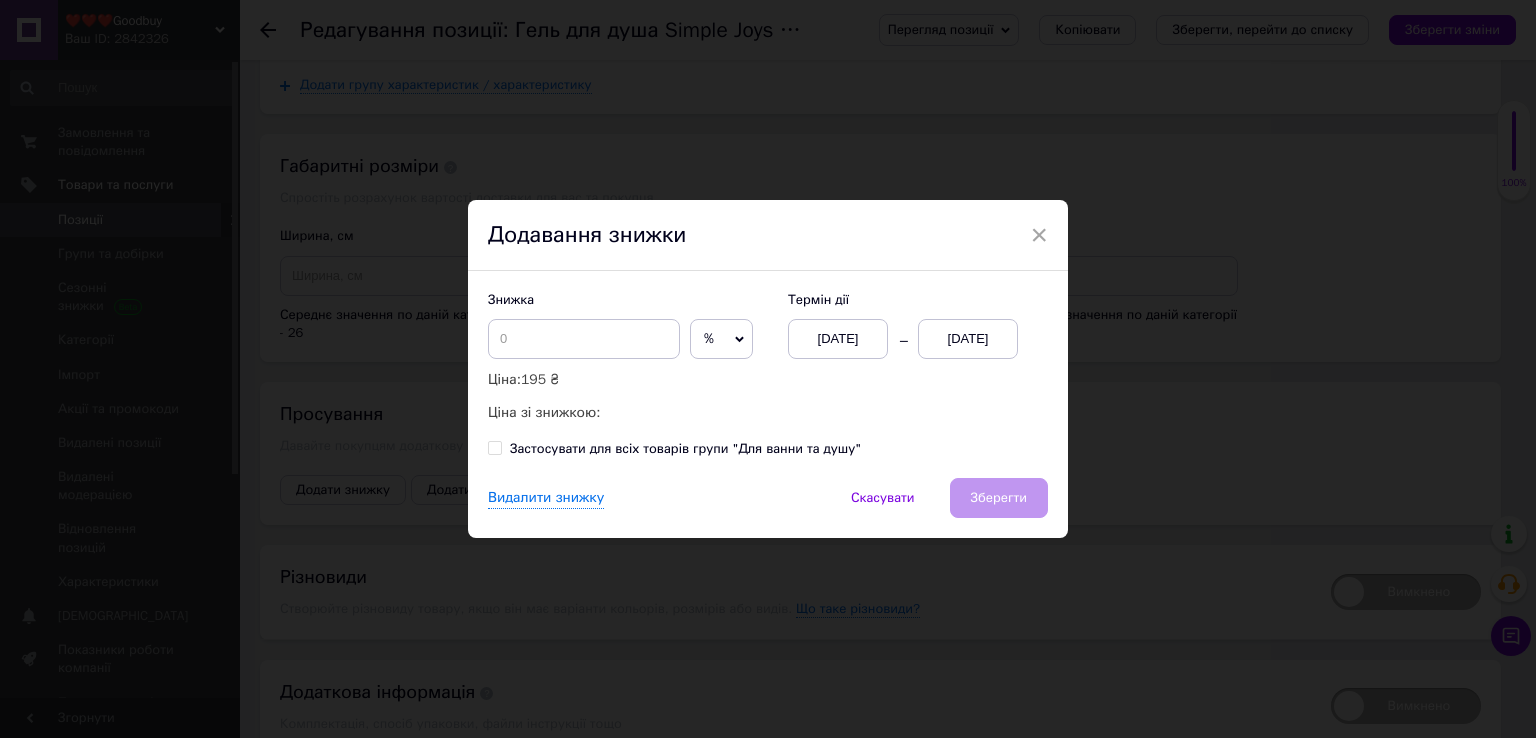 click 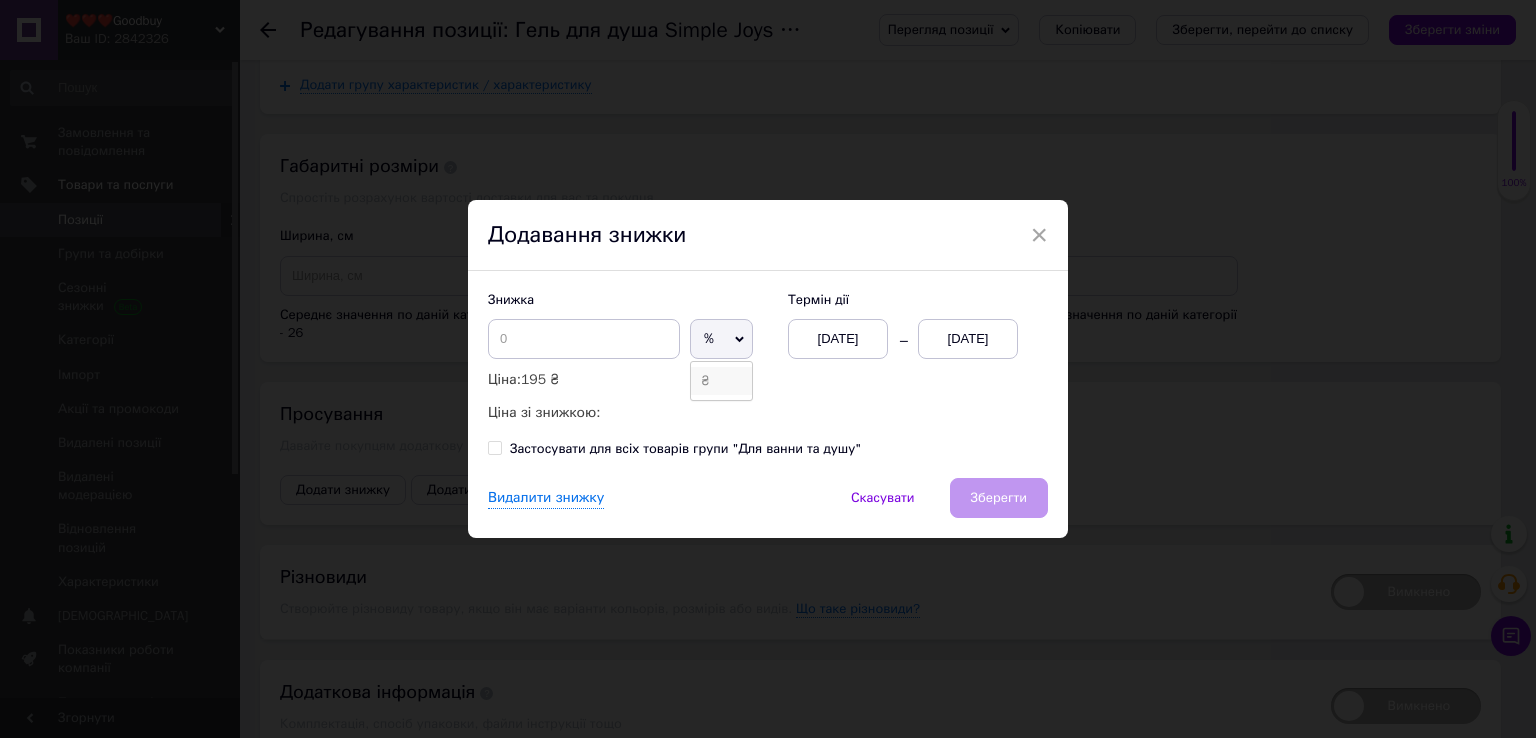 click on "₴" at bounding box center (721, 381) 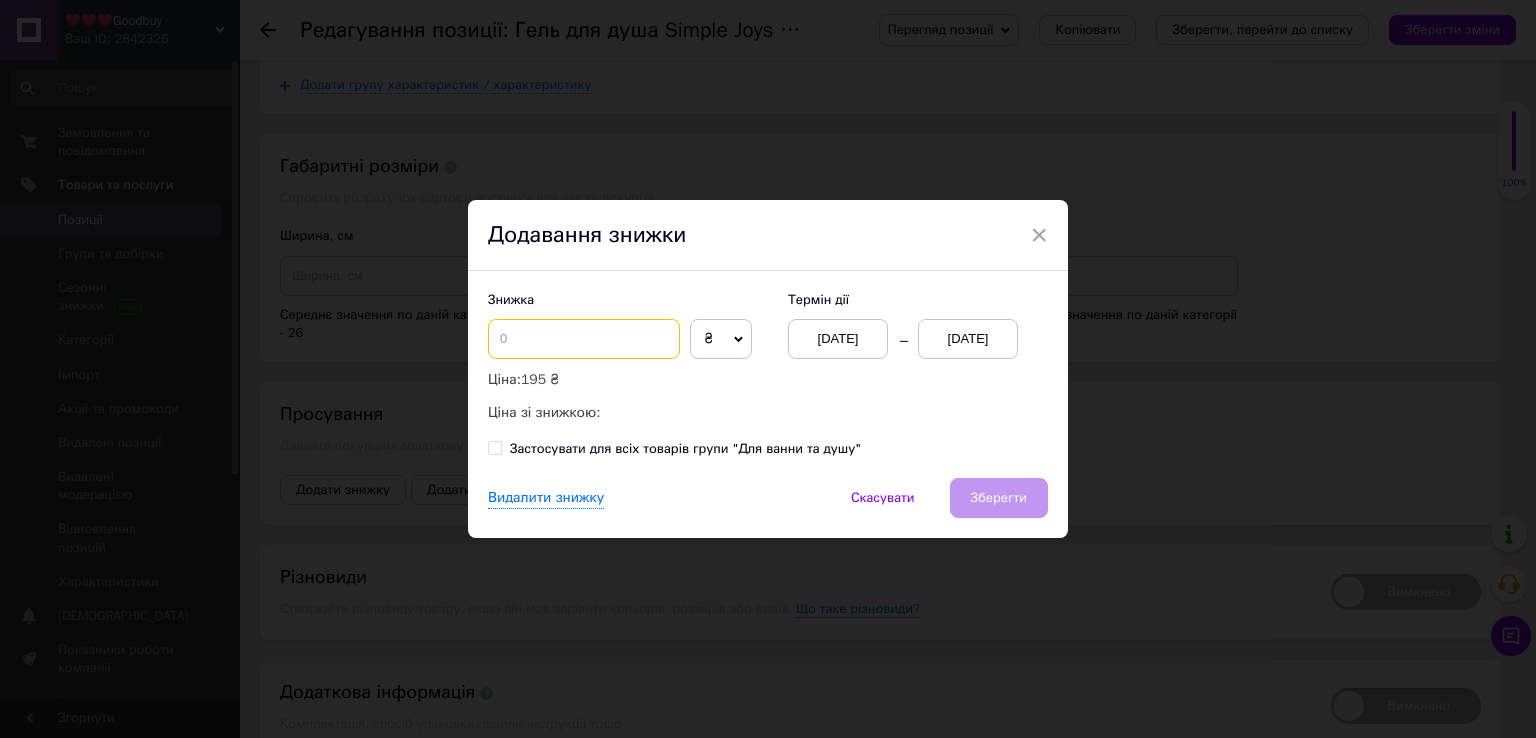 click at bounding box center (584, 339) 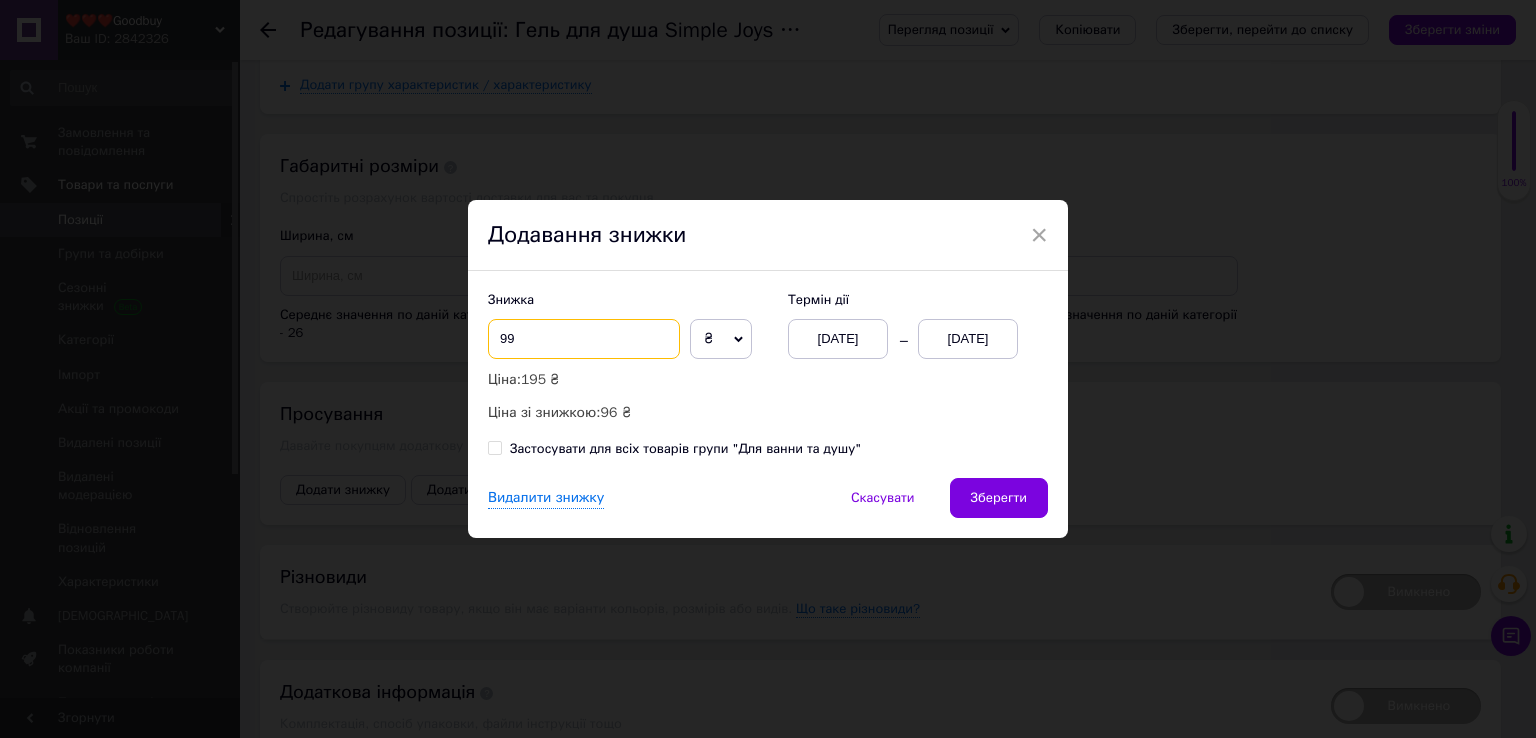 click on "99" at bounding box center [584, 339] 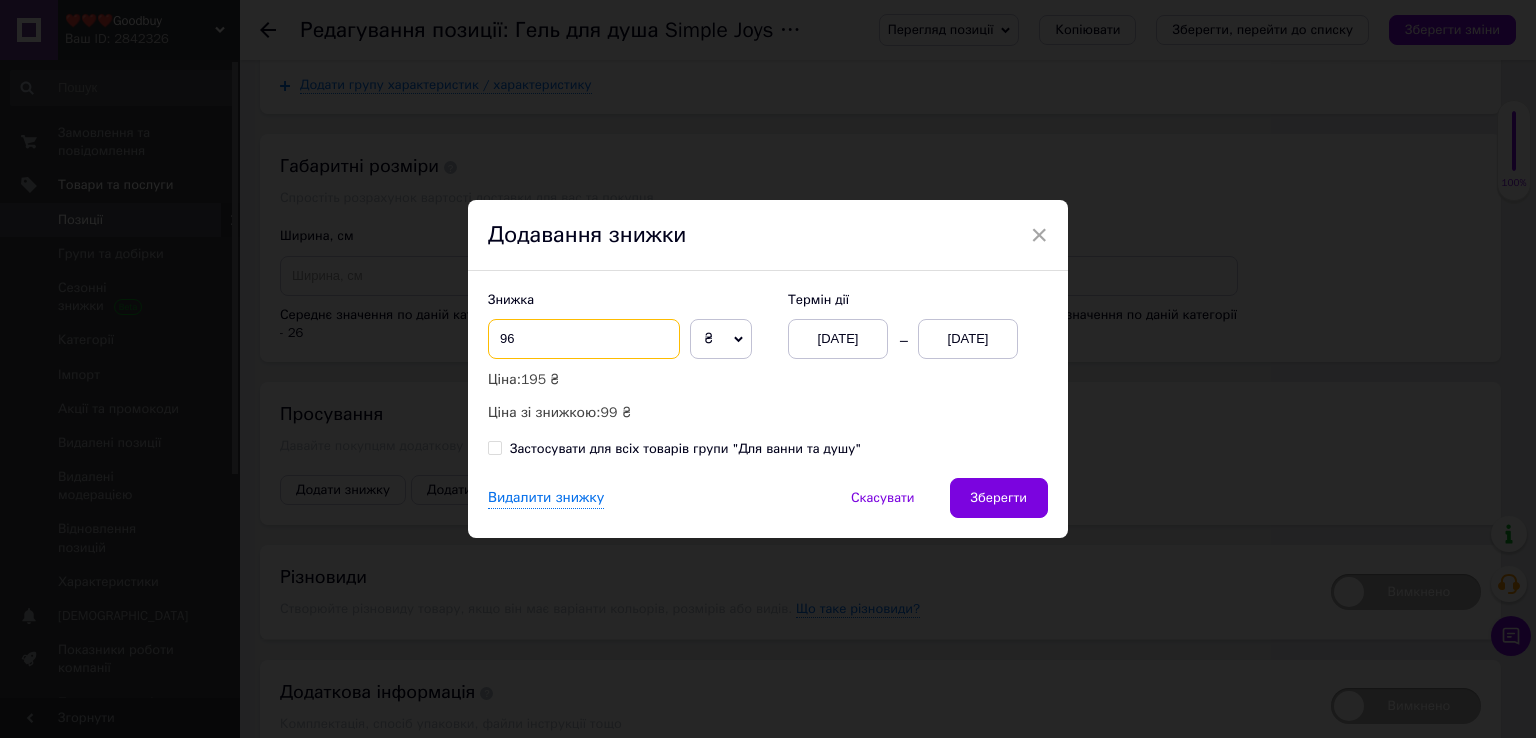 type on "96" 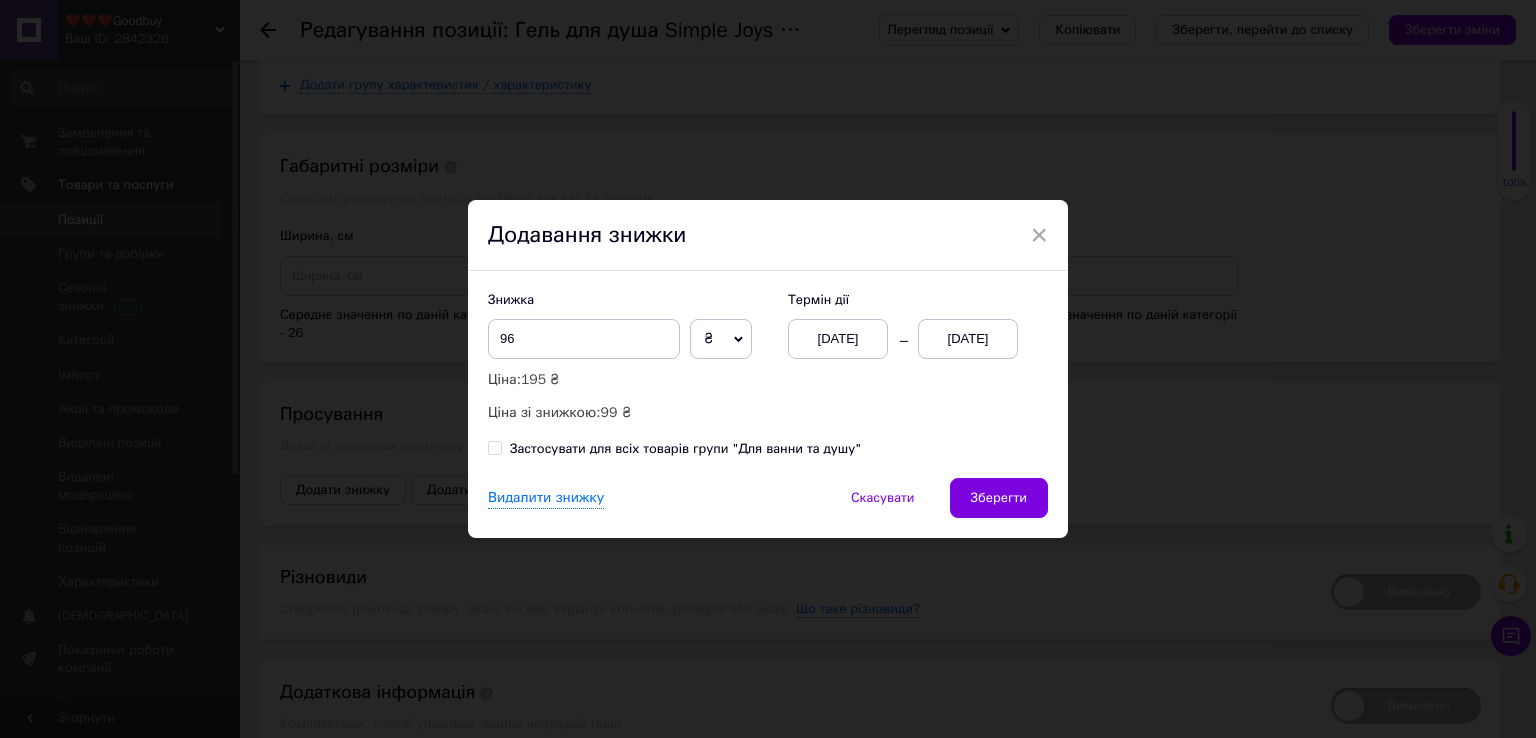 click on "[DATE]" at bounding box center [968, 339] 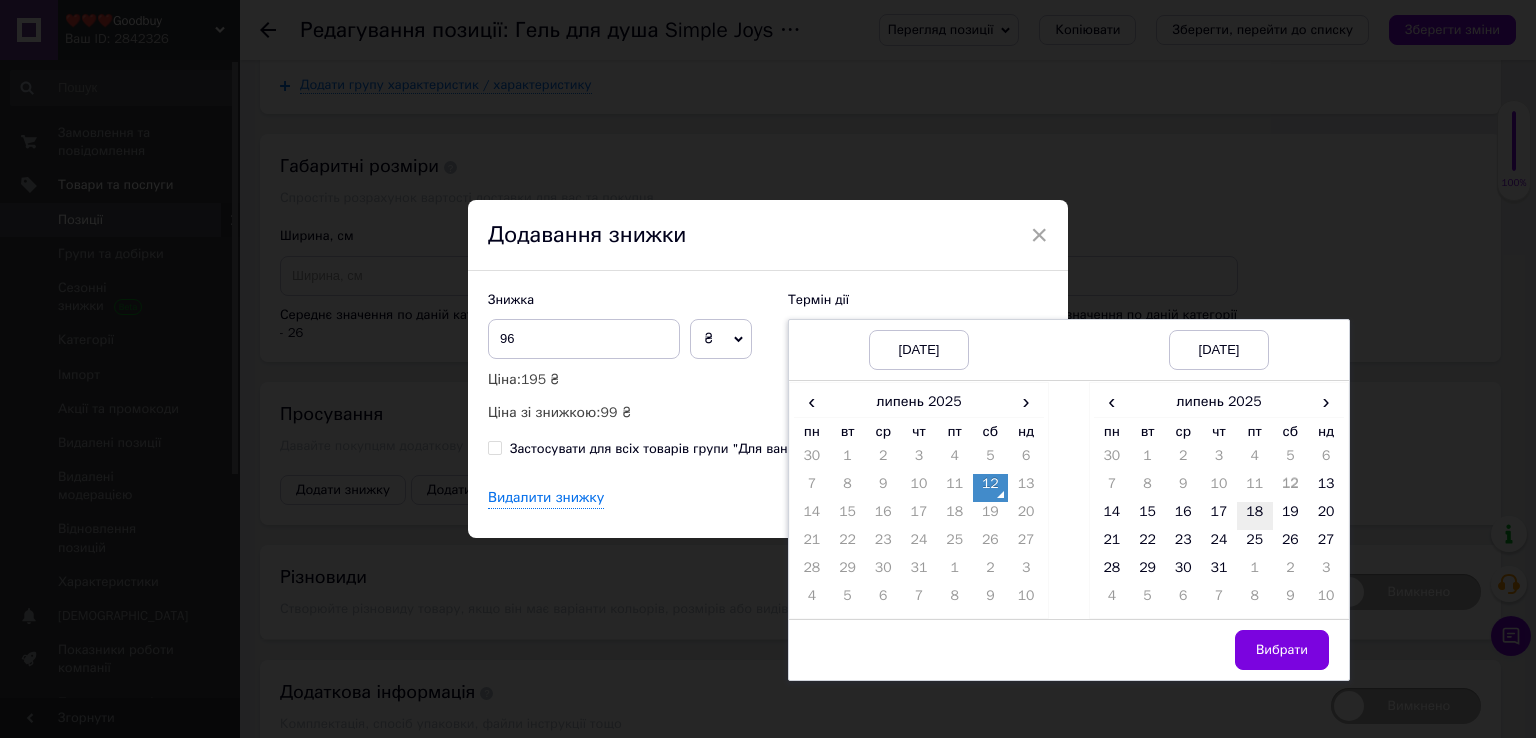 click on "18" at bounding box center [1255, 516] 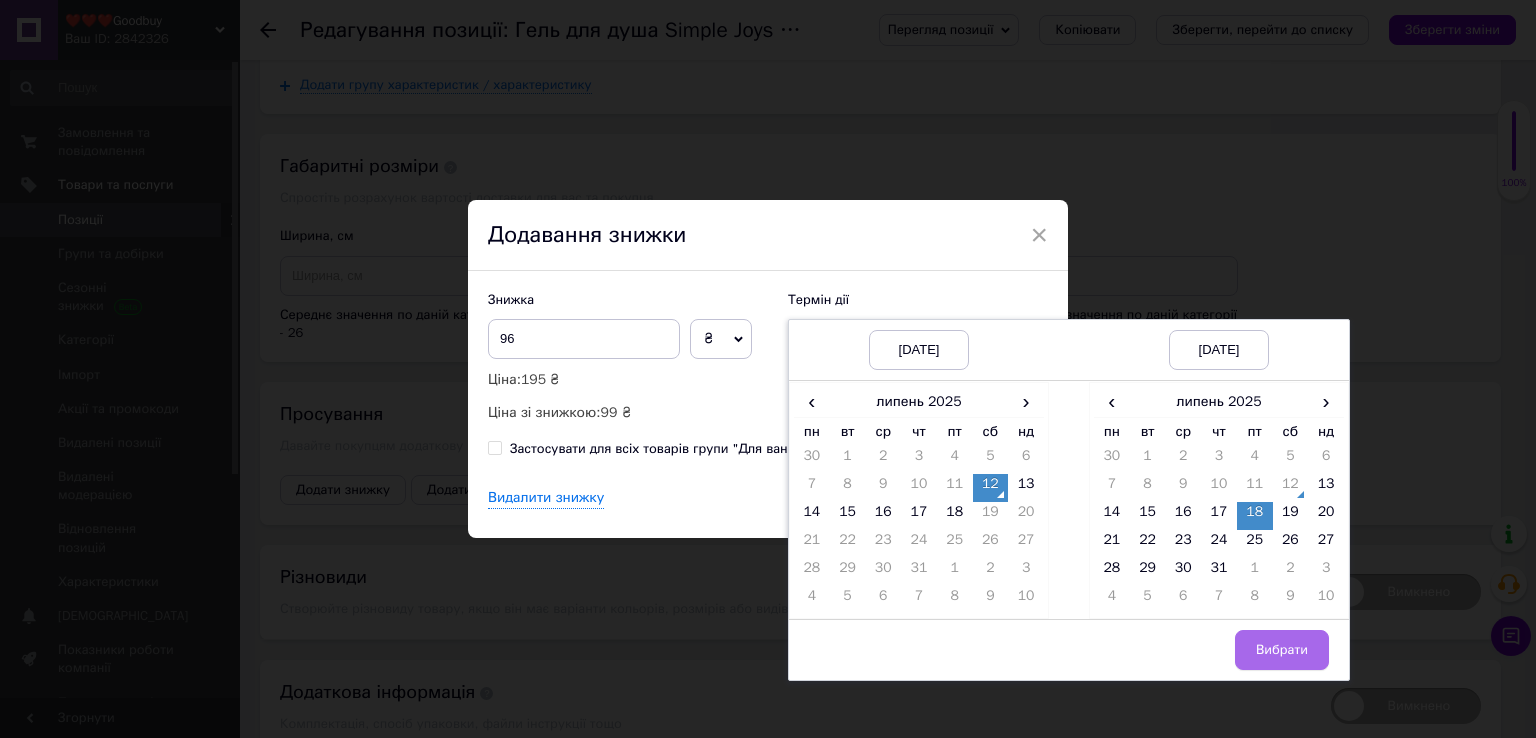 click on "Вибрати" at bounding box center (1282, 650) 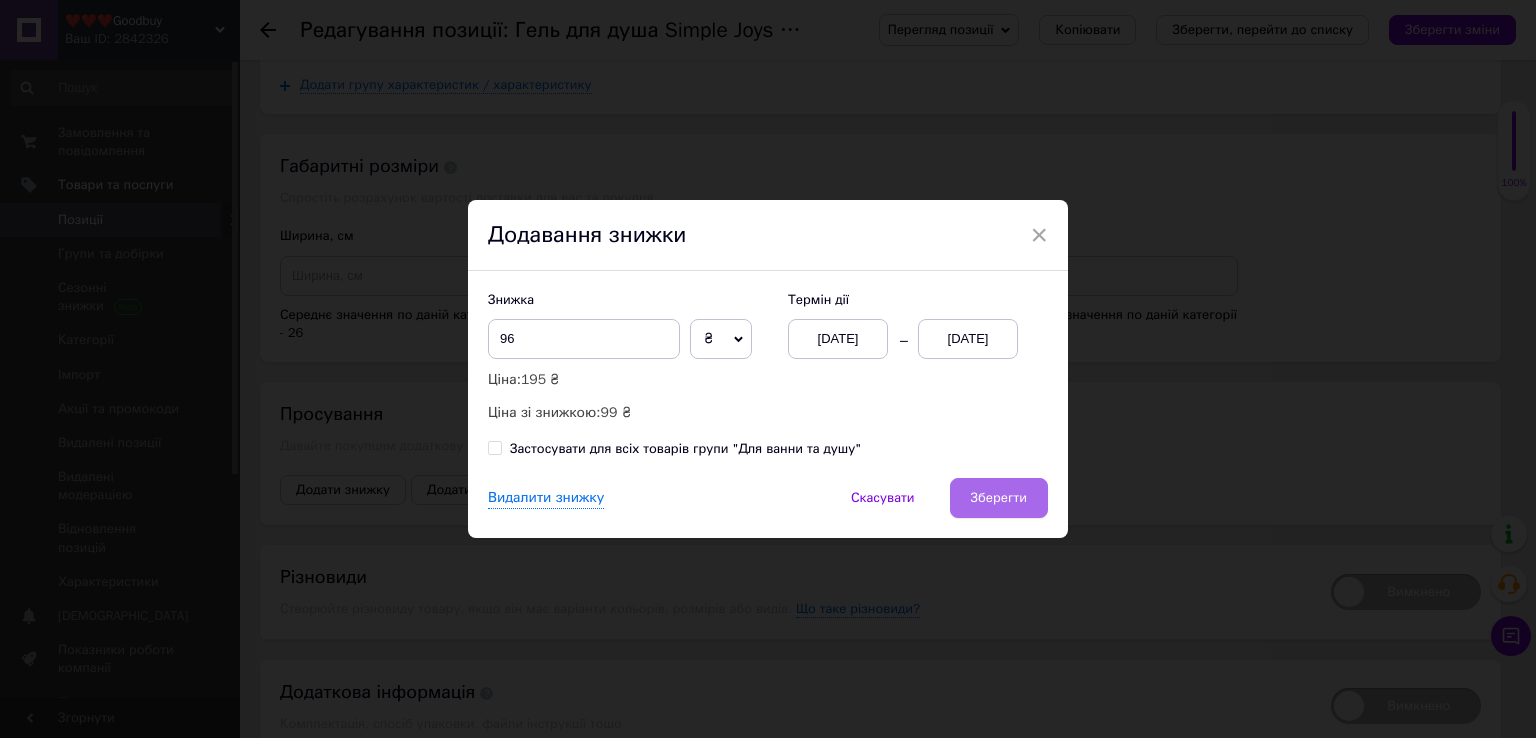 click on "Зберегти" at bounding box center (999, 498) 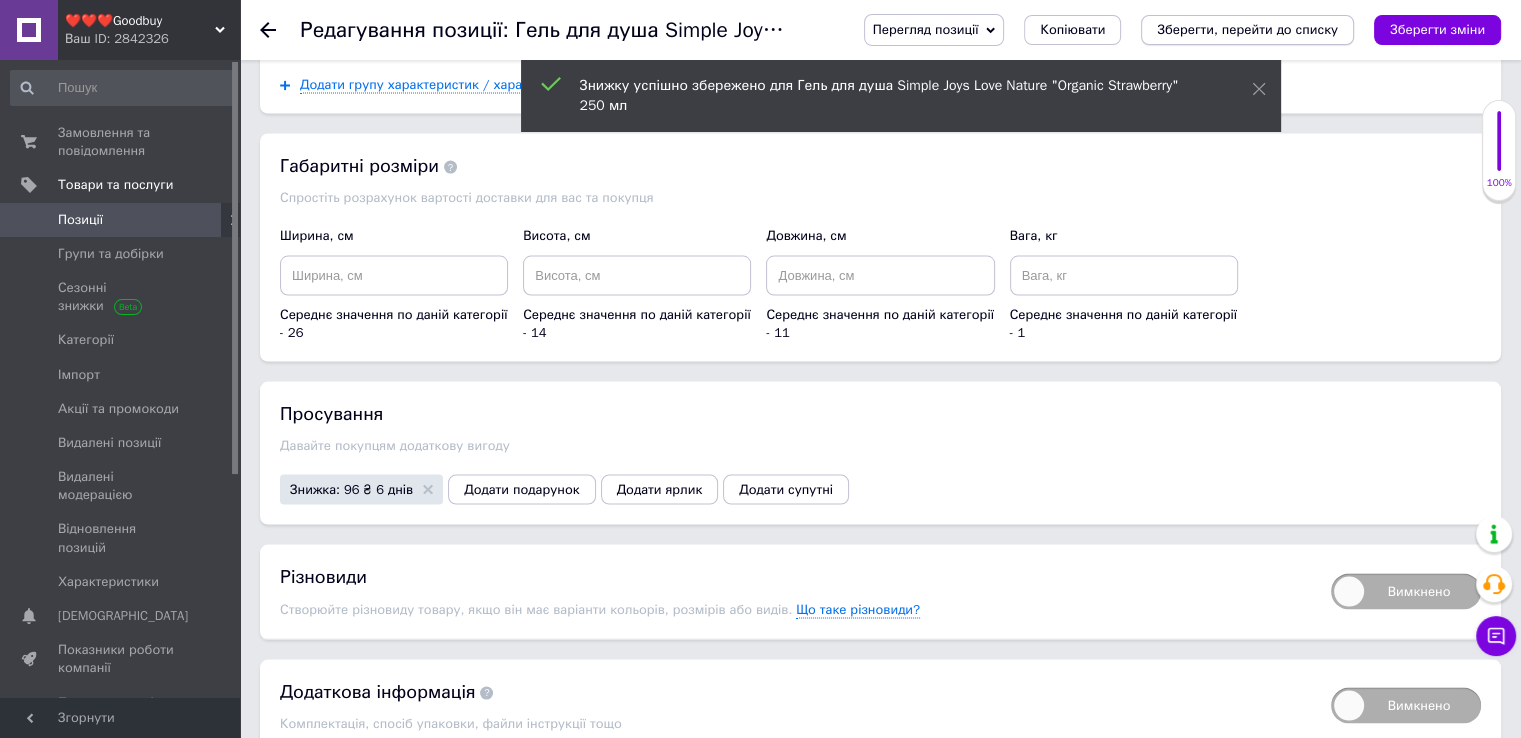 click on "Зберегти, перейти до списку" at bounding box center (1247, 29) 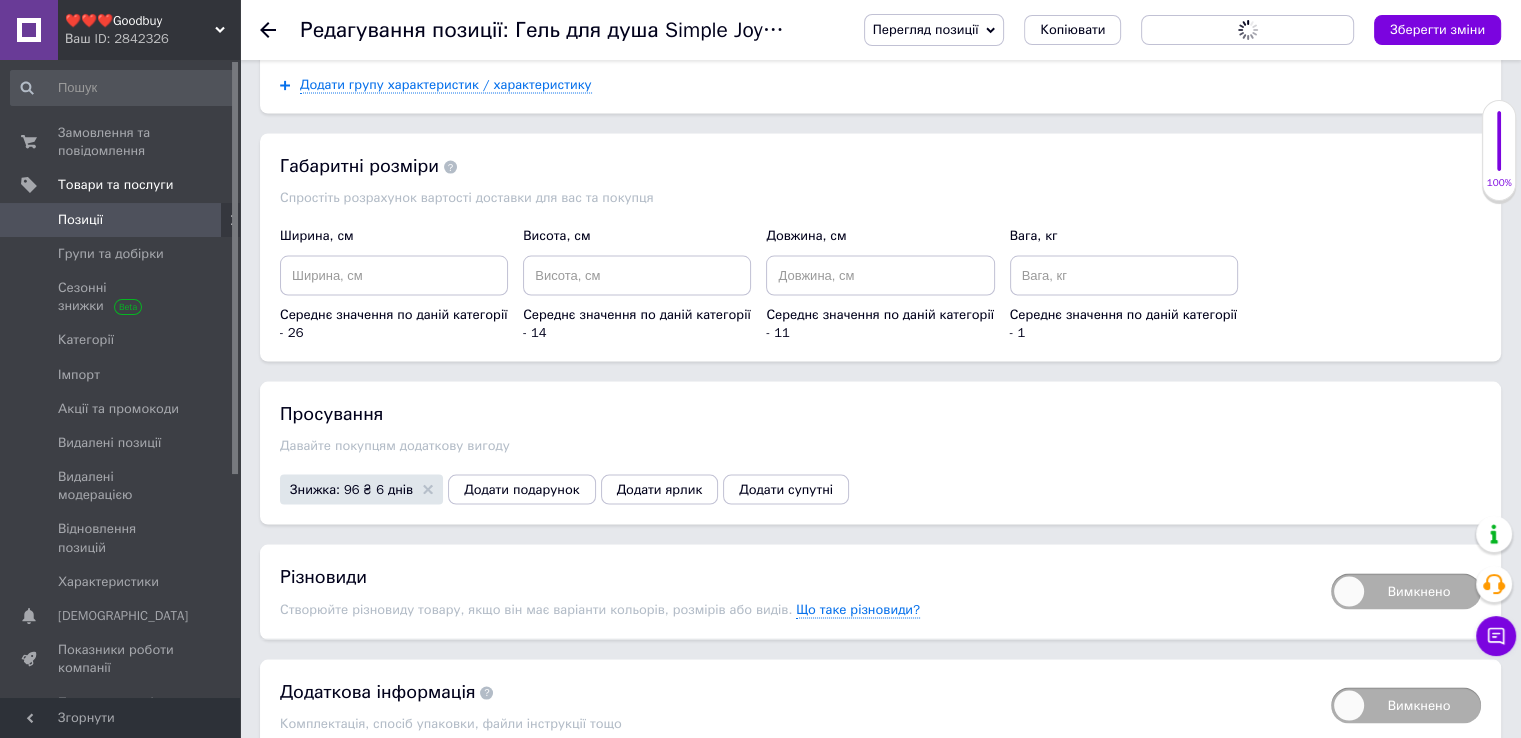 scroll, scrollTop: 0, scrollLeft: 0, axis: both 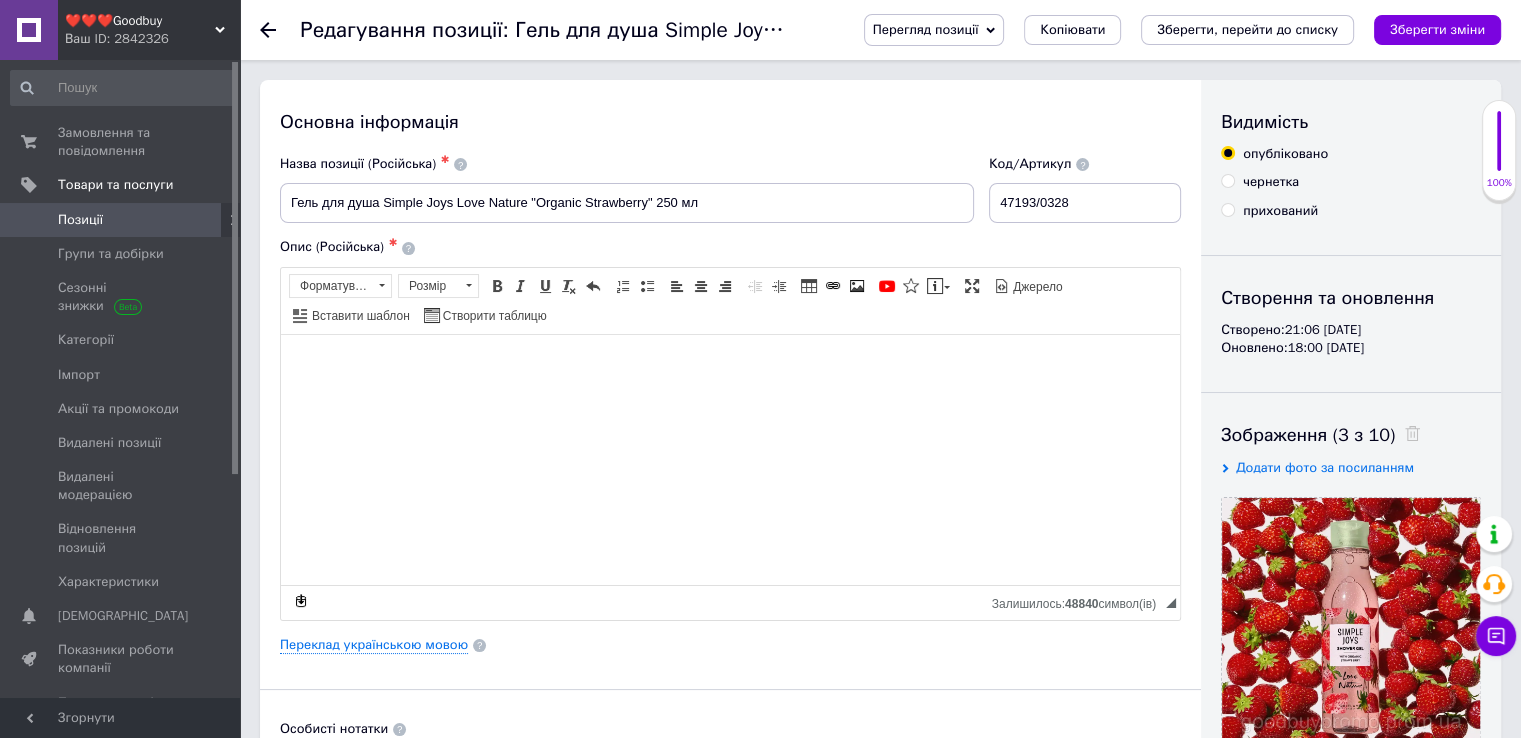 click on "Позиції" at bounding box center (80, 220) 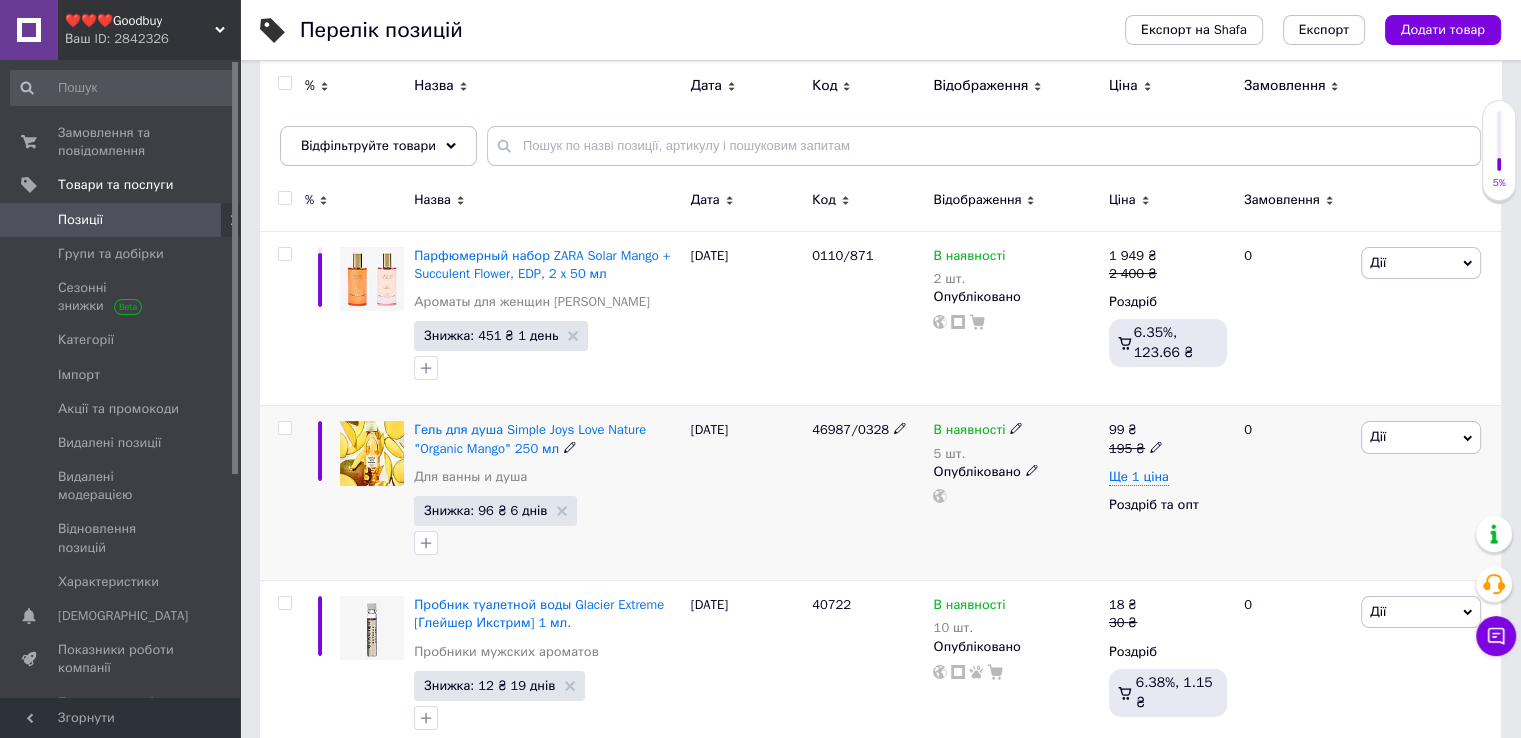 scroll, scrollTop: 300, scrollLeft: 0, axis: vertical 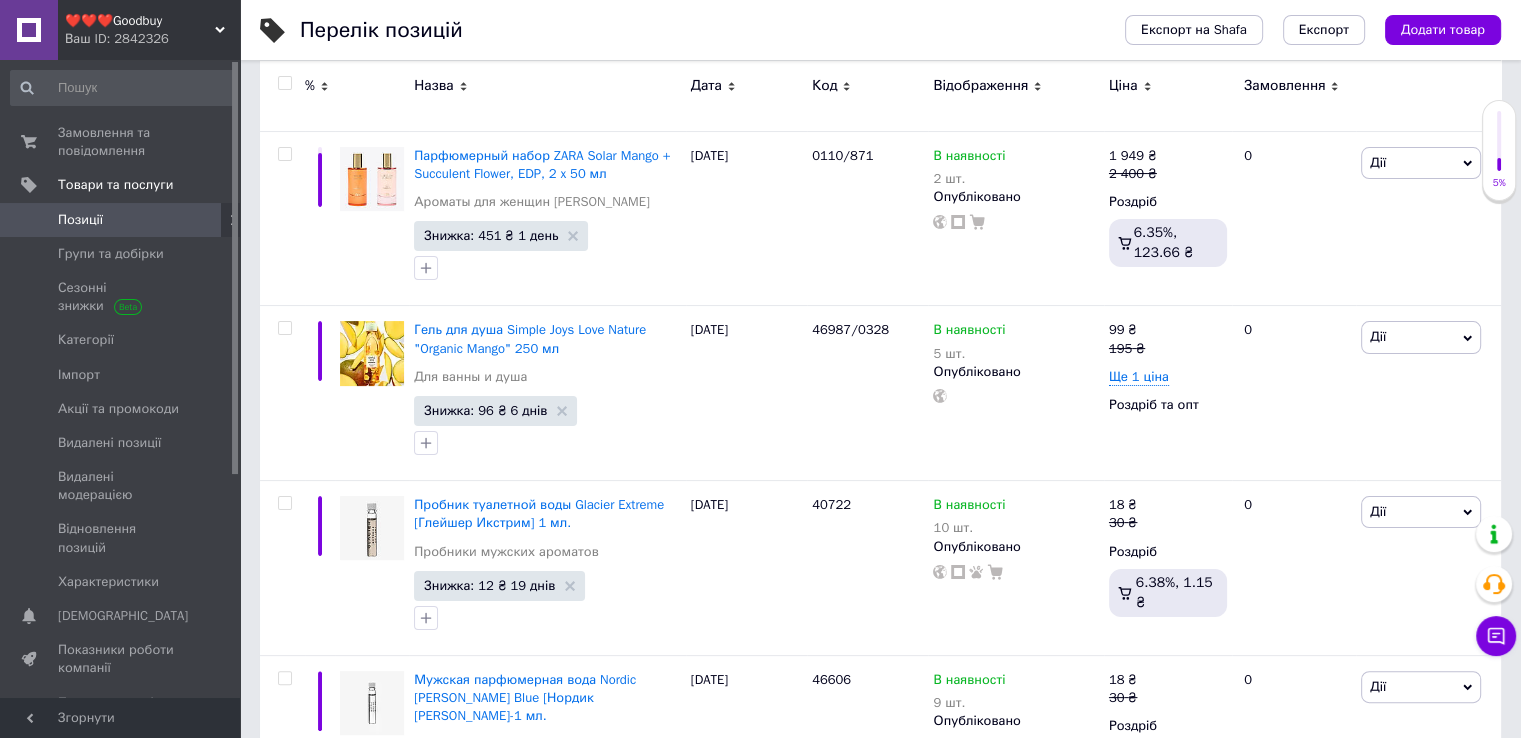 click on "5%" at bounding box center (1499, 150) 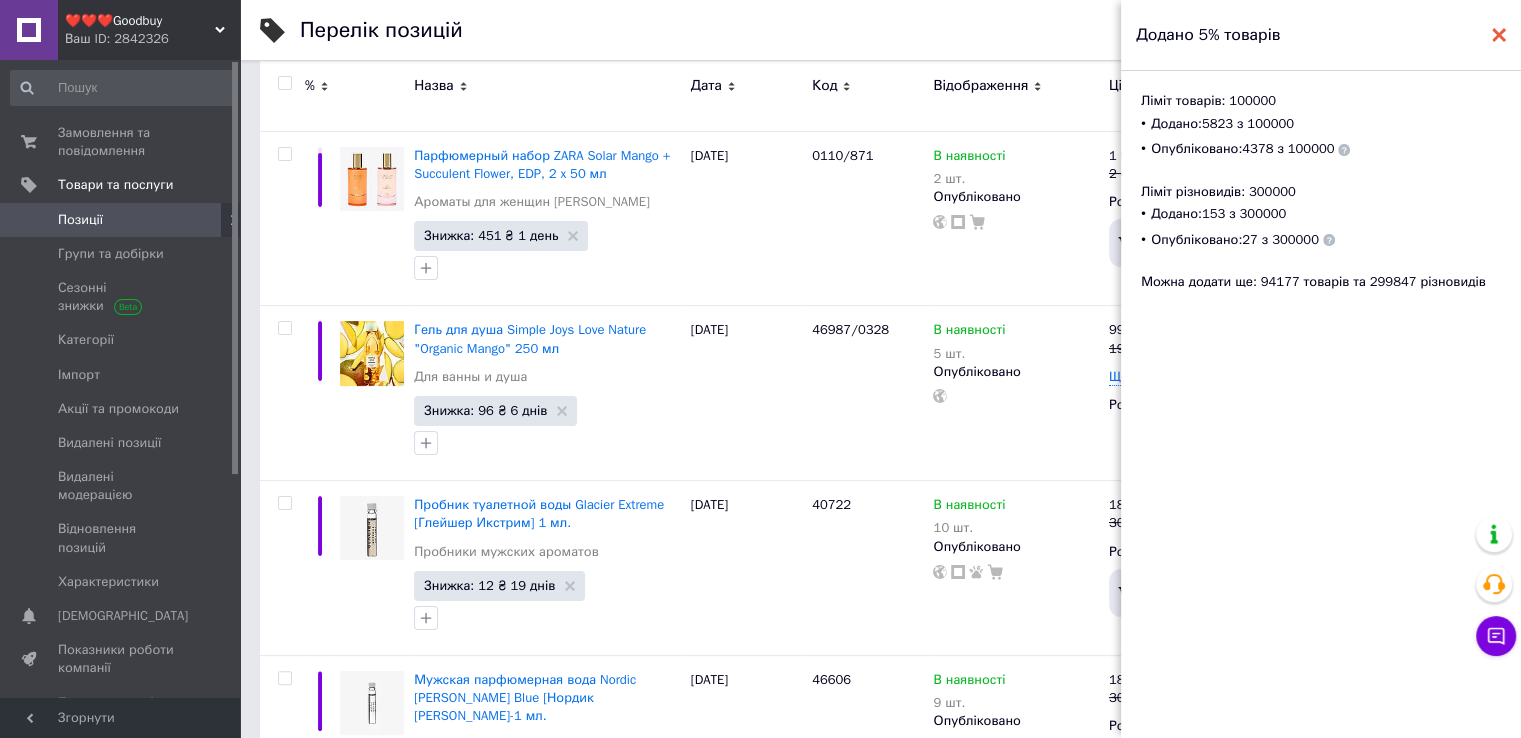 click 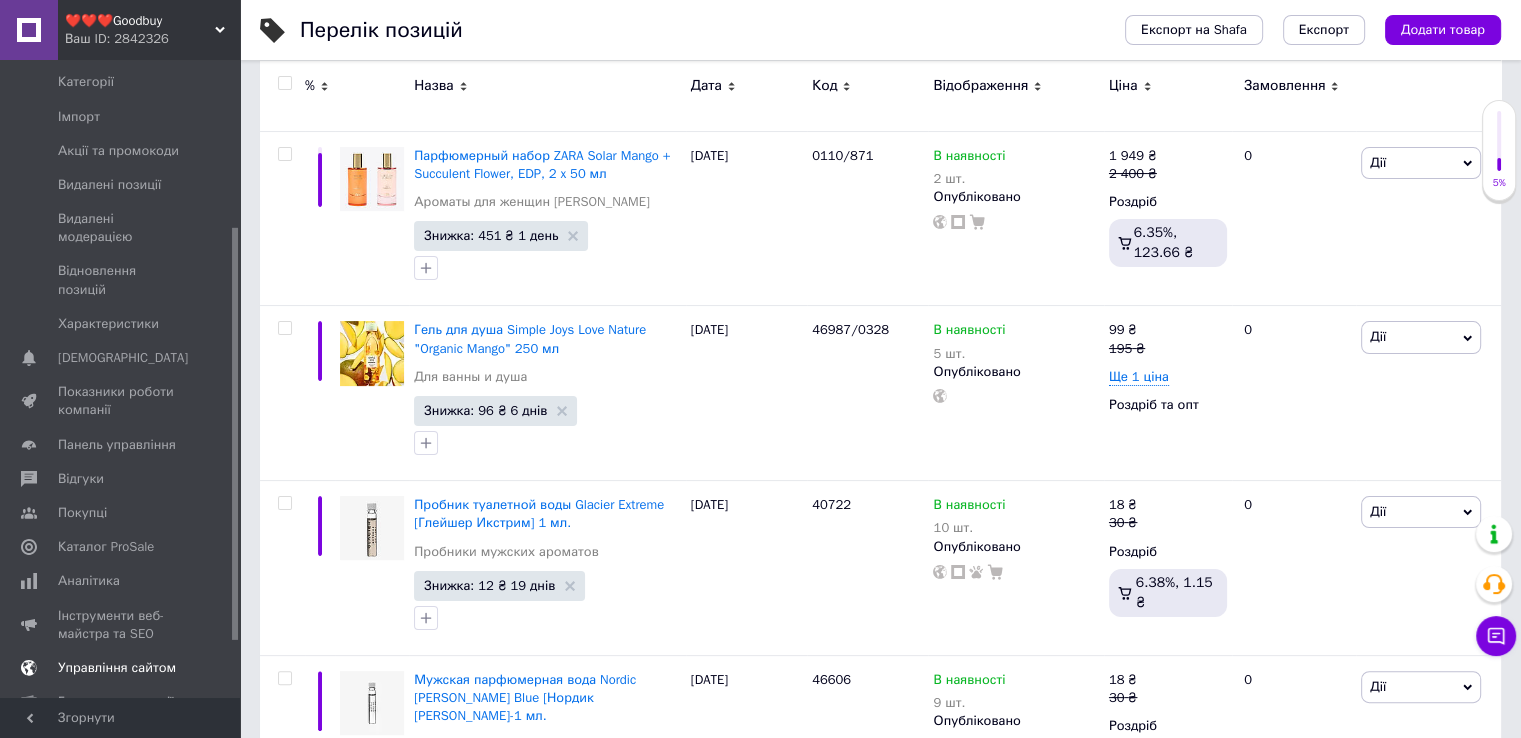 scroll, scrollTop: 300, scrollLeft: 0, axis: vertical 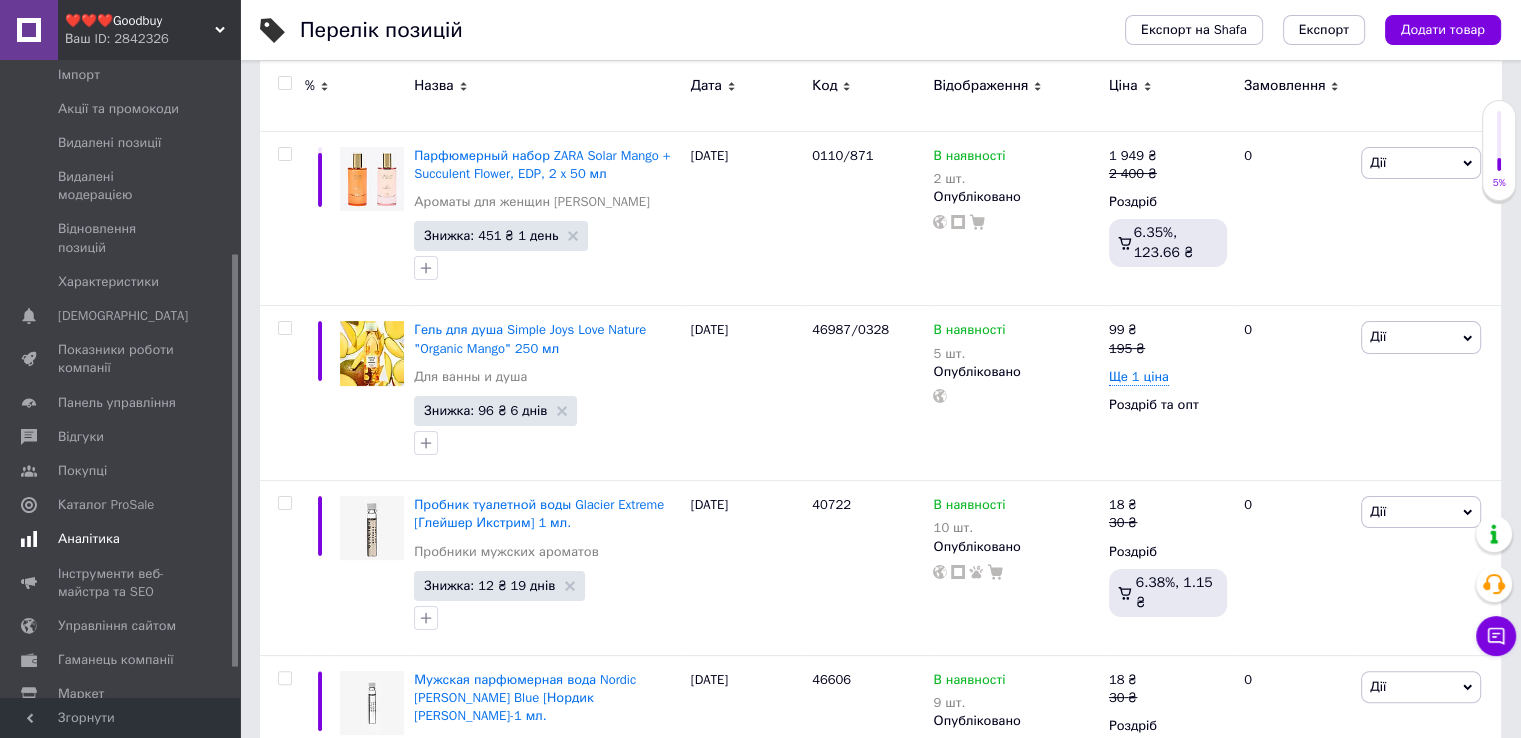 click on "Каталог ProSale" at bounding box center (106, 505) 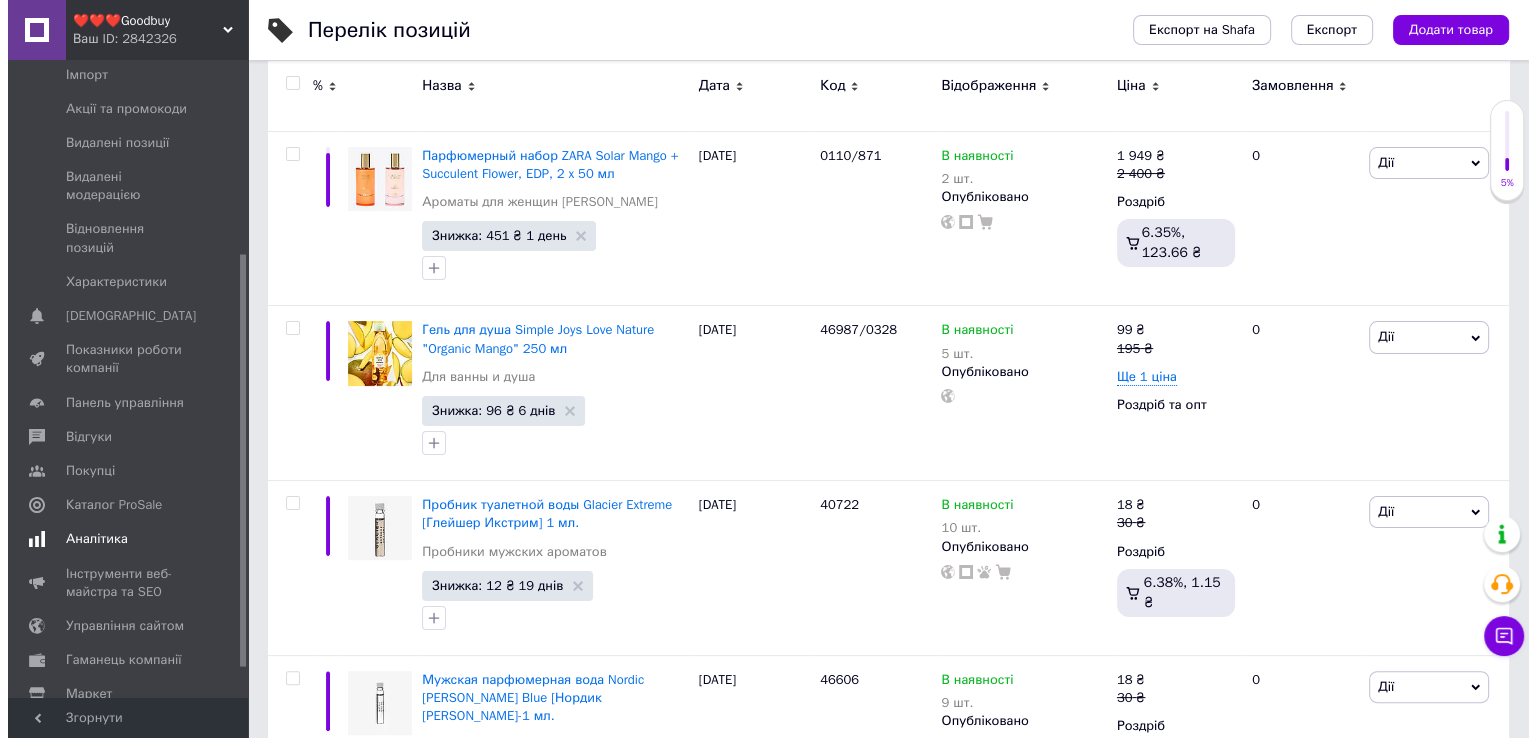 scroll, scrollTop: 0, scrollLeft: 0, axis: both 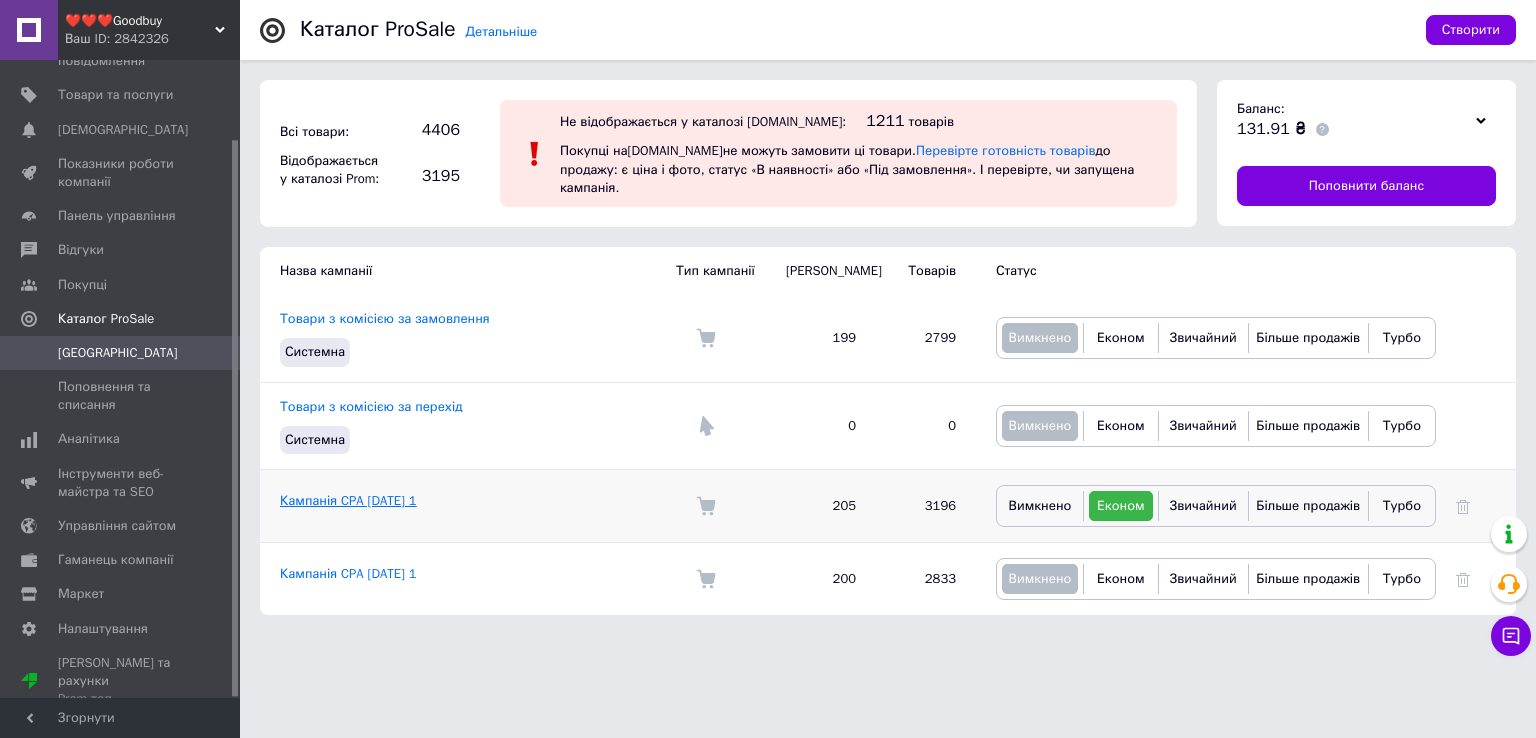 click on "Кампанія CPA [DATE] 1" at bounding box center [348, 500] 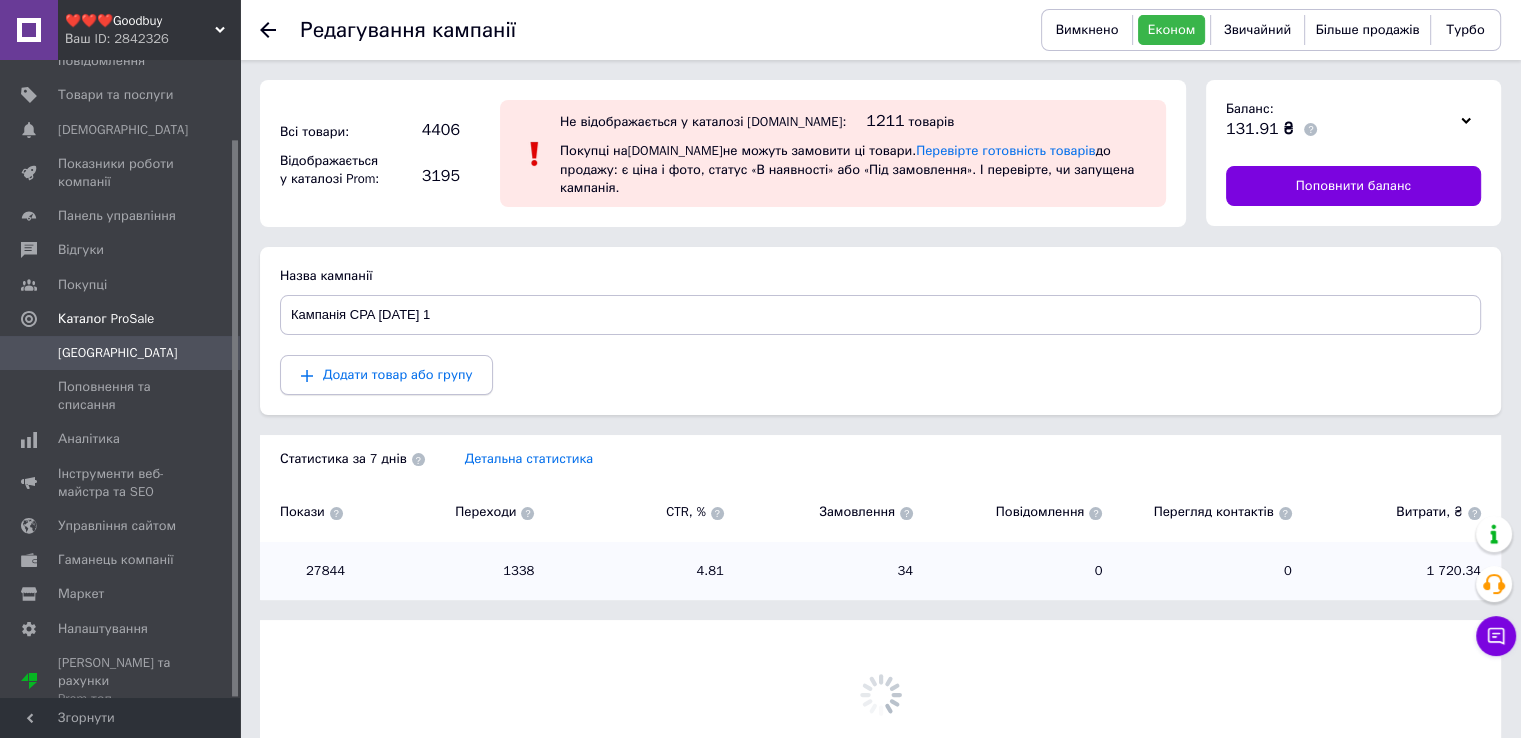 click on "Додати товар або групу" at bounding box center (397, 374) 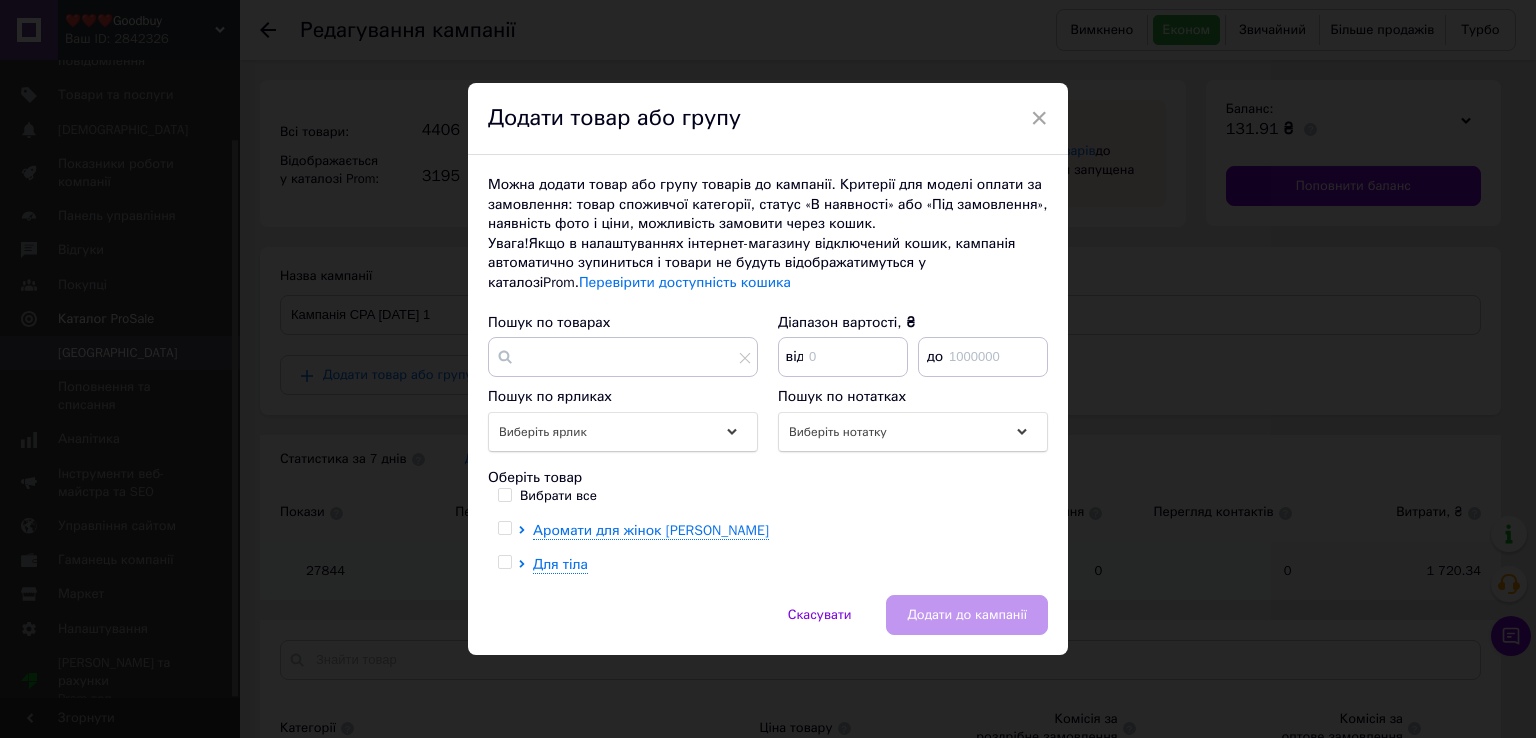 click on "Вибрати все" at bounding box center [504, 494] 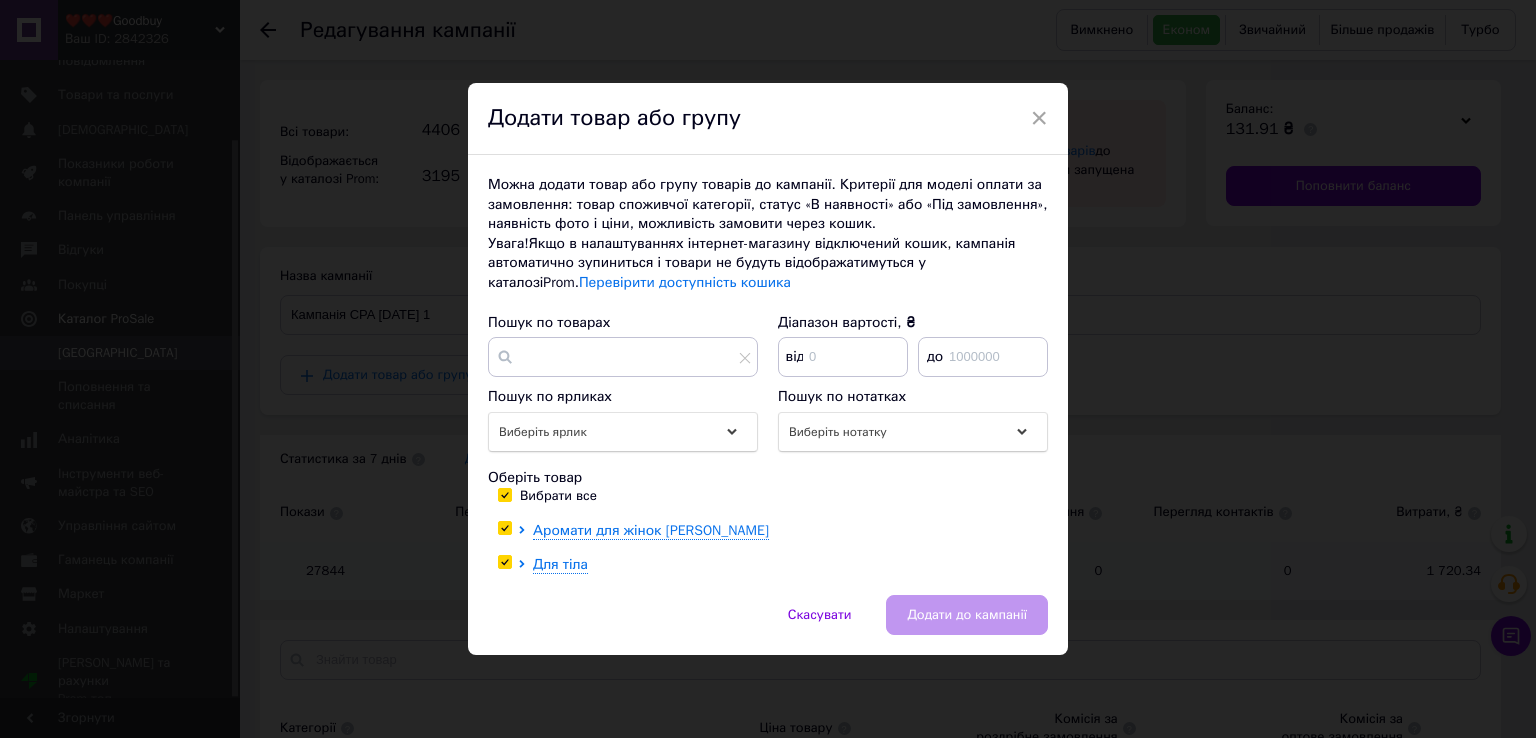 checkbox on "true" 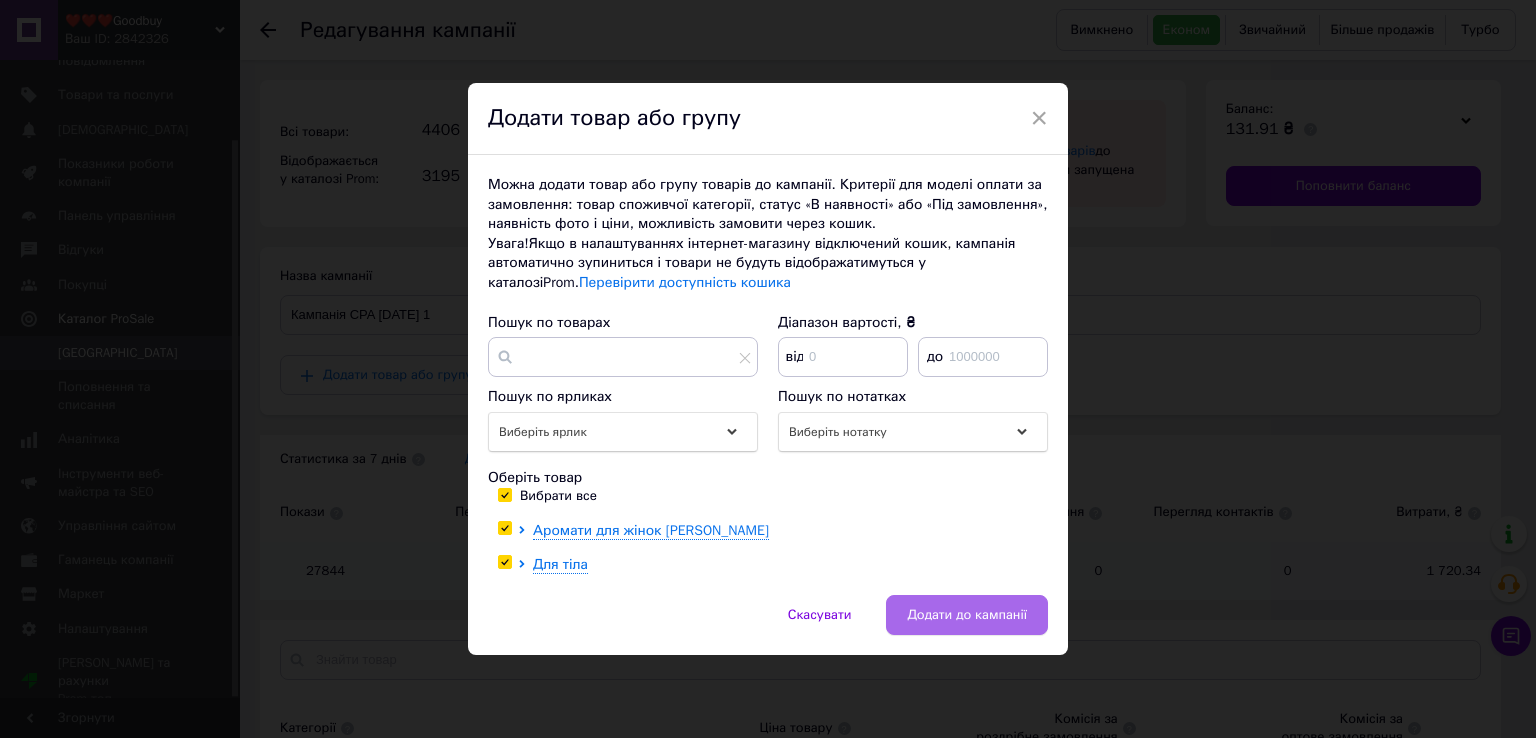 click on "Додати до кампанії" at bounding box center [967, 615] 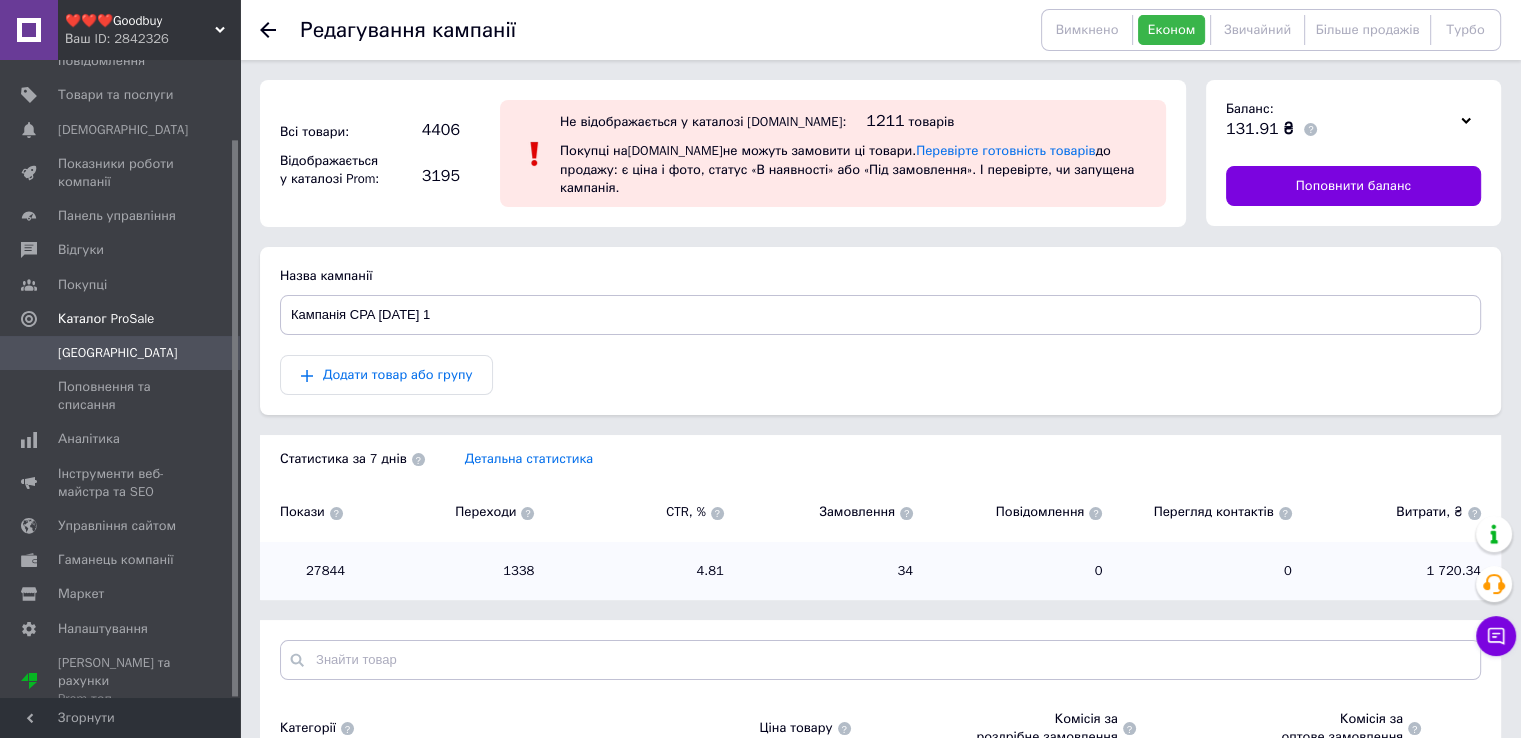 click on "[GEOGRAPHIC_DATA]" at bounding box center (118, 353) 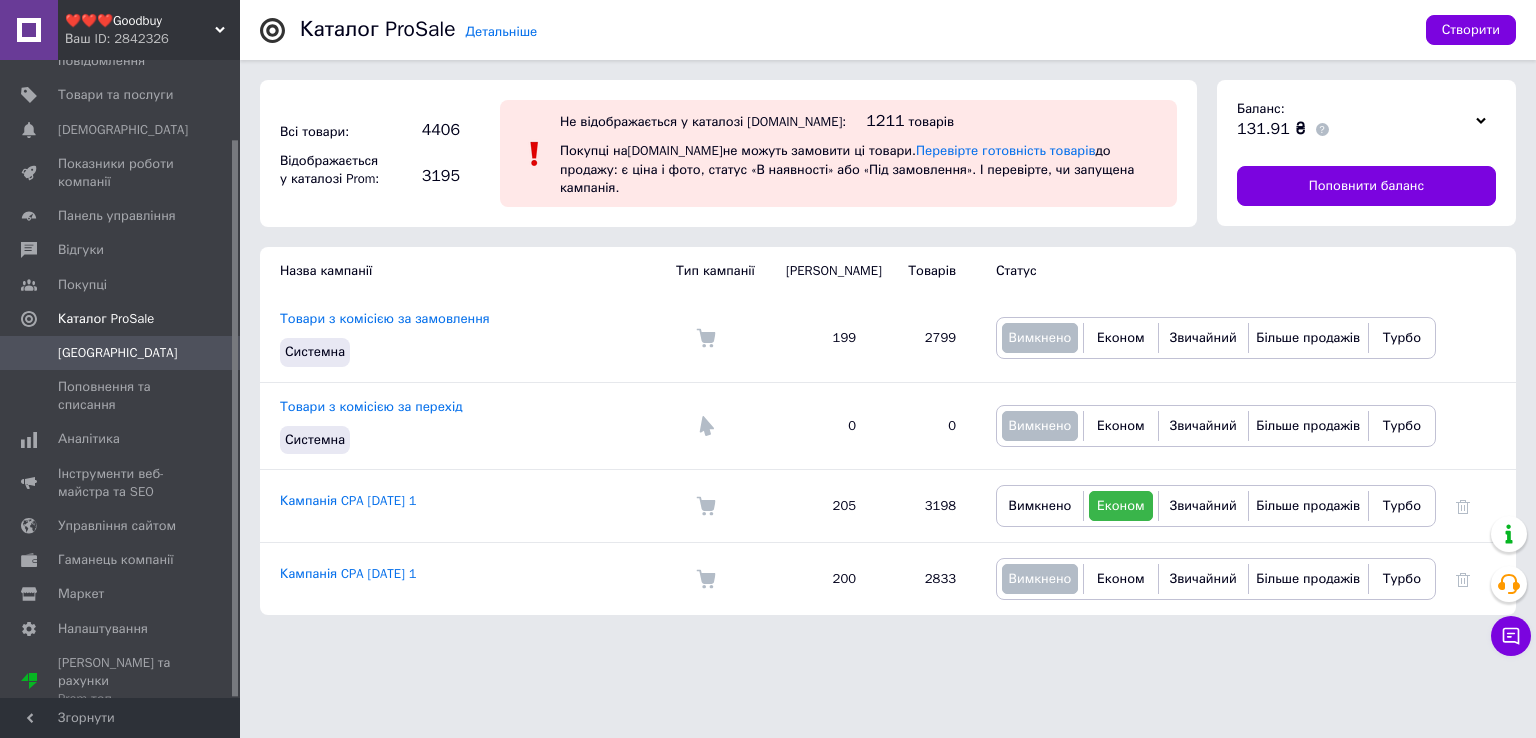 click on "[GEOGRAPHIC_DATA]" at bounding box center (118, 353) 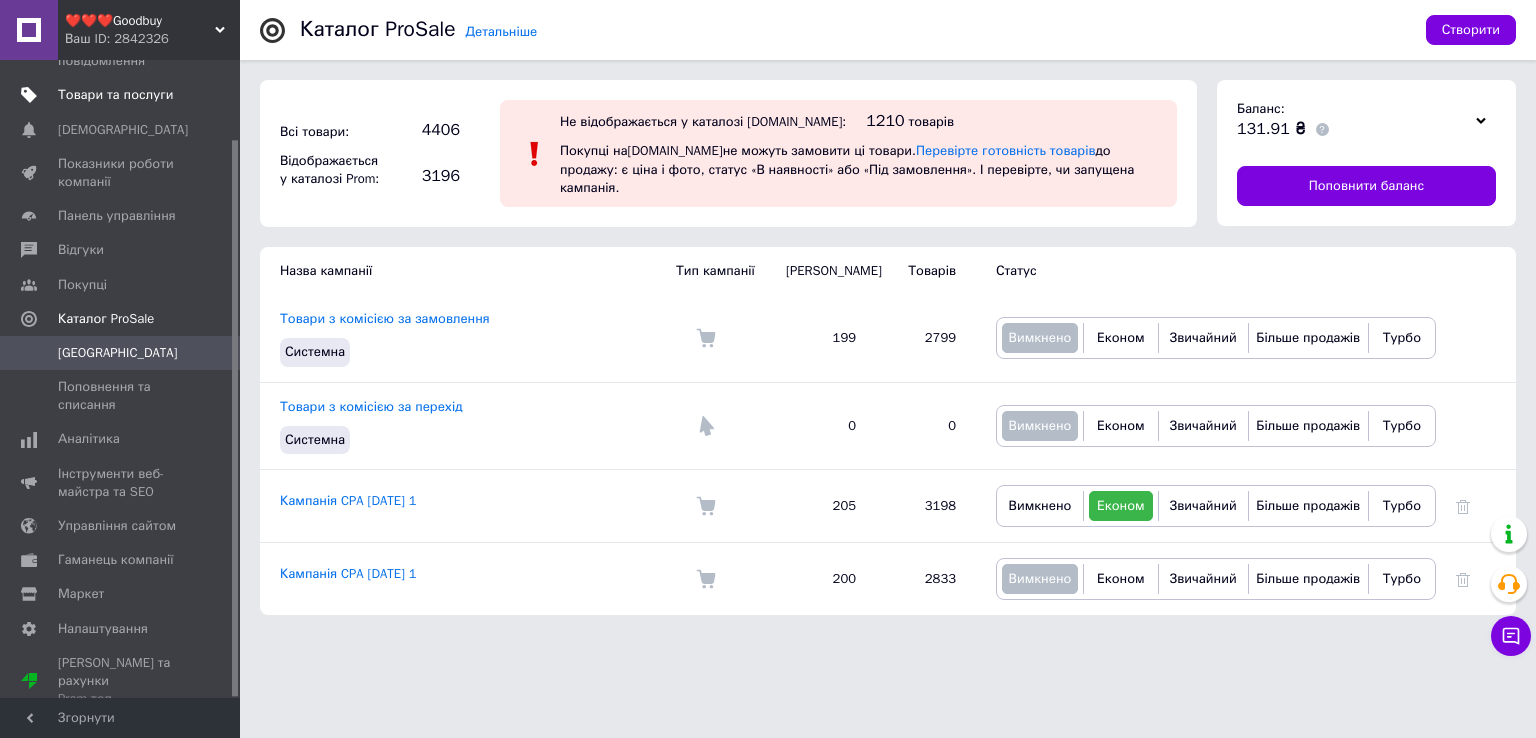 click on "Товари та послуги" at bounding box center [115, 95] 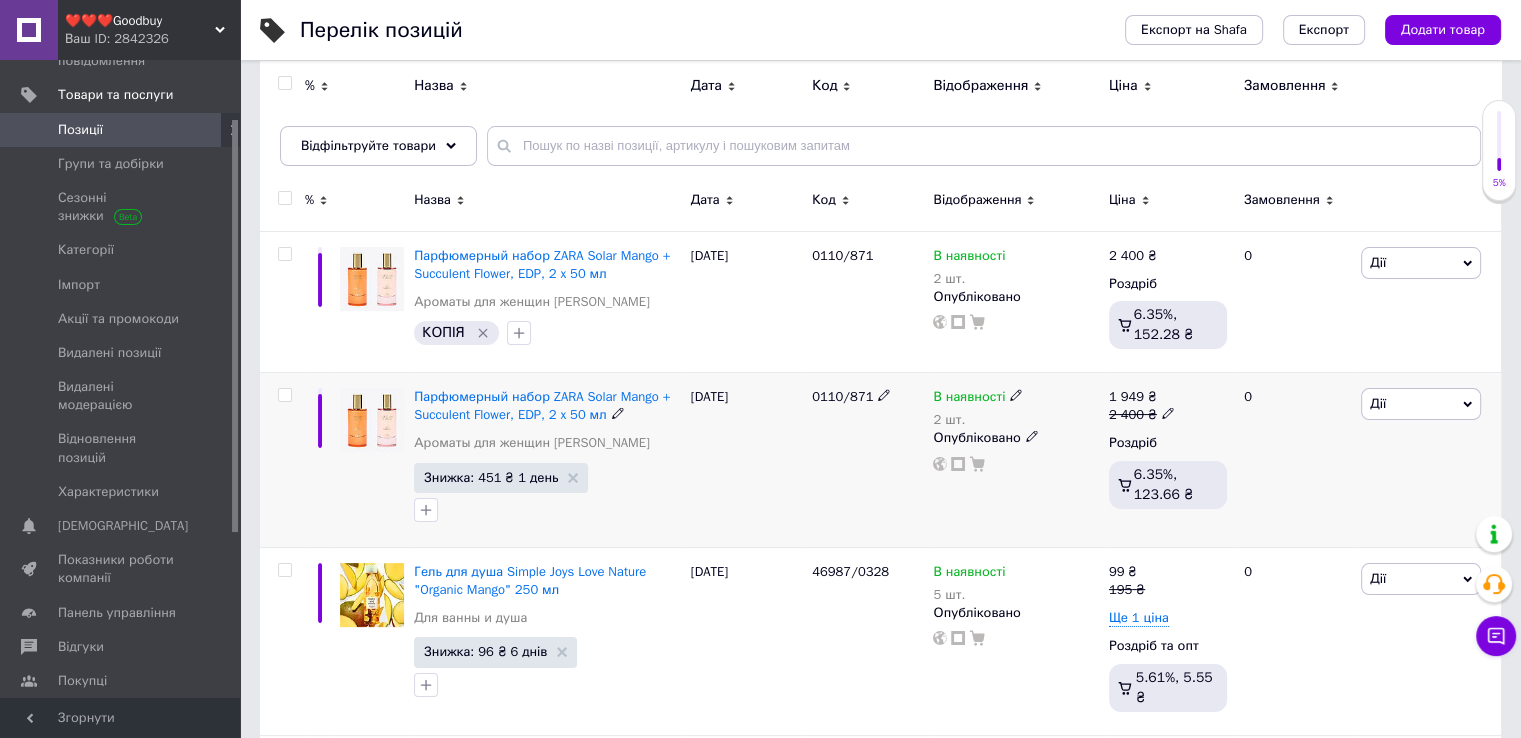 scroll, scrollTop: 300, scrollLeft: 0, axis: vertical 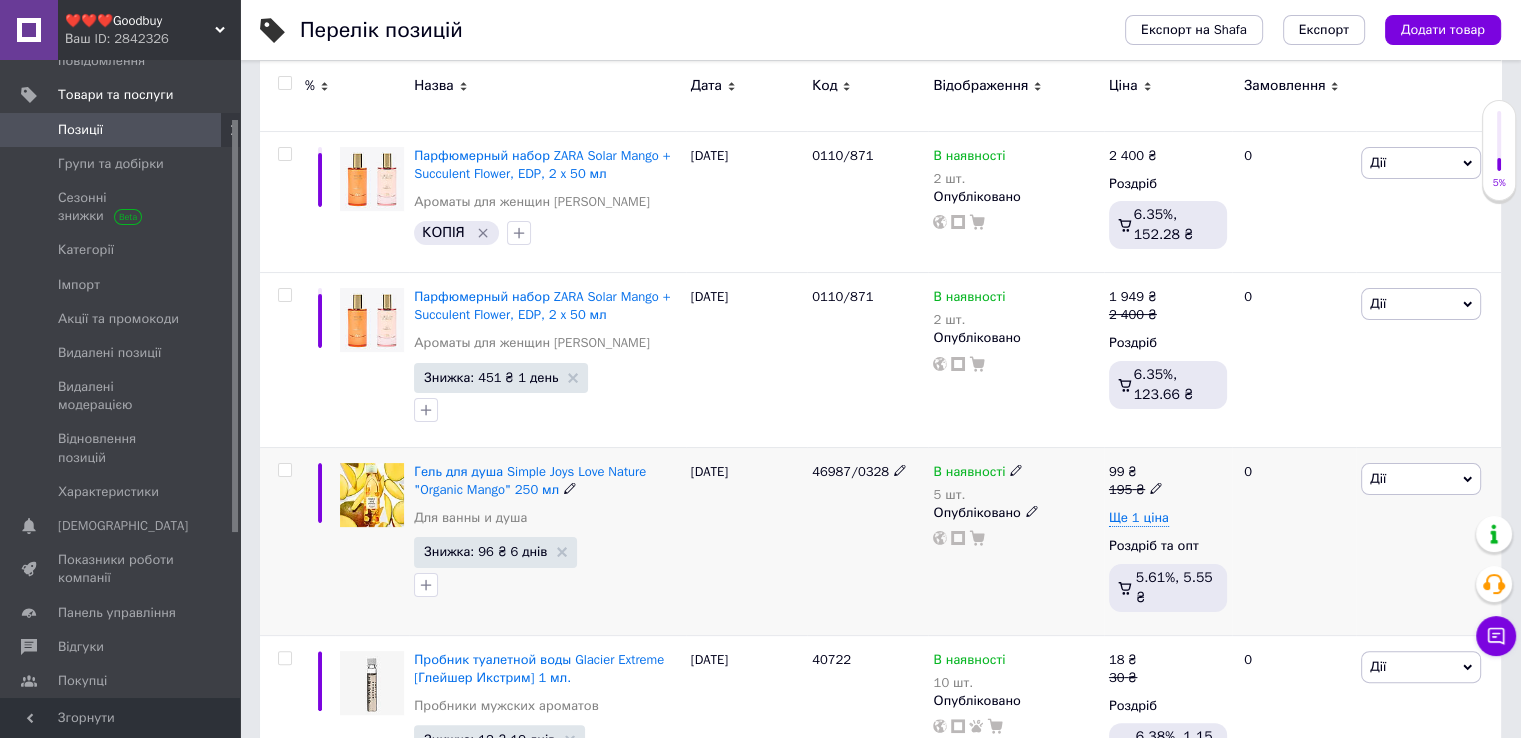 click on "5 шт." at bounding box center [978, 495] 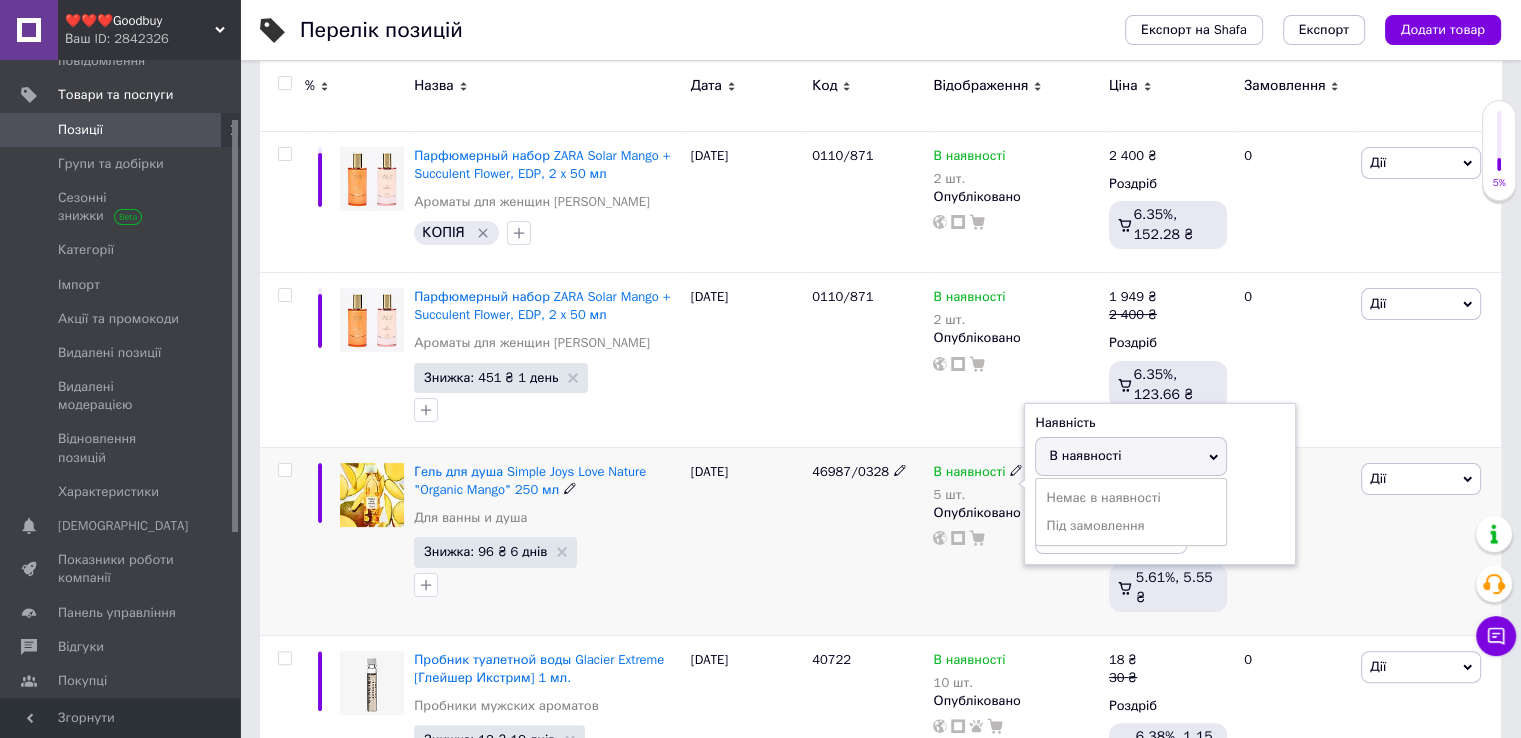 click on "Залишки" at bounding box center [1160, 500] 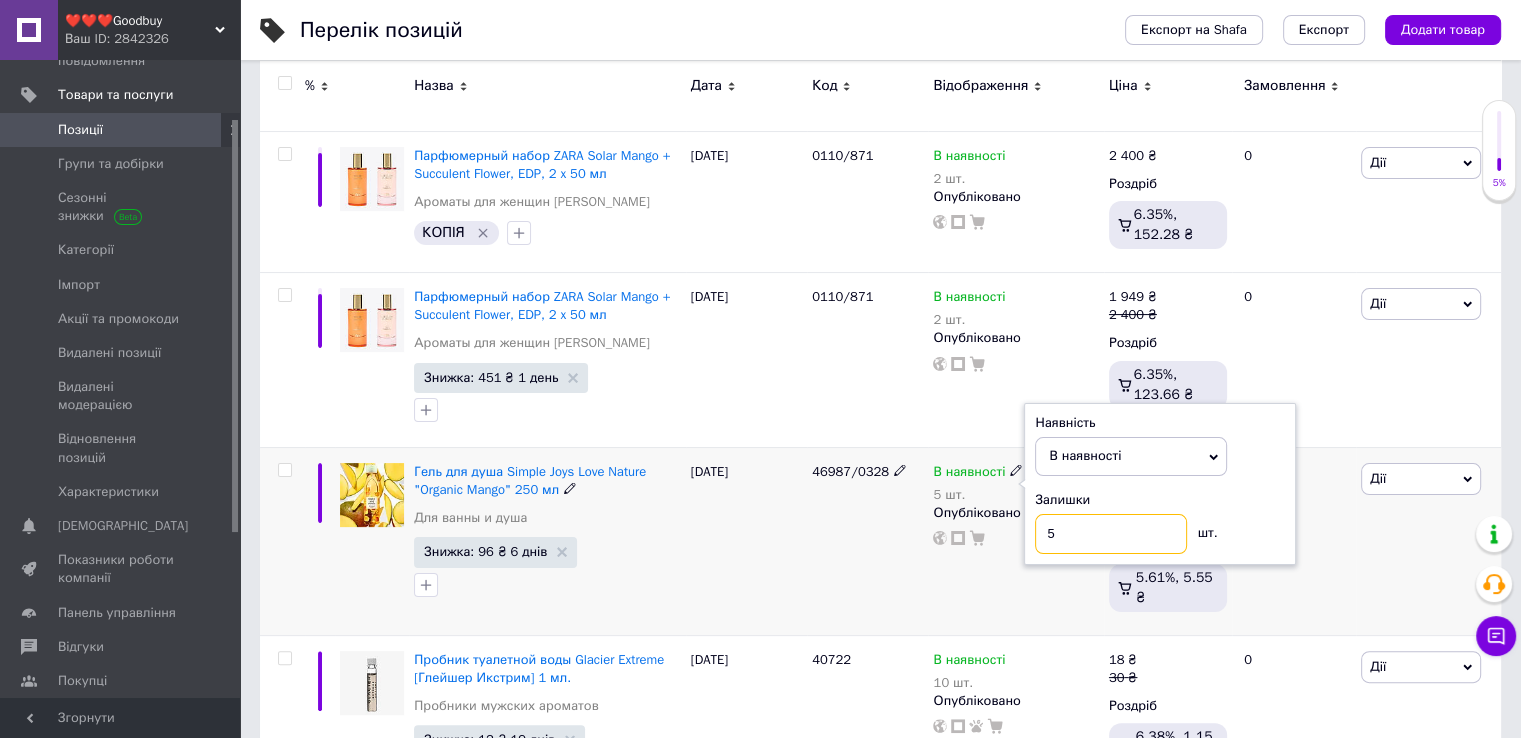 click on "5" at bounding box center [1111, 534] 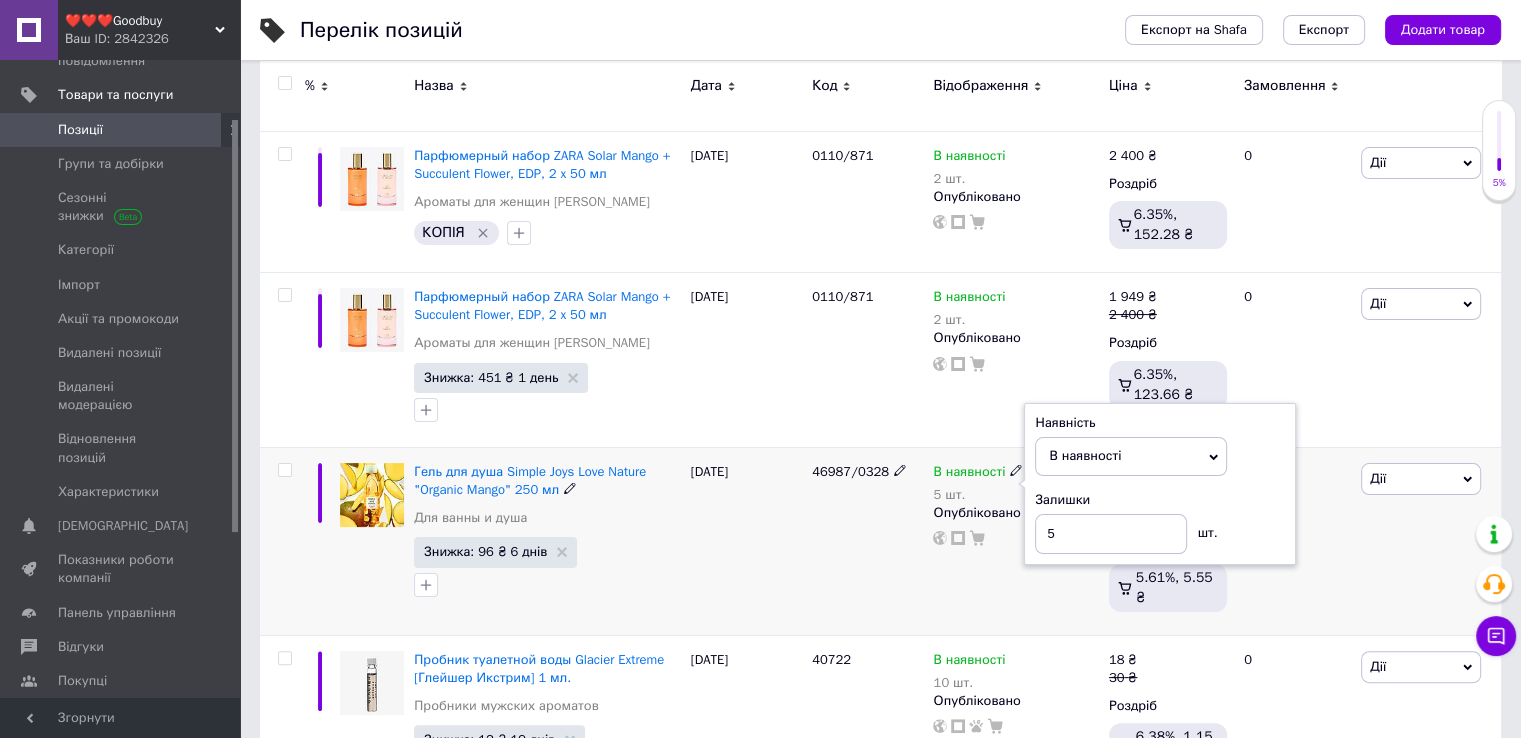 click on "Залишки" at bounding box center (1160, 500) 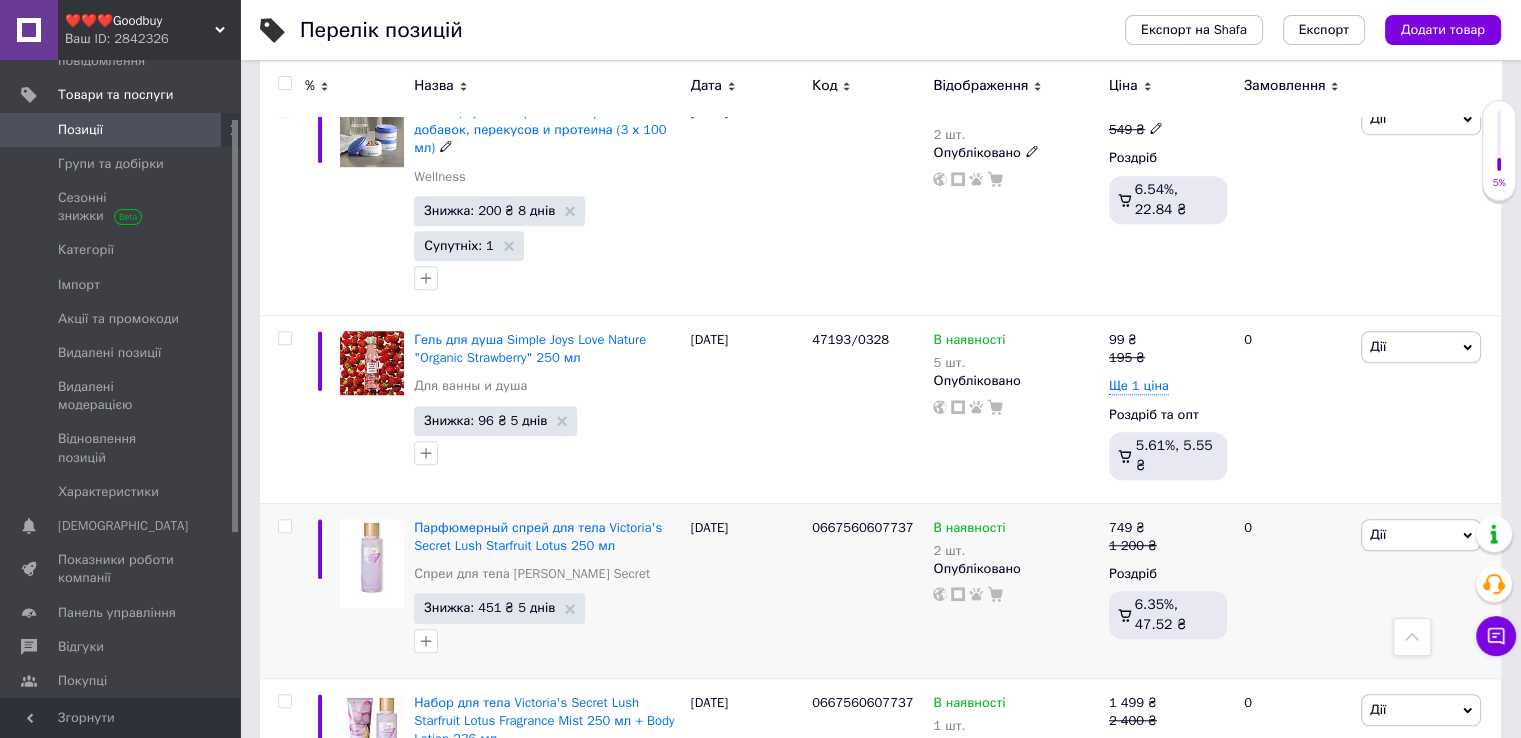 scroll, scrollTop: 1400, scrollLeft: 0, axis: vertical 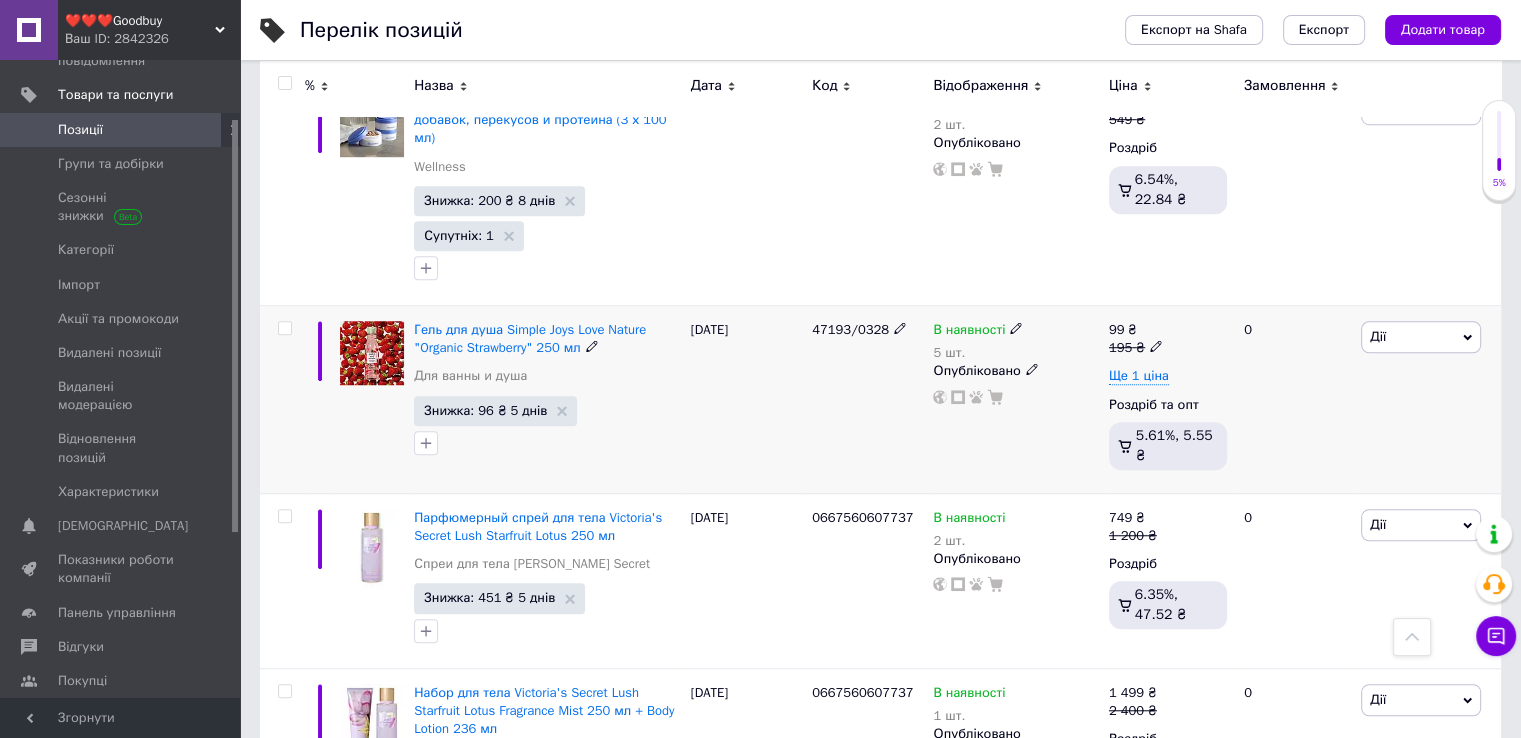 click on "5 шт." at bounding box center [978, 353] 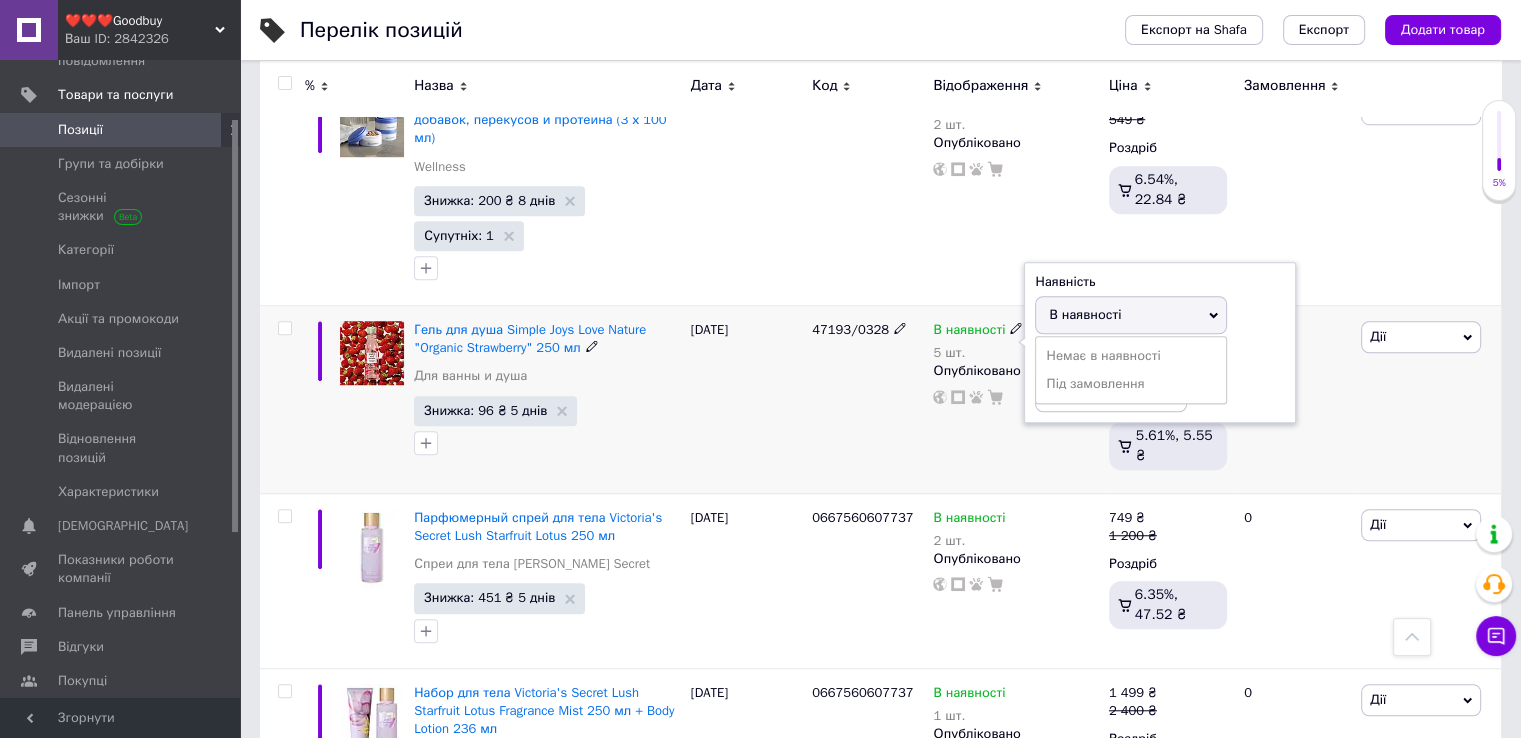 drag, startPoint x: 1268, startPoint y: 324, endPoint x: 1204, endPoint y: 344, distance: 67.052216 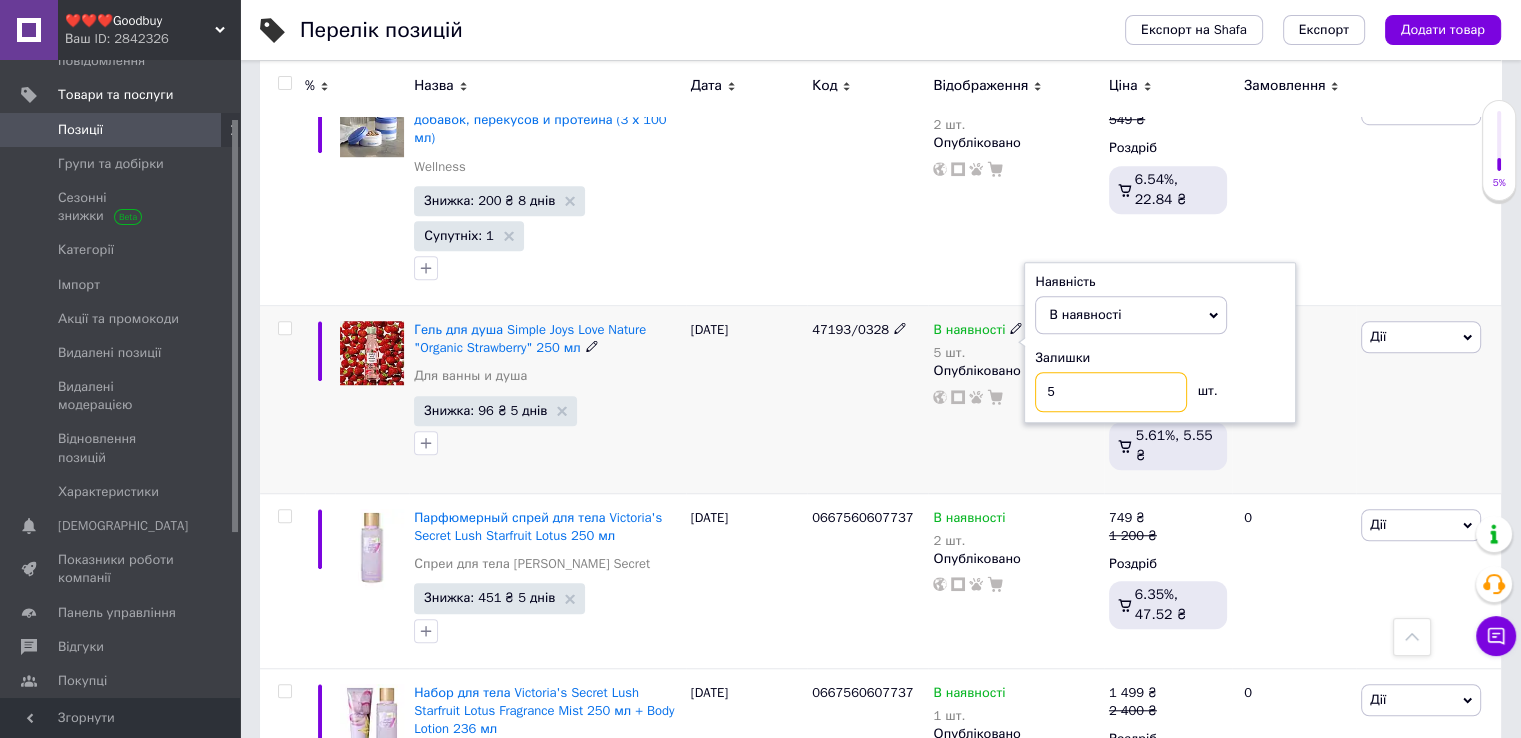 click on "5" at bounding box center [1111, 392] 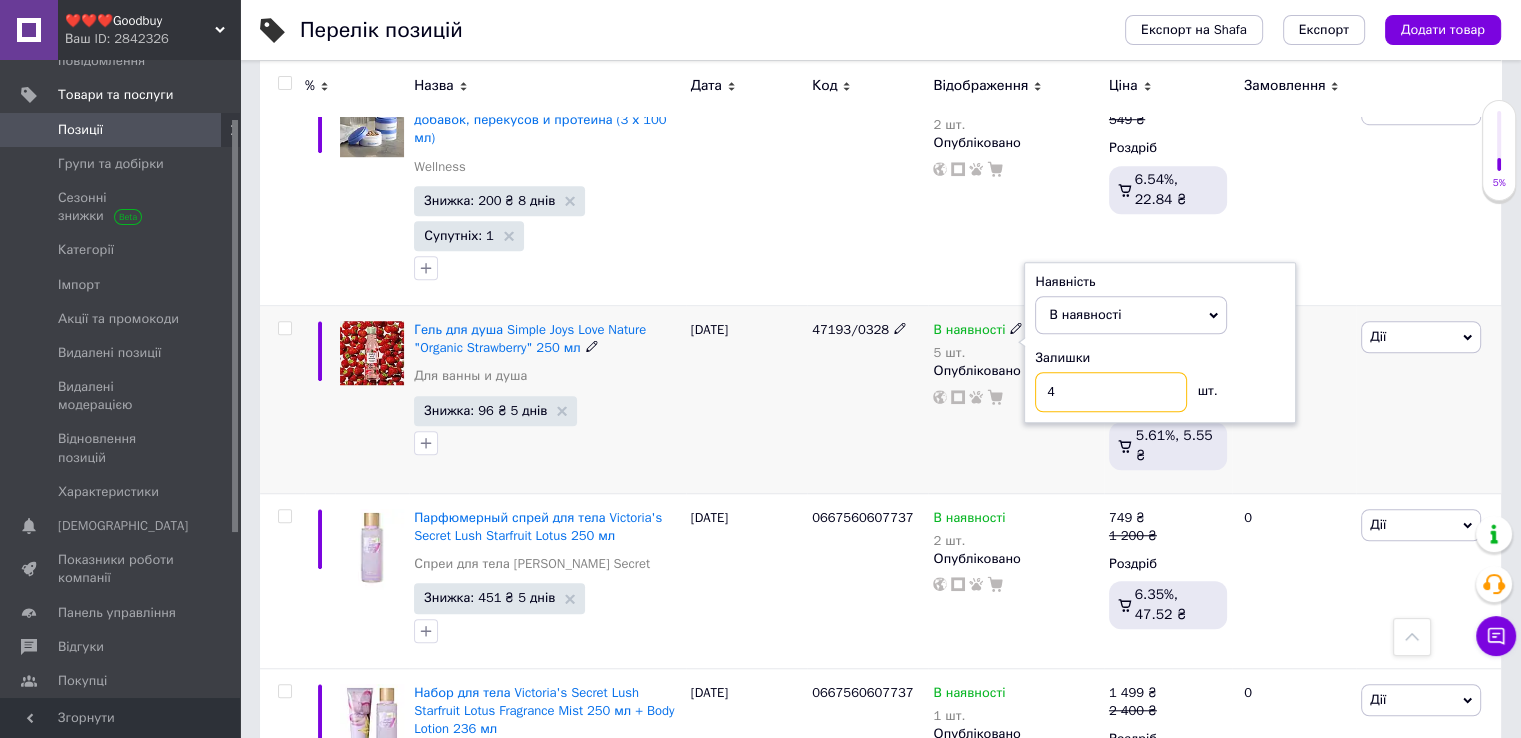 type on "4" 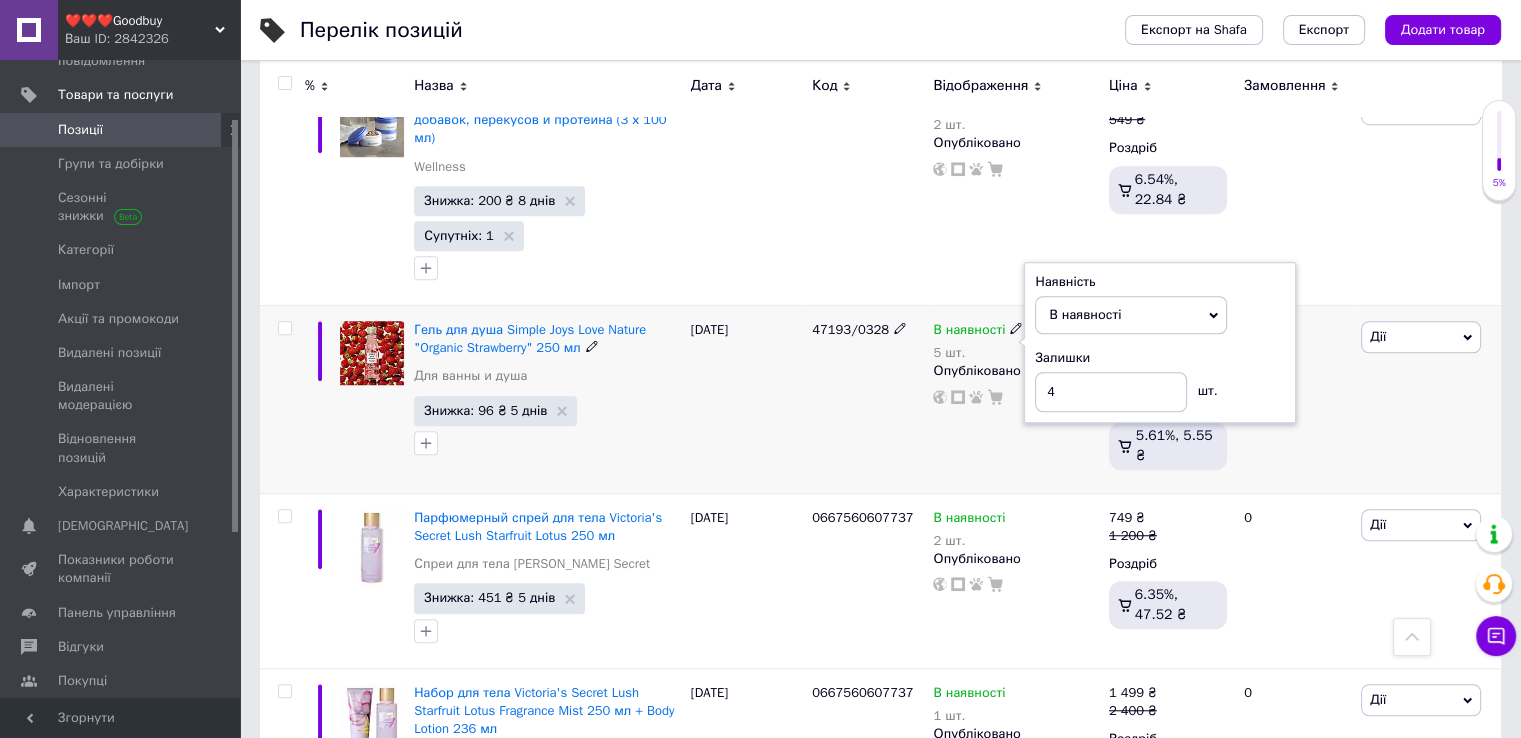 click on "[DATE]" at bounding box center [746, 400] 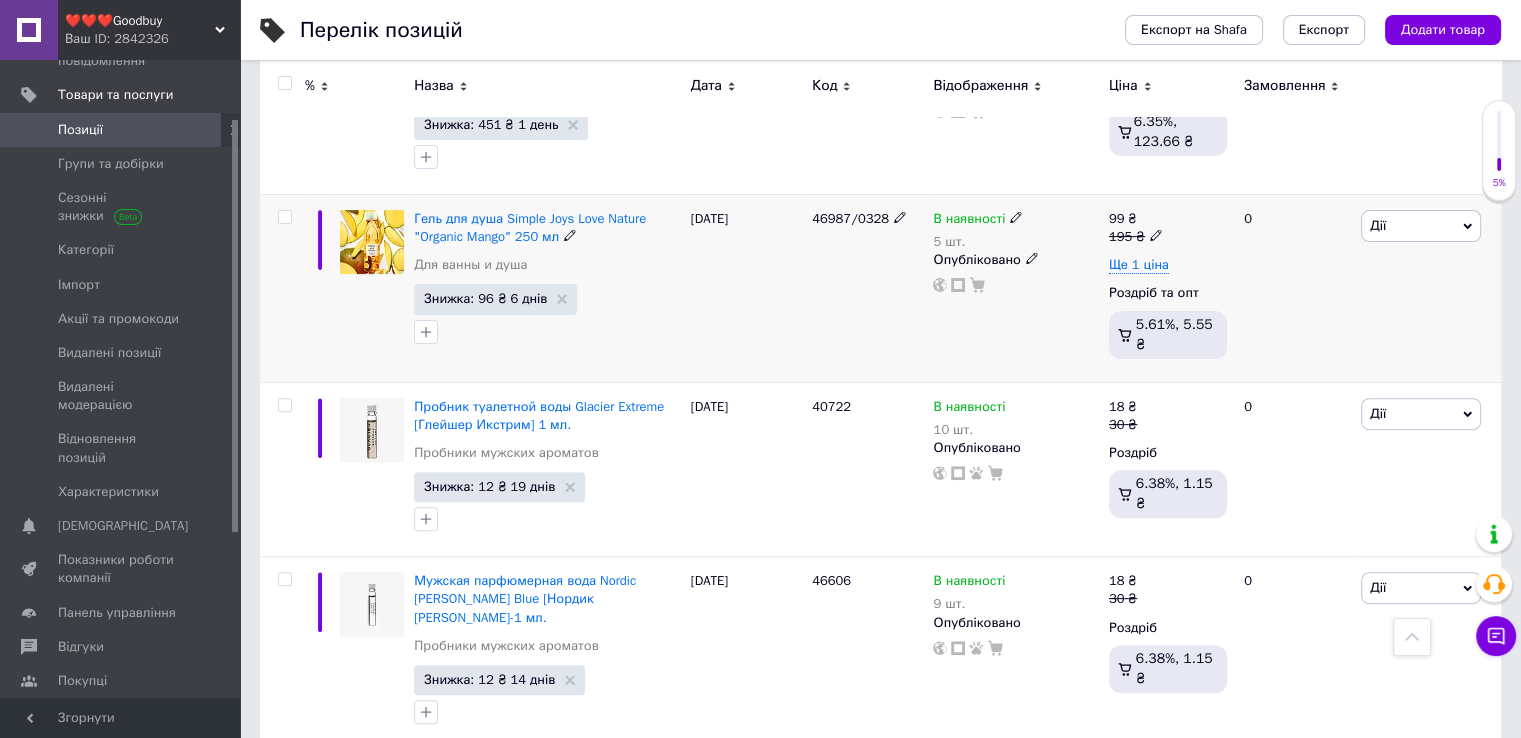 scroll, scrollTop: 300, scrollLeft: 0, axis: vertical 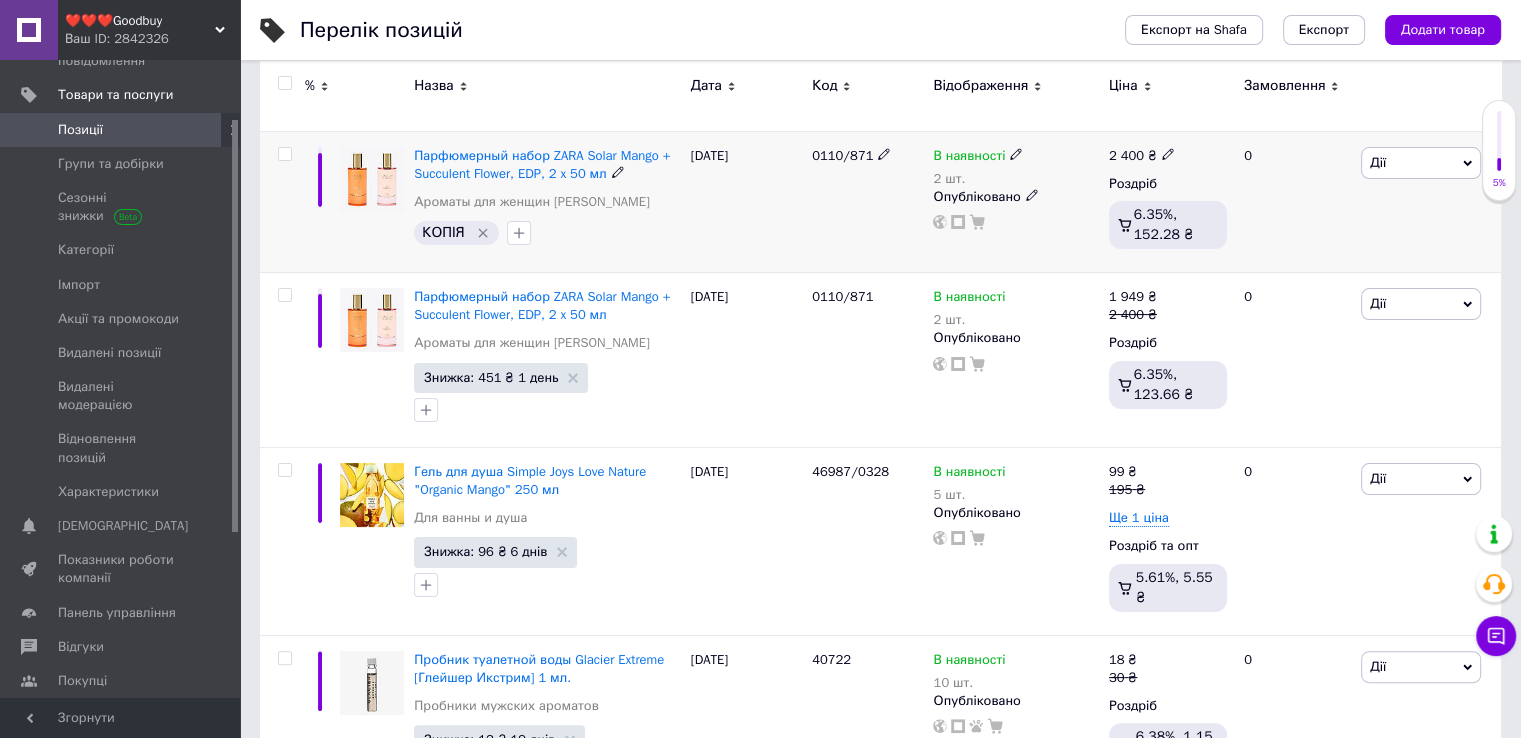 click 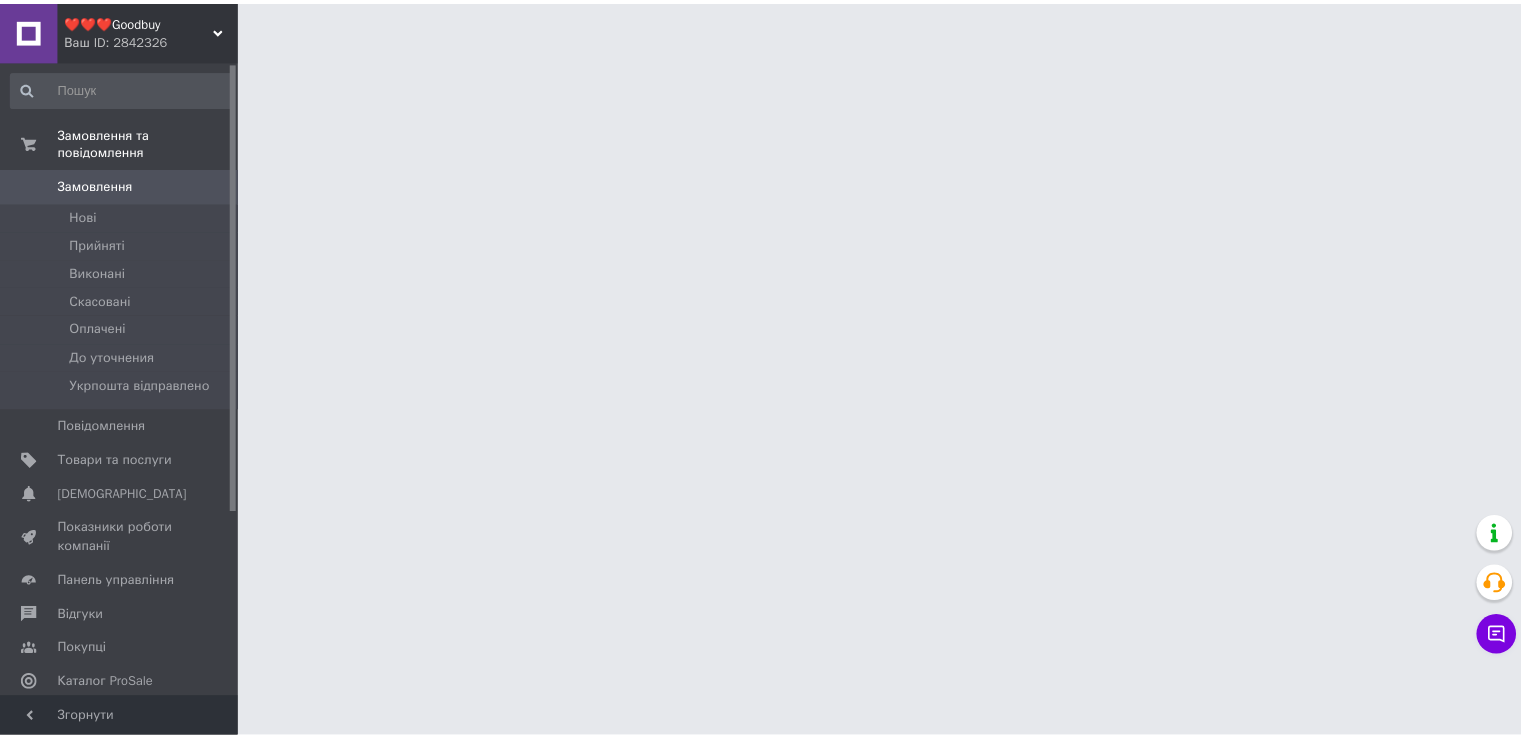 scroll, scrollTop: 0, scrollLeft: 0, axis: both 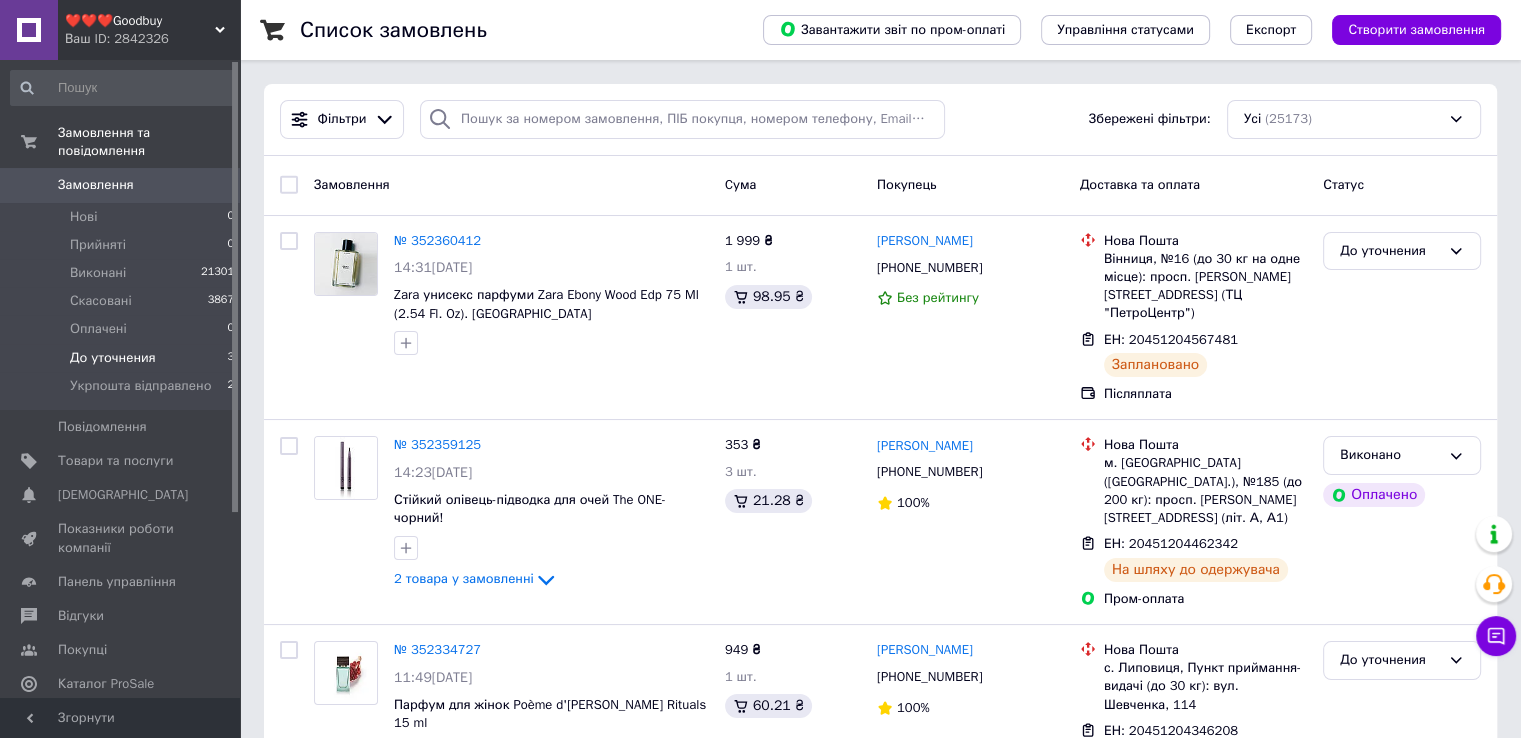 click on "До уточнения" at bounding box center (113, 358) 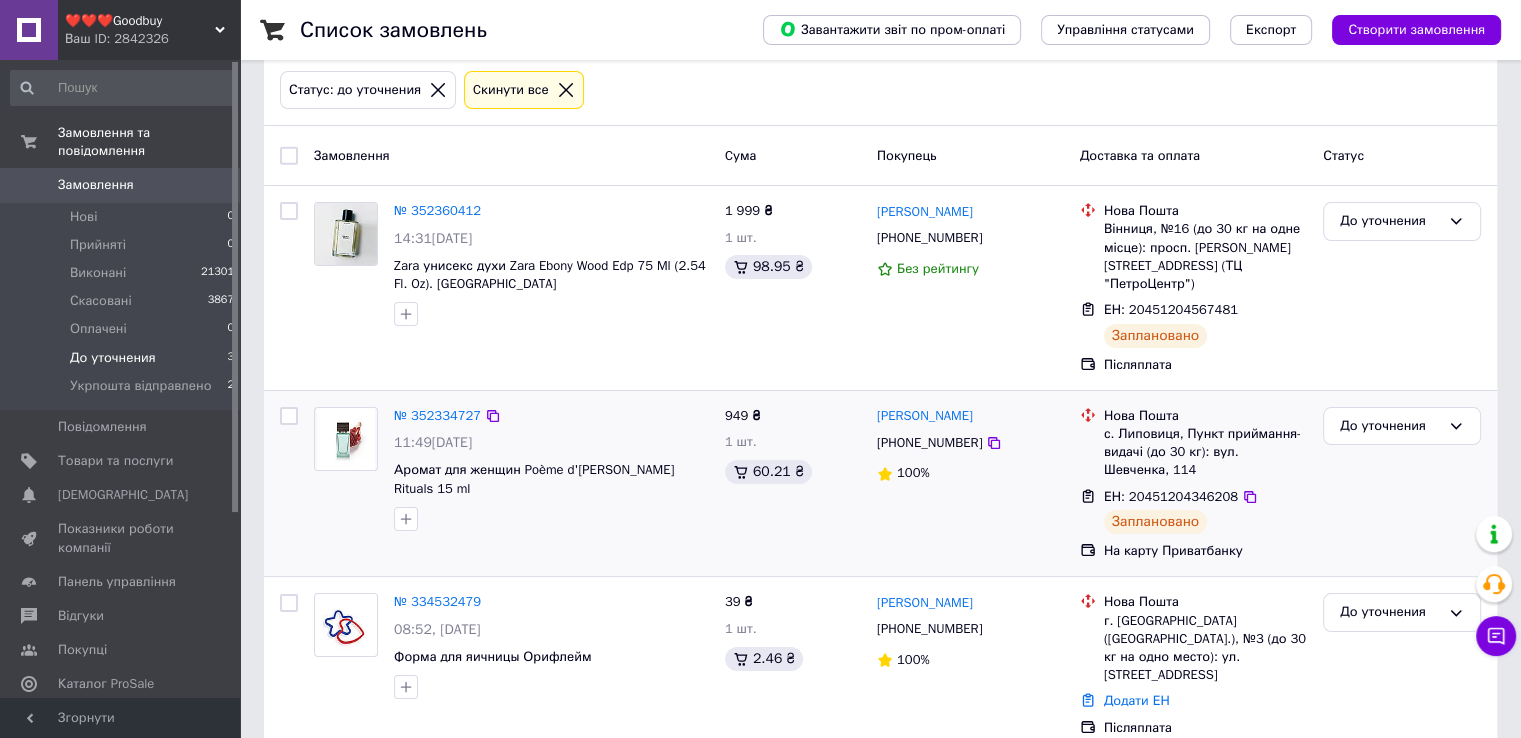 scroll, scrollTop: 104, scrollLeft: 0, axis: vertical 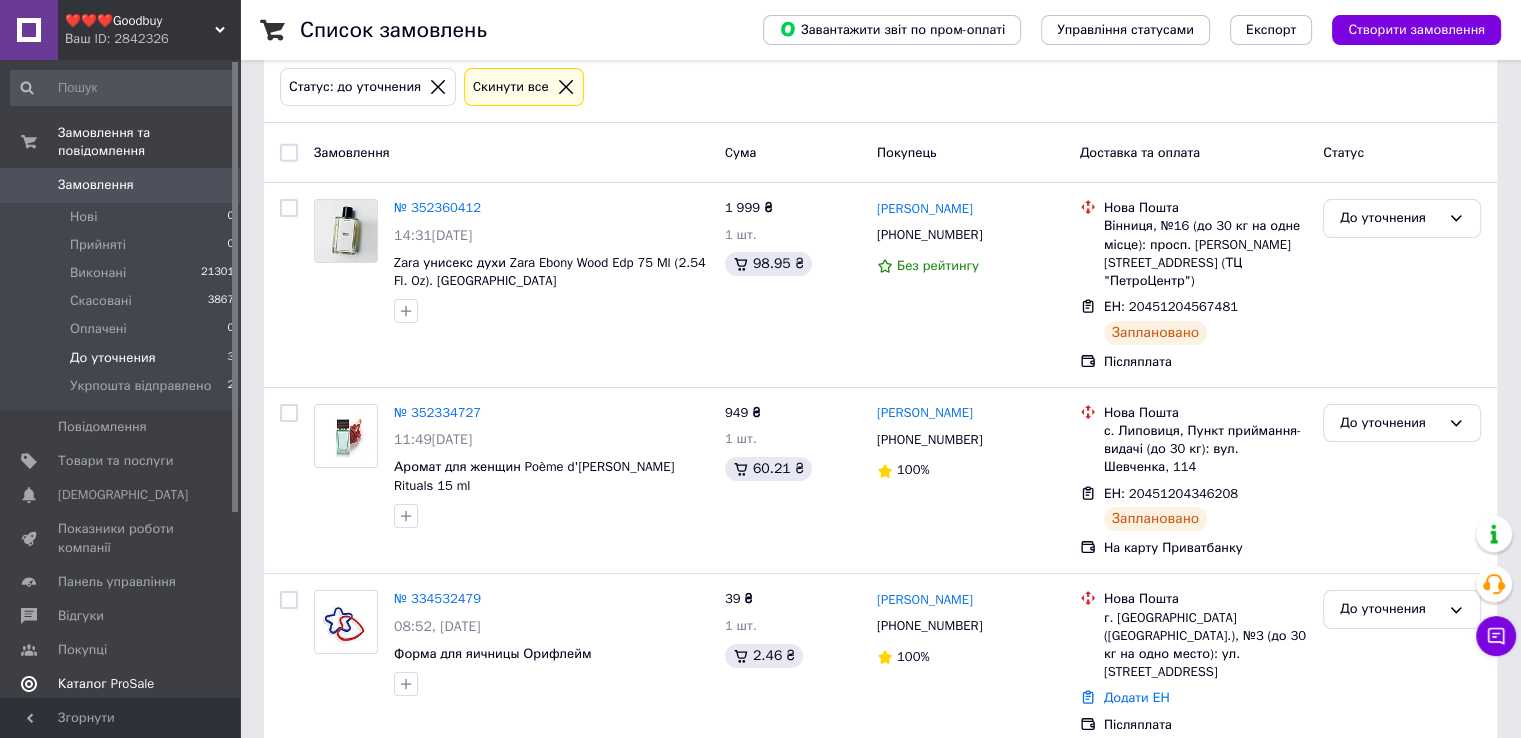 click on "Каталог ProSale" at bounding box center [106, 684] 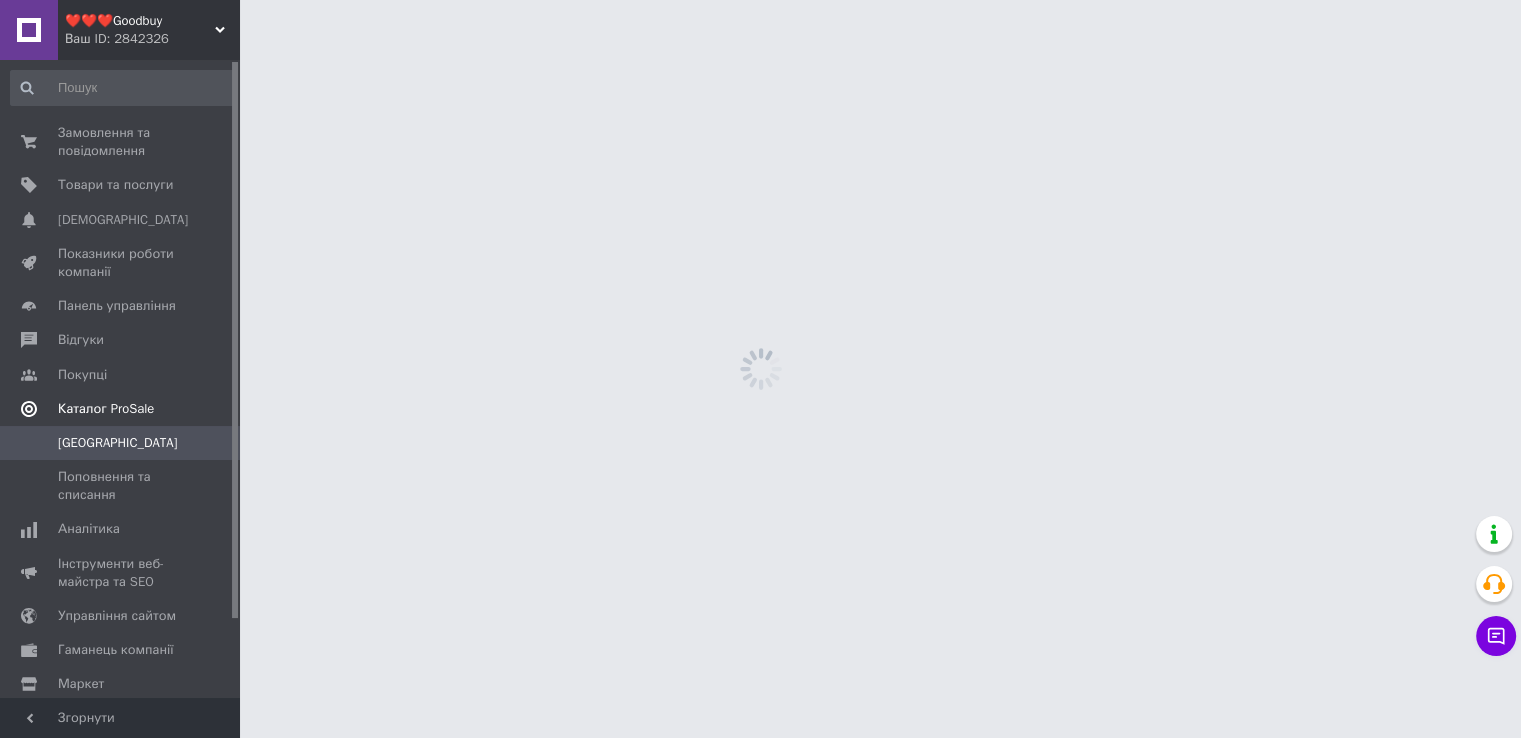 scroll, scrollTop: 0, scrollLeft: 0, axis: both 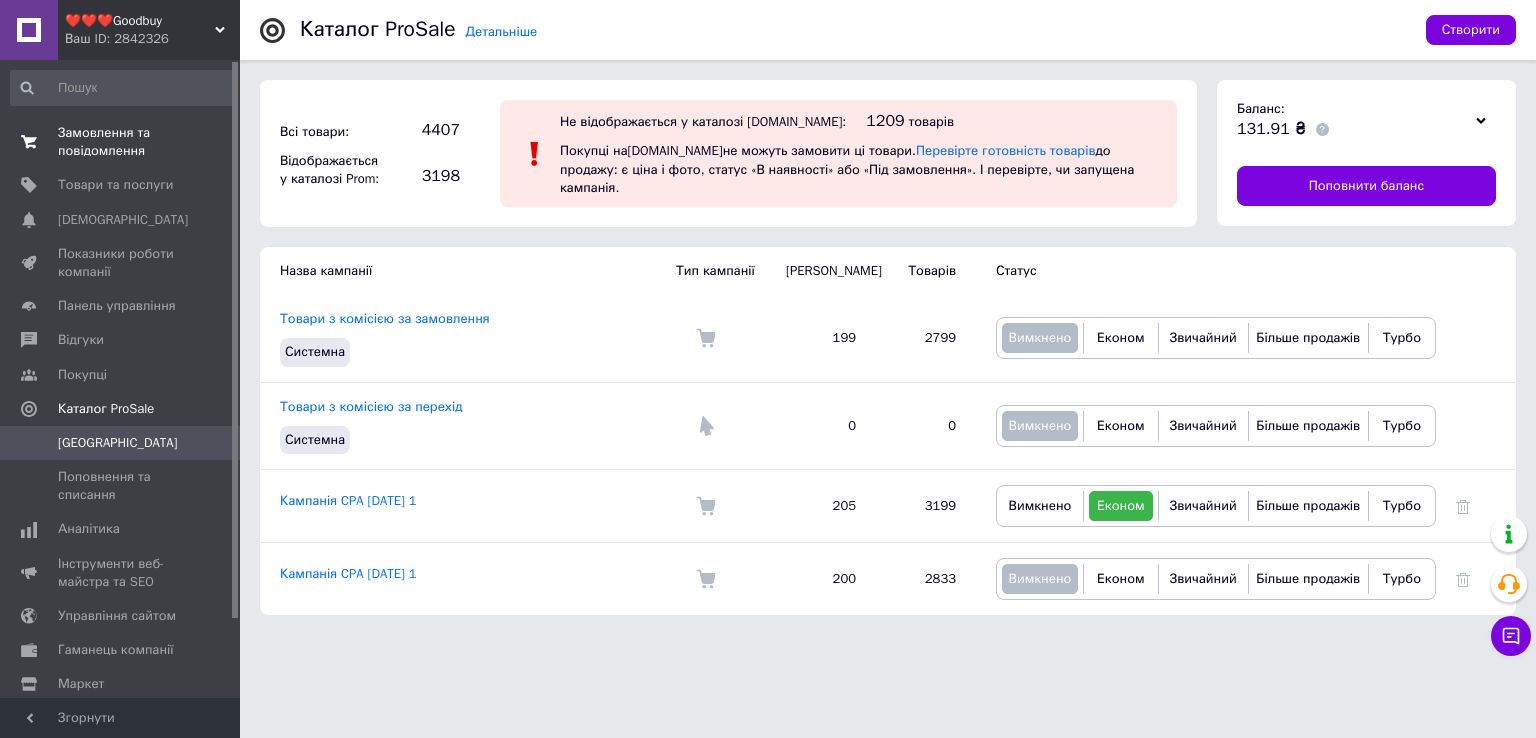 click on "Замовлення та повідомлення" at bounding box center [121, 142] 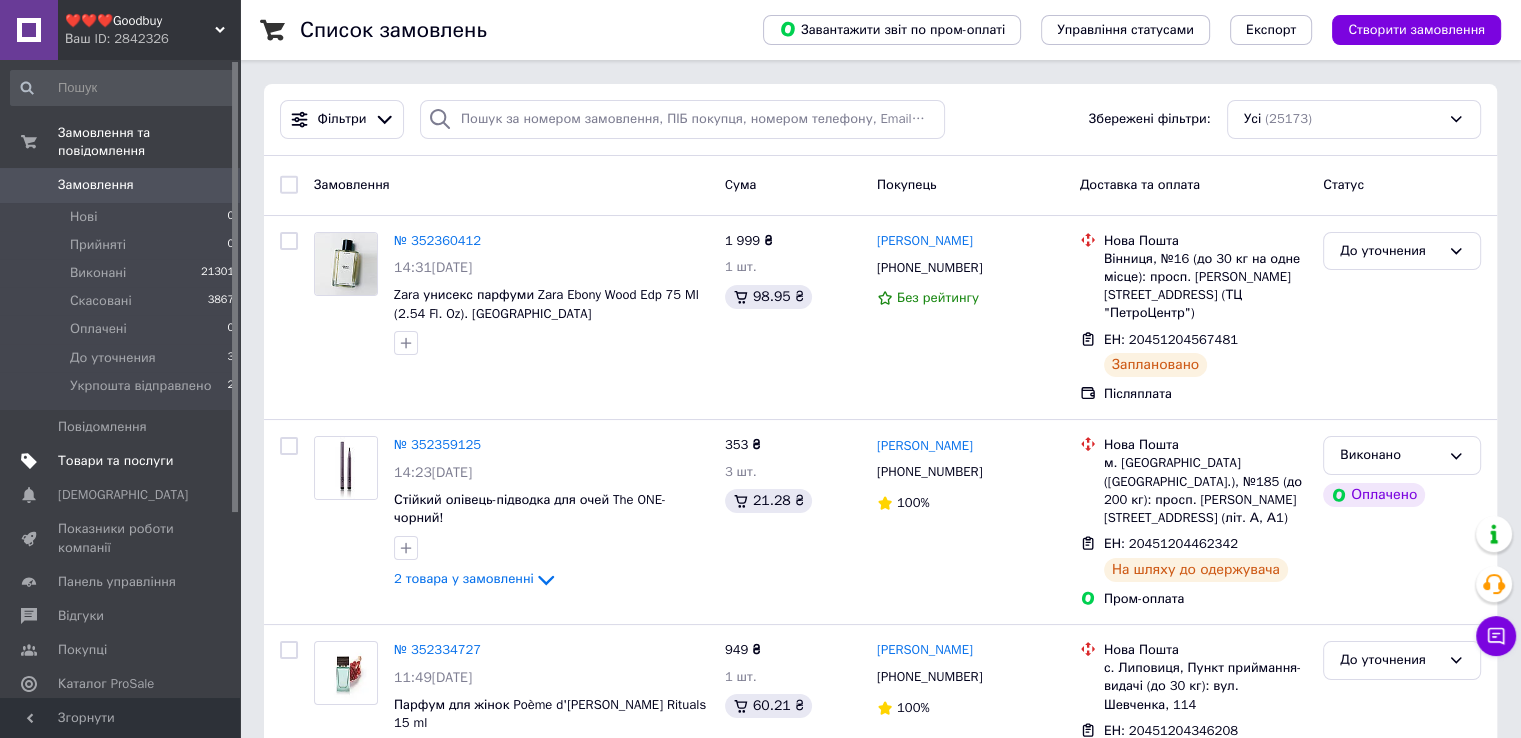 click on "Товари та послуги" at bounding box center [115, 461] 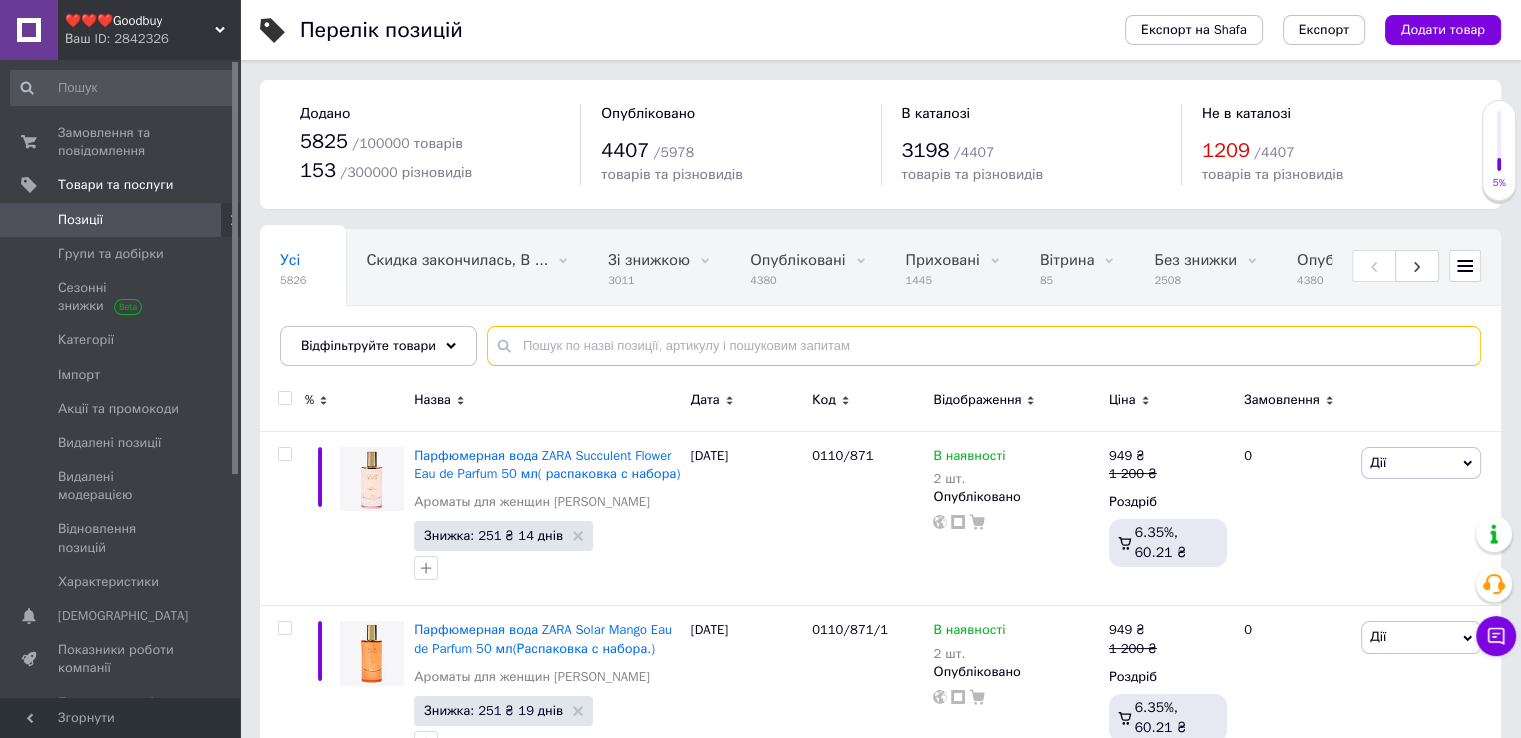 click at bounding box center [984, 346] 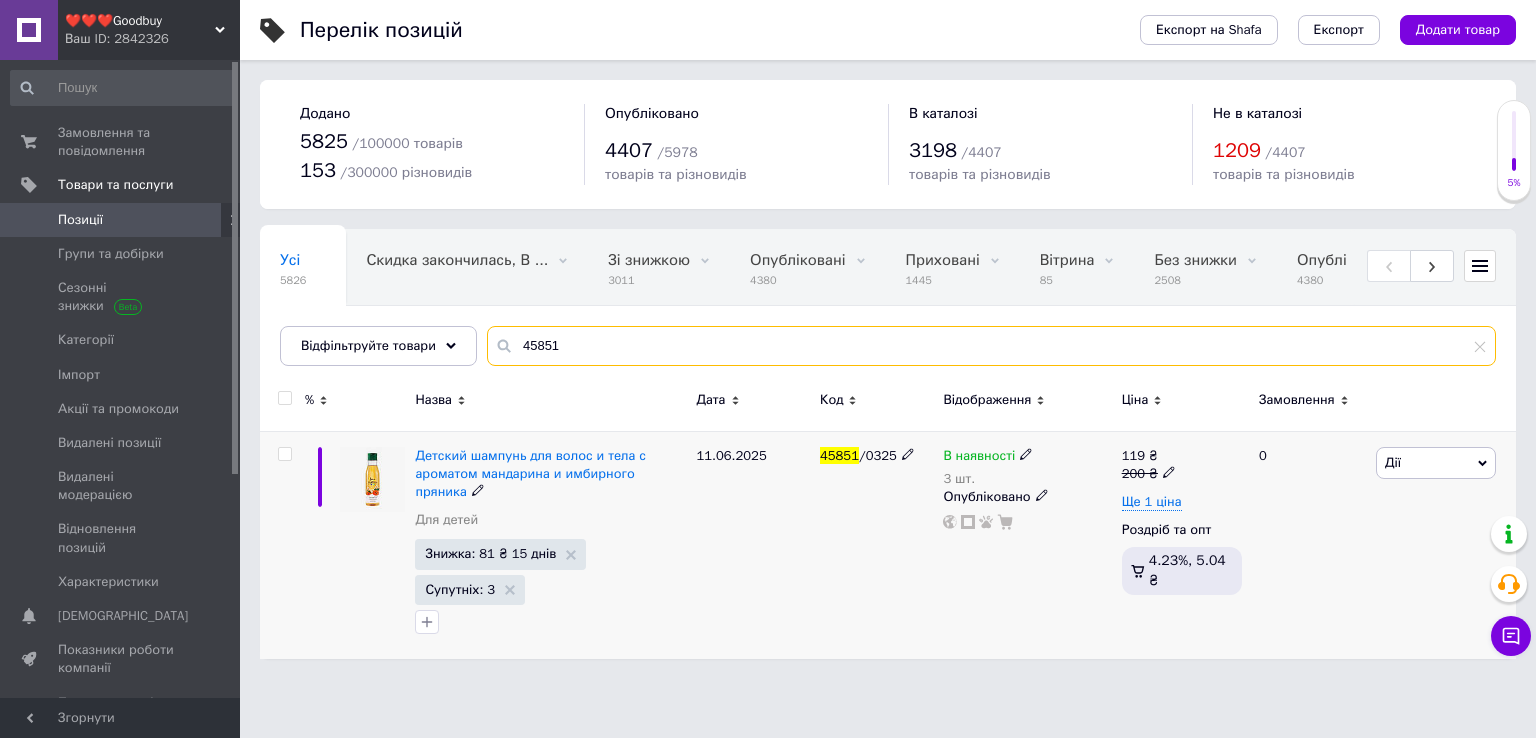 type on "45851" 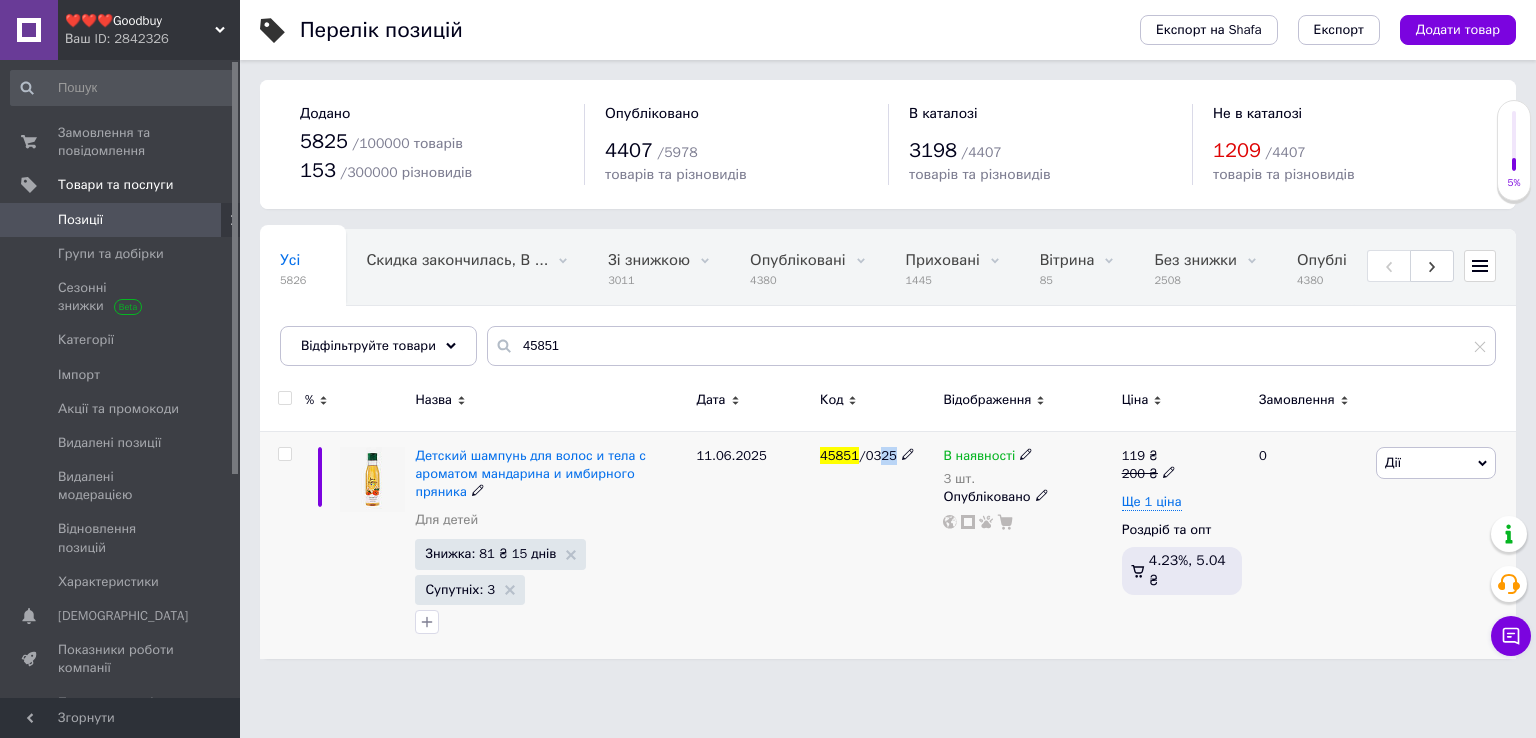 drag, startPoint x: 873, startPoint y: 459, endPoint x: 886, endPoint y: 461, distance: 13.152946 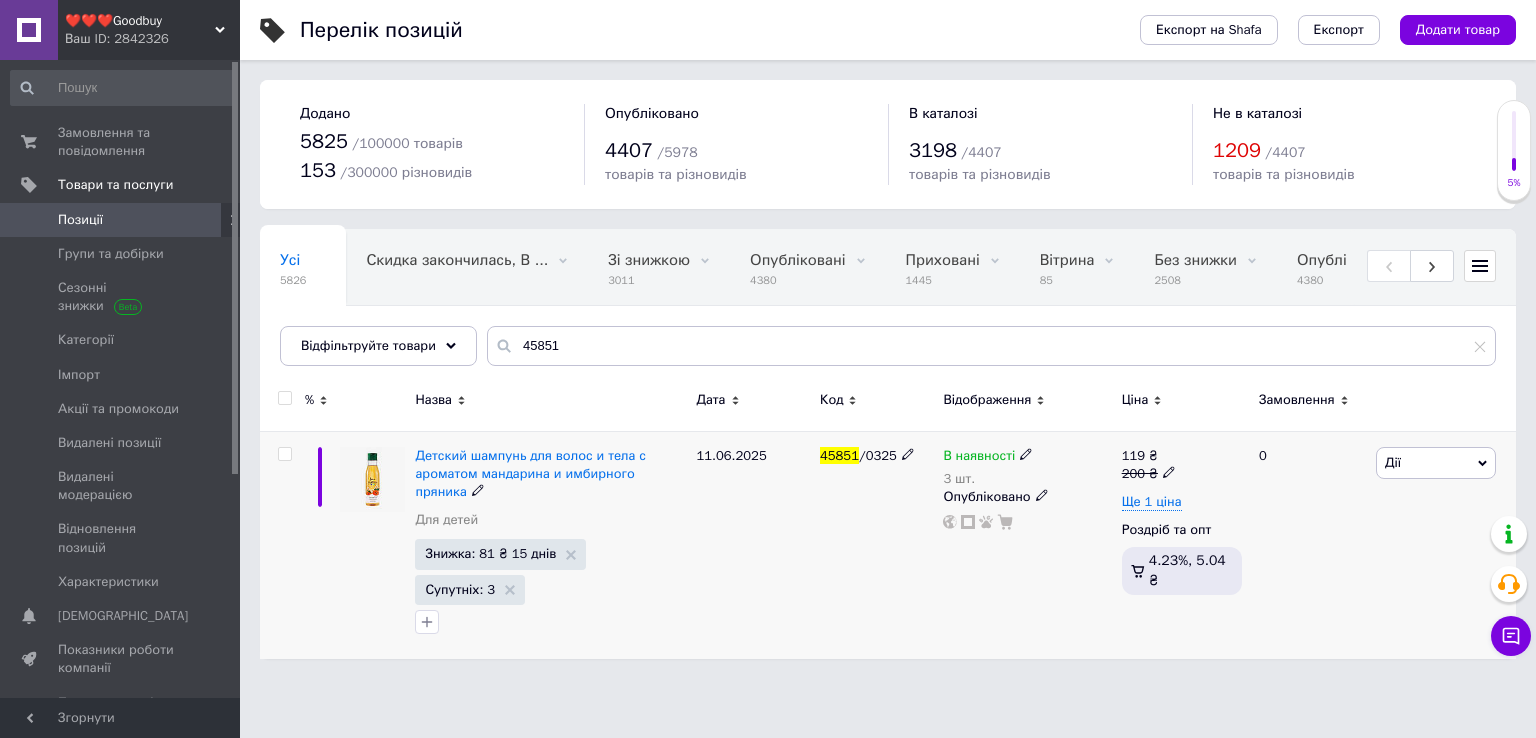 click 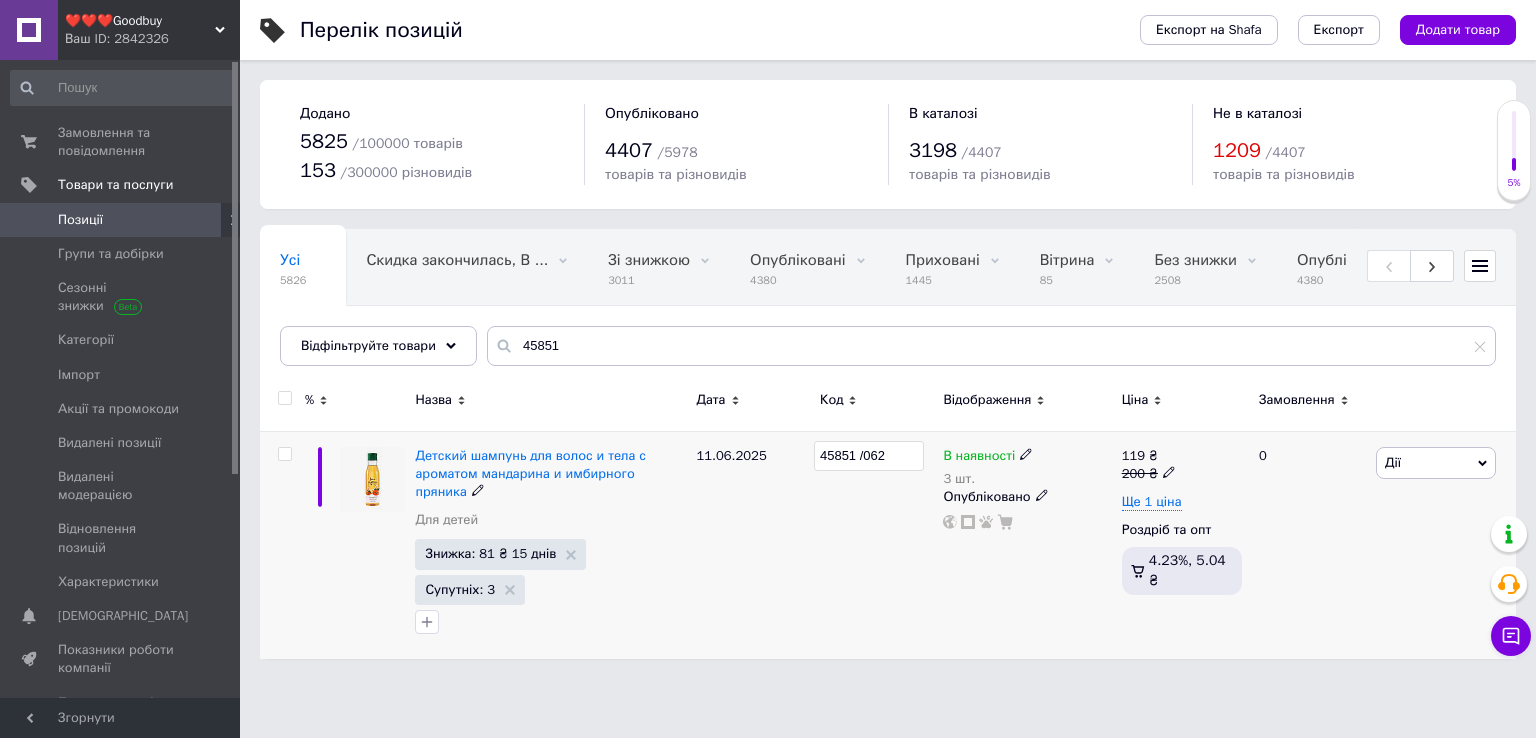 type on "45851 /0626" 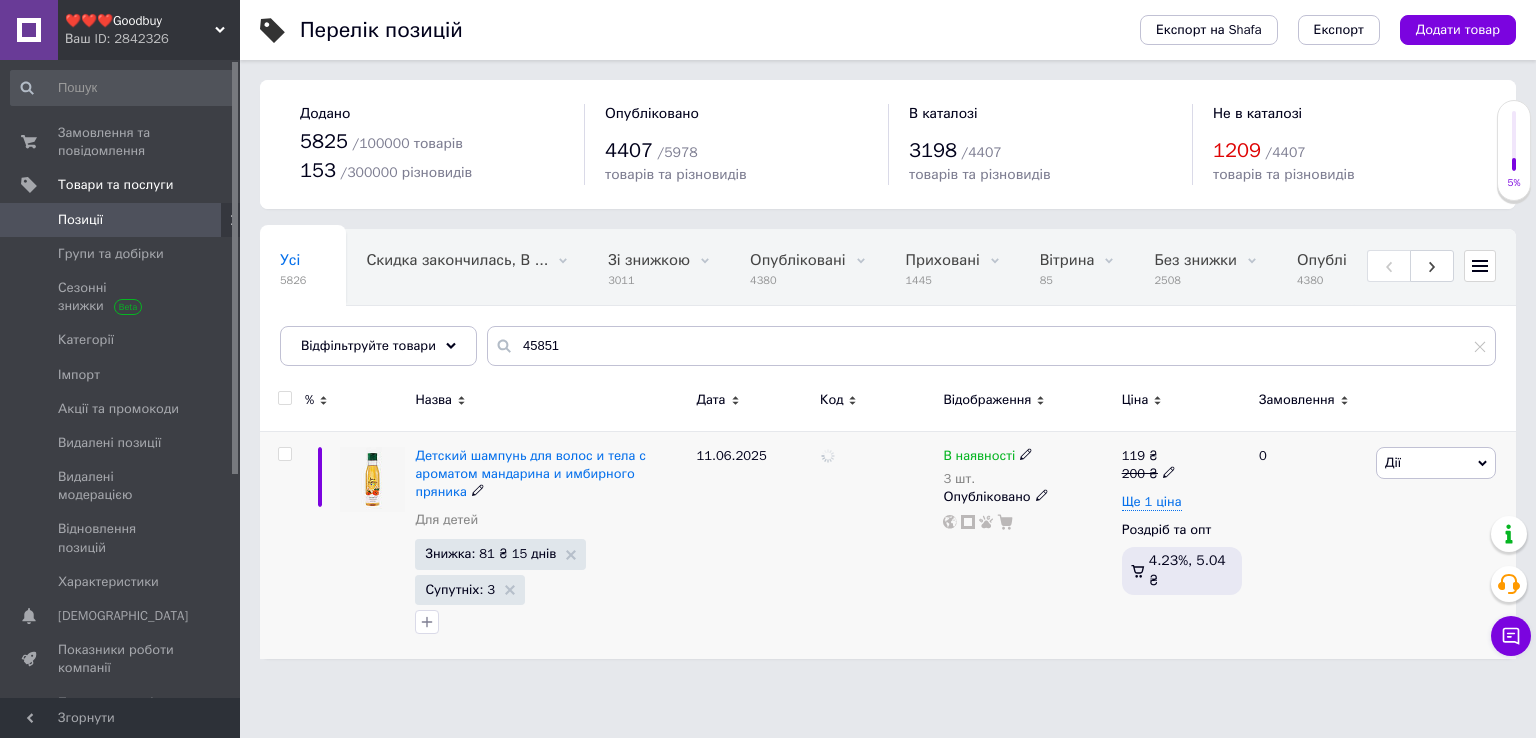 click at bounding box center (876, 545) 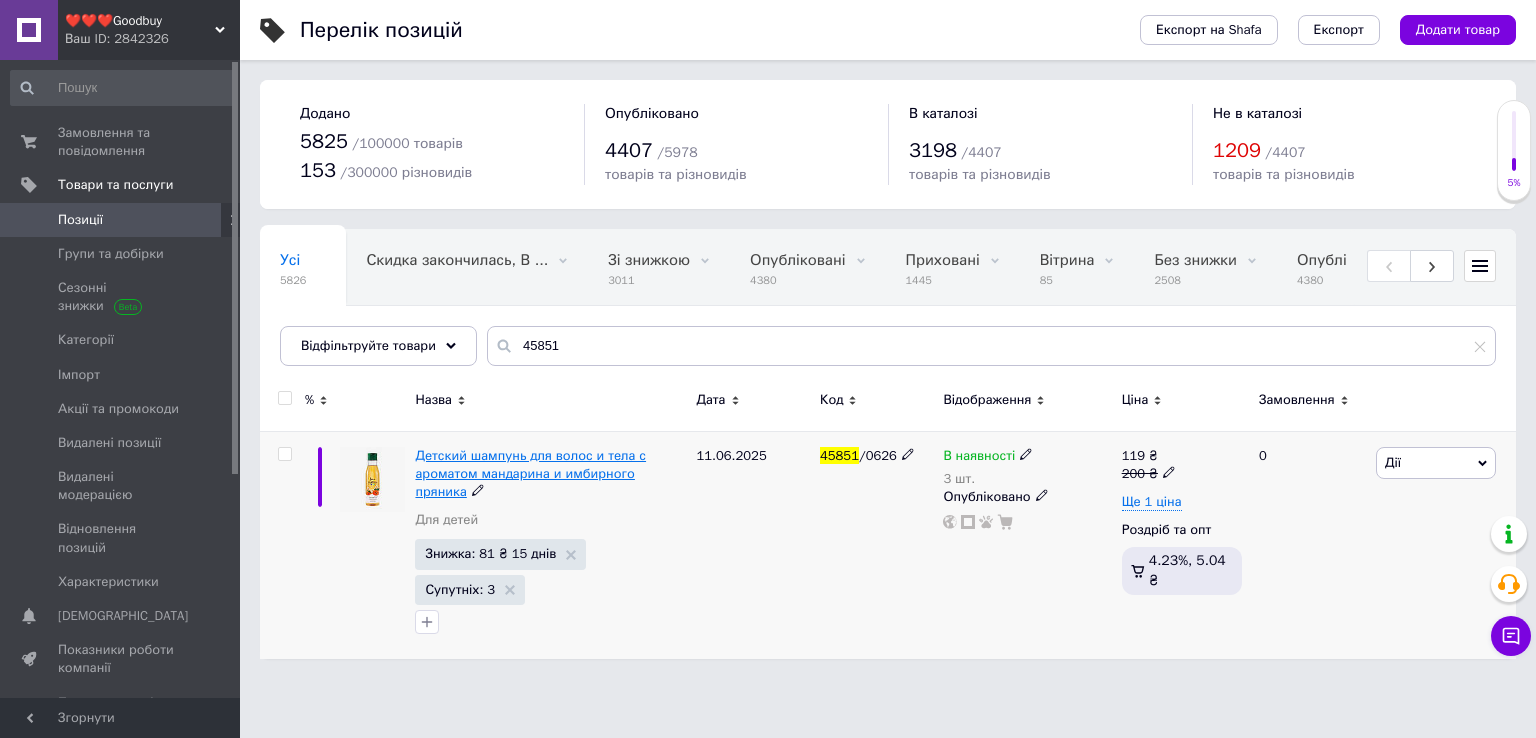 click on "Детский шампунь для волос и тела с ароматом мандарина и имбирного пряника" at bounding box center [530, 473] 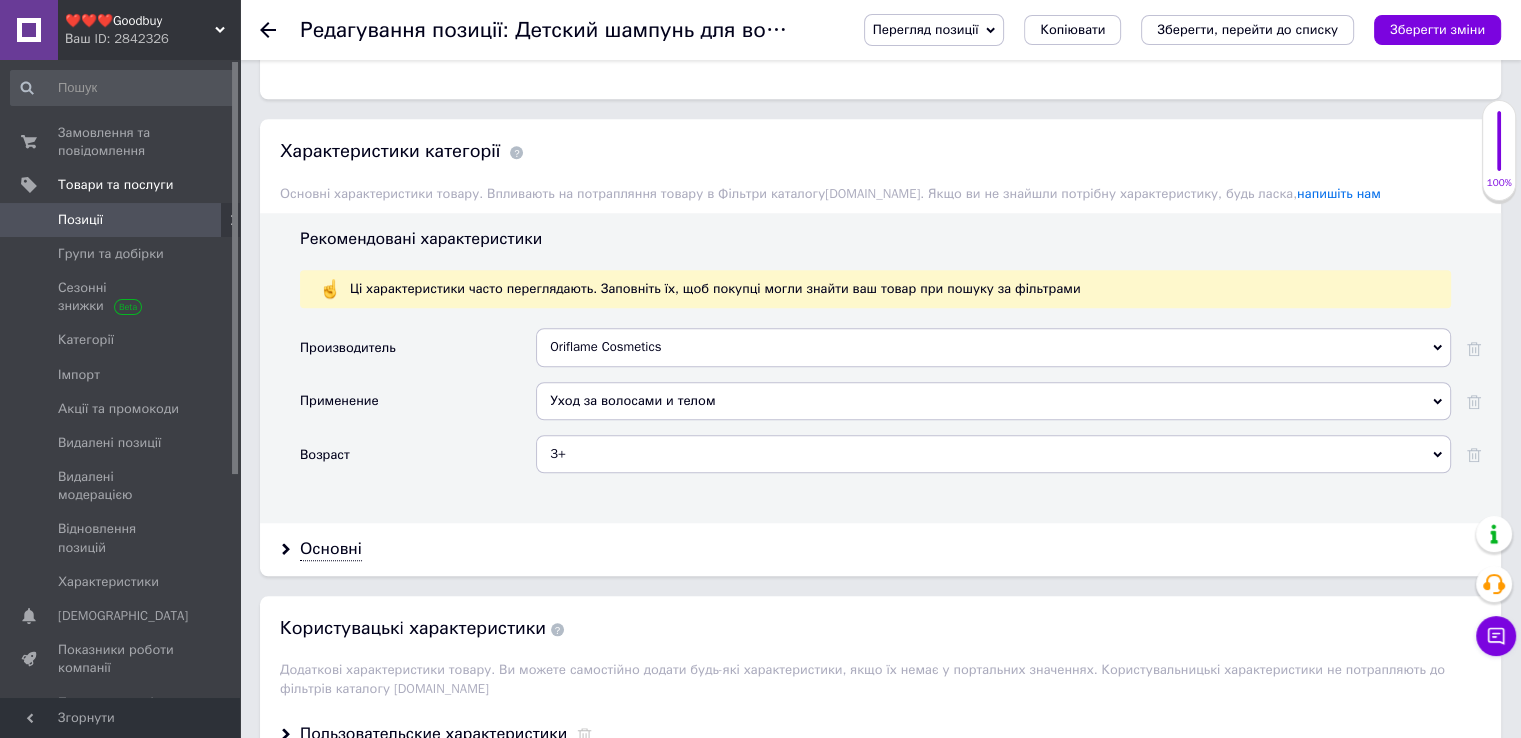 scroll, scrollTop: 1700, scrollLeft: 0, axis: vertical 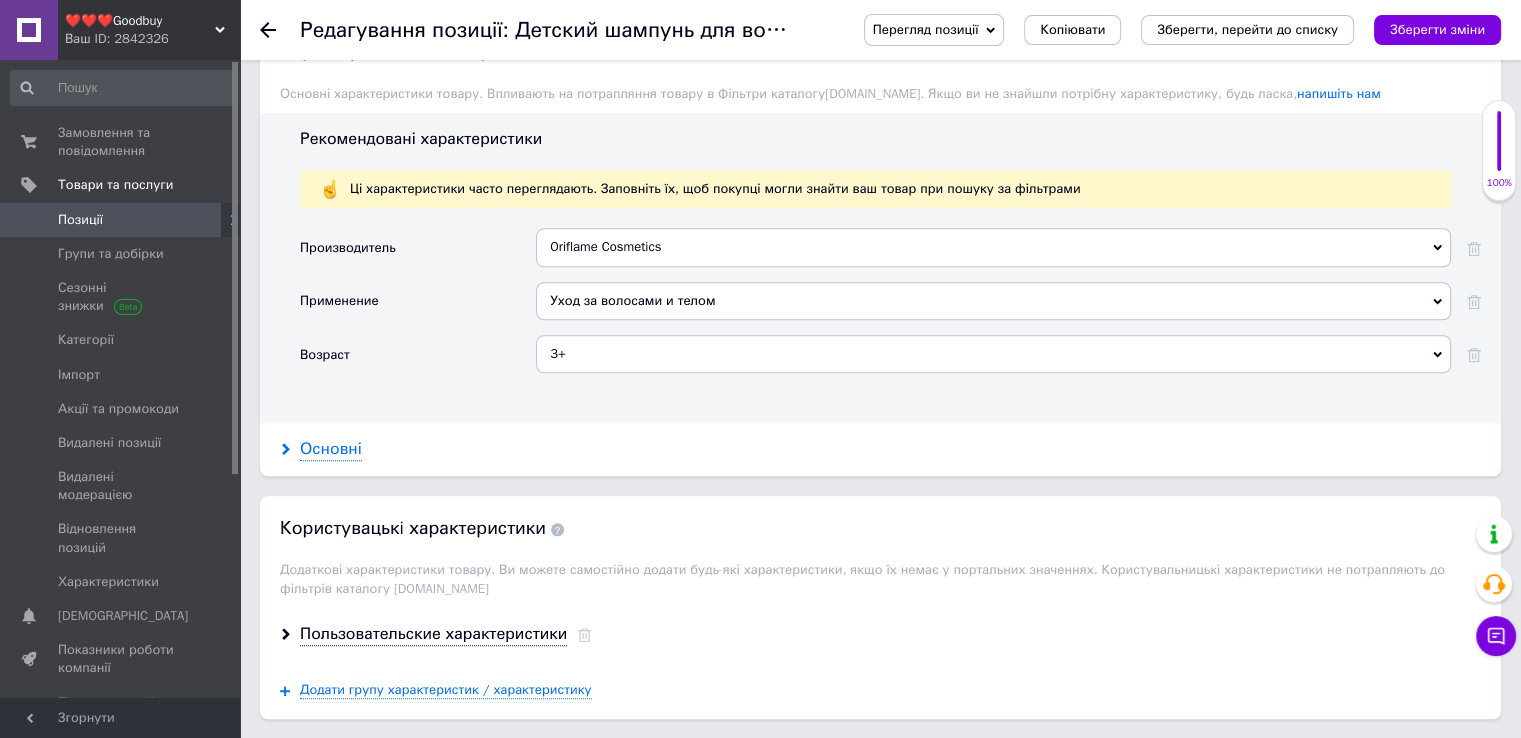 click on "Основні" at bounding box center [331, 449] 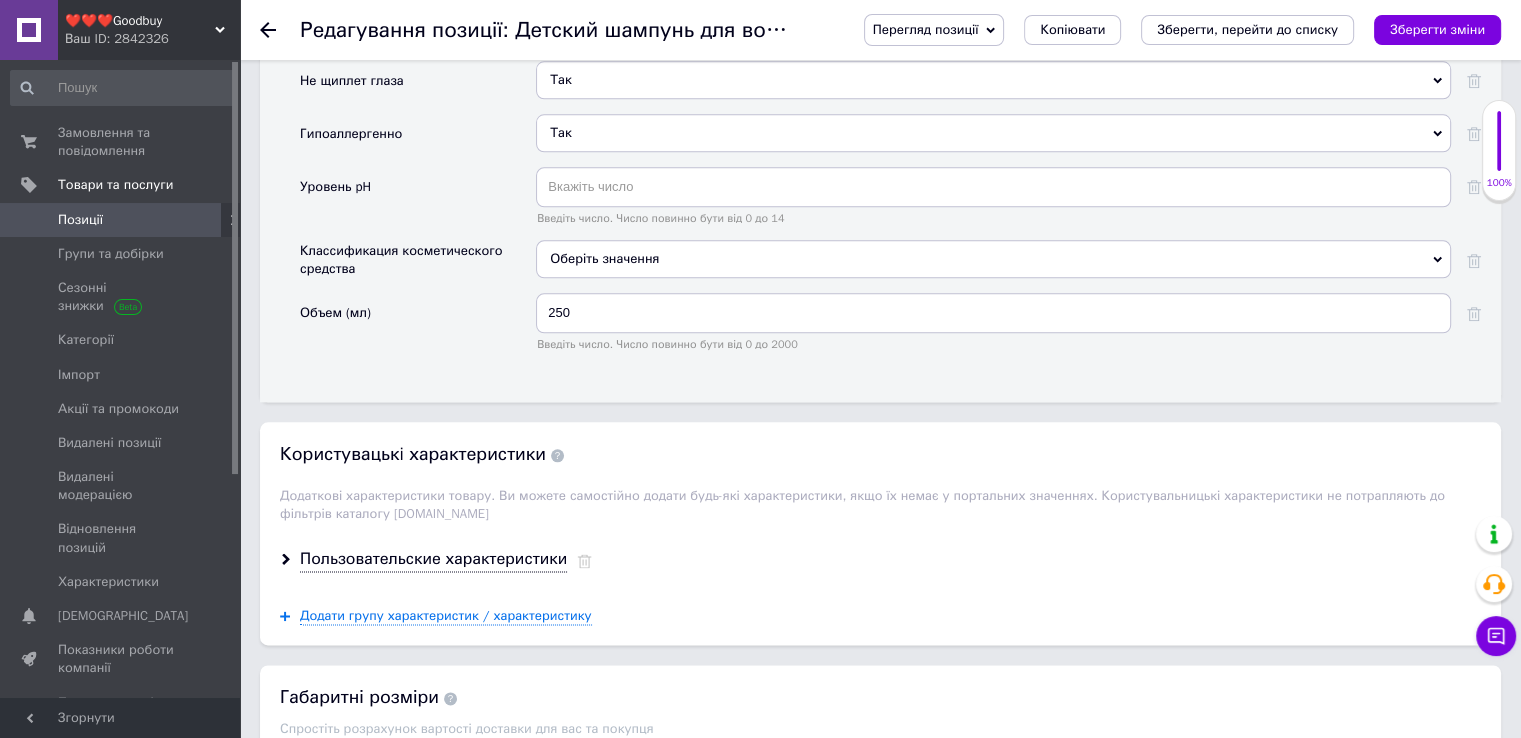 scroll, scrollTop: 2300, scrollLeft: 0, axis: vertical 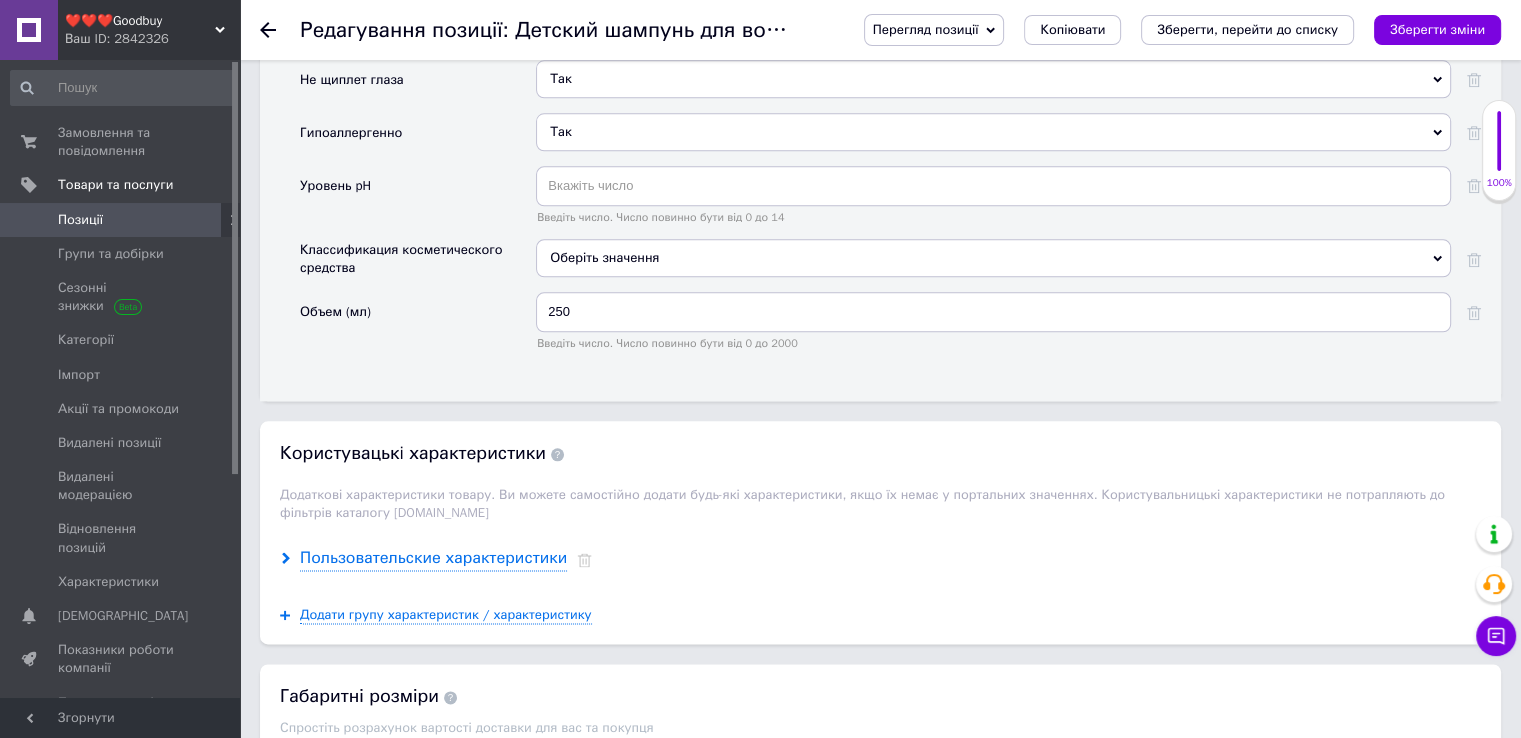 click on "Пользовательские характеристики" at bounding box center [433, 558] 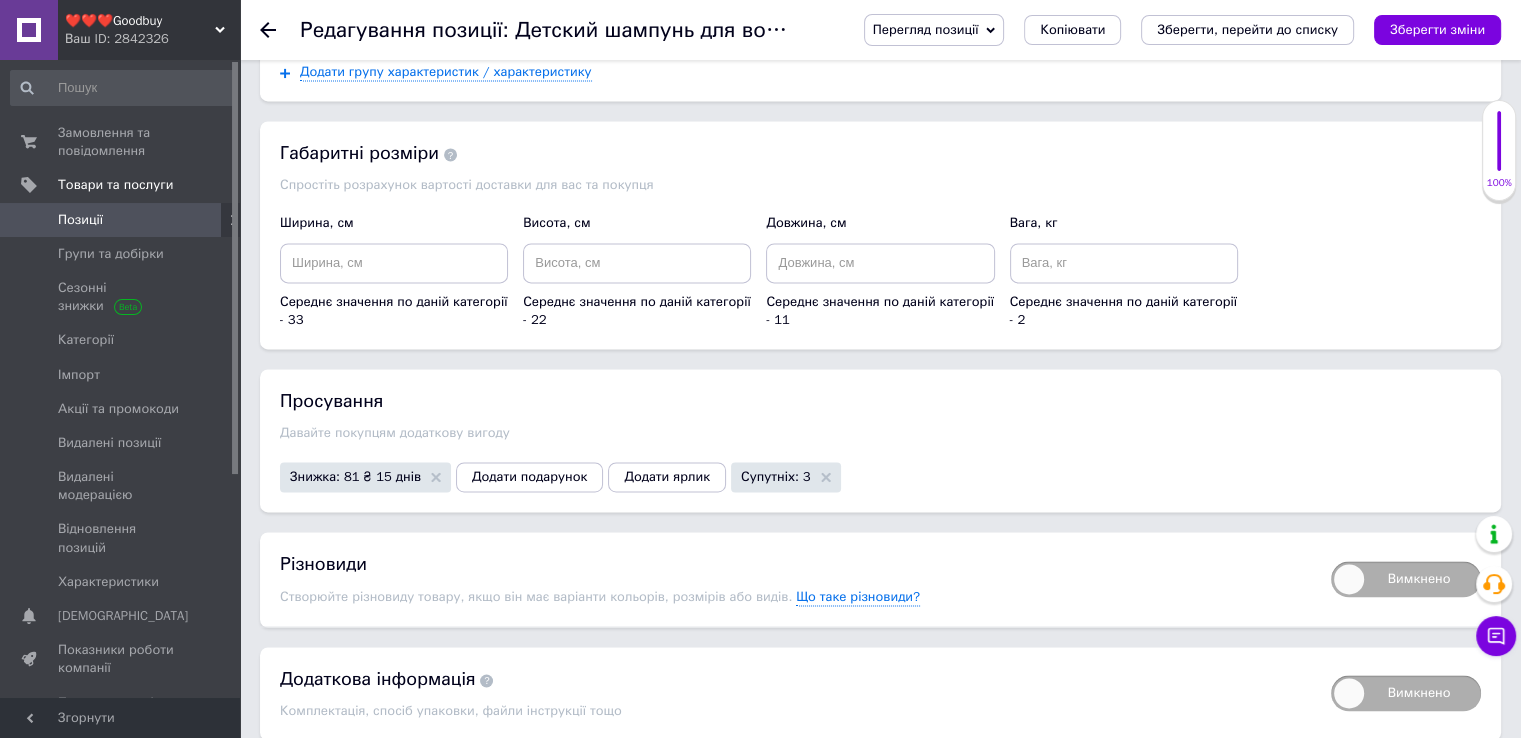 scroll, scrollTop: 3100, scrollLeft: 0, axis: vertical 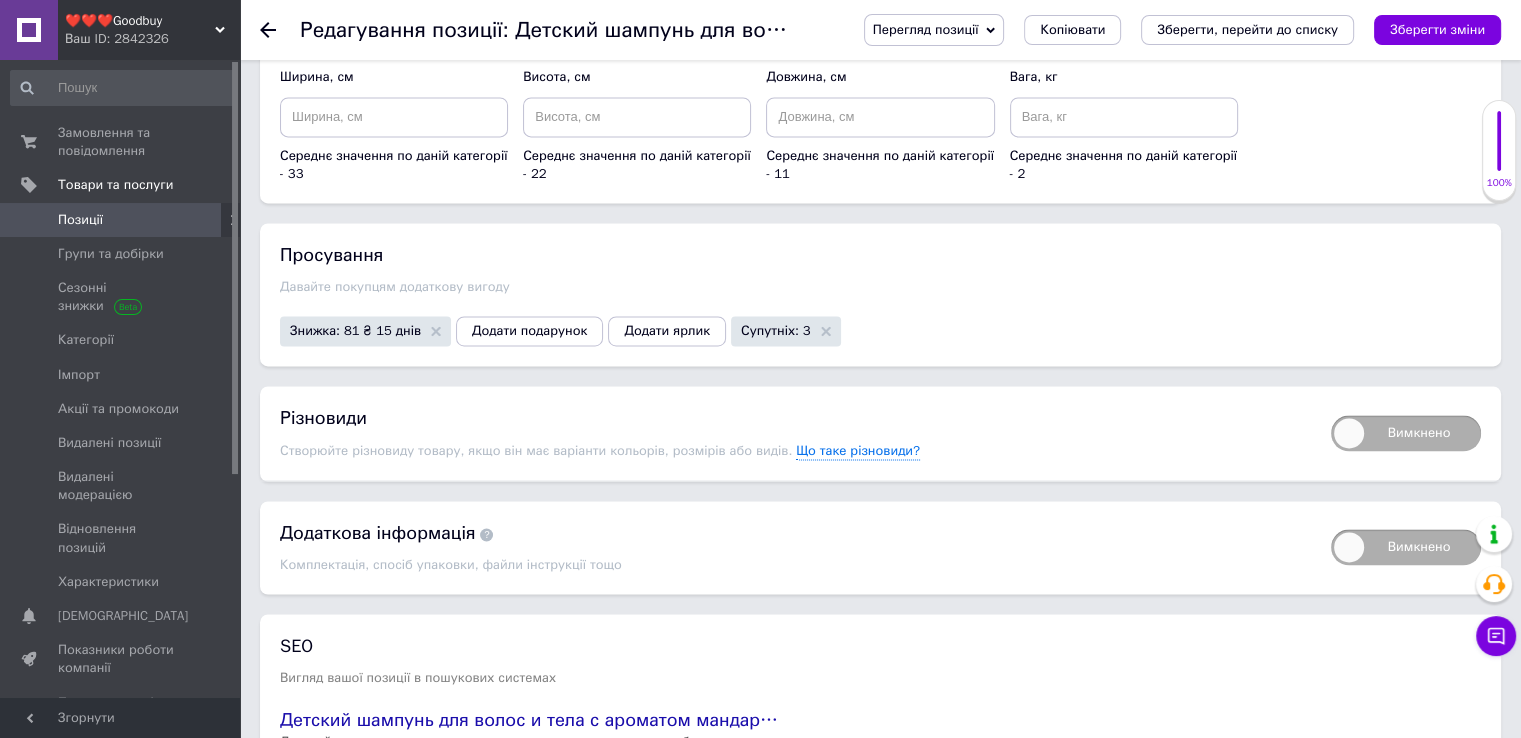 click on "Зберегти, перейти до списку" at bounding box center (1247, 29) 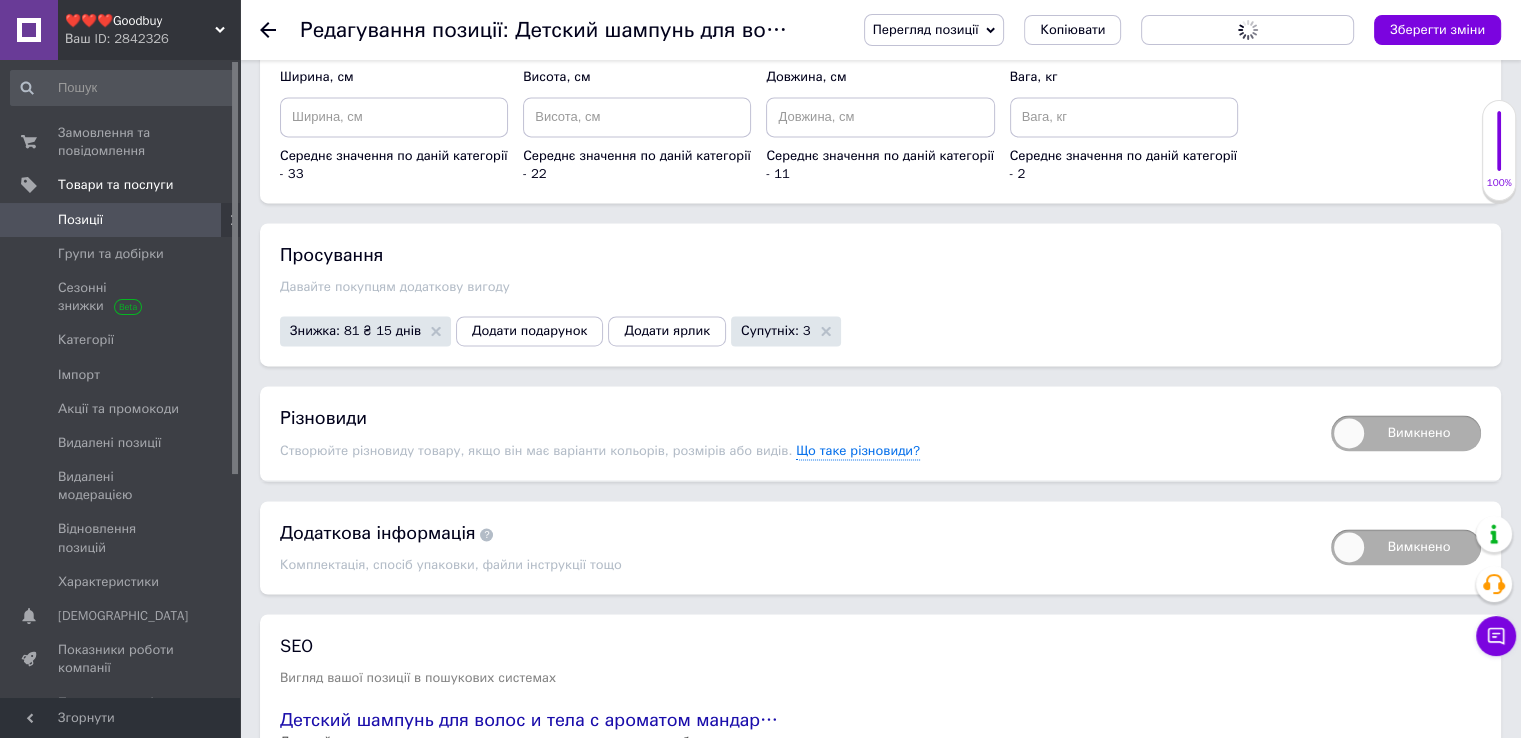 scroll, scrollTop: 0, scrollLeft: 0, axis: both 